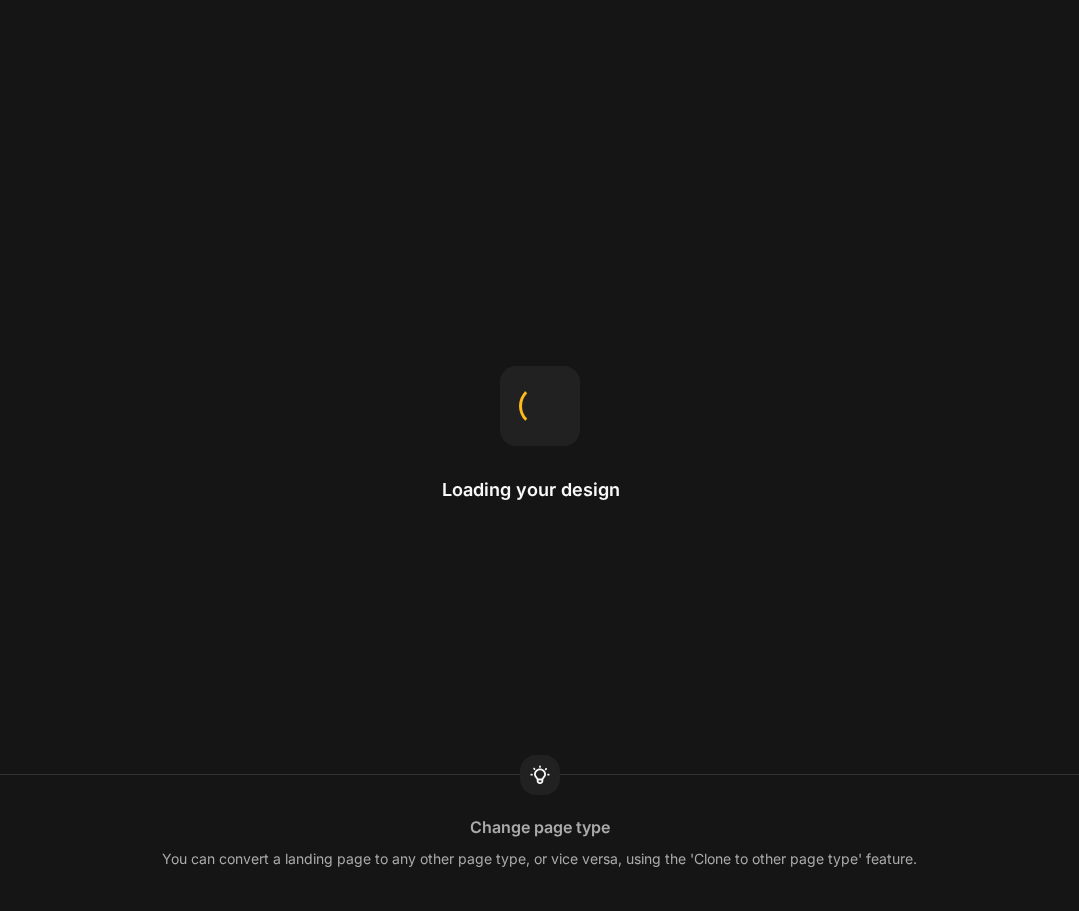 scroll, scrollTop: 0, scrollLeft: 0, axis: both 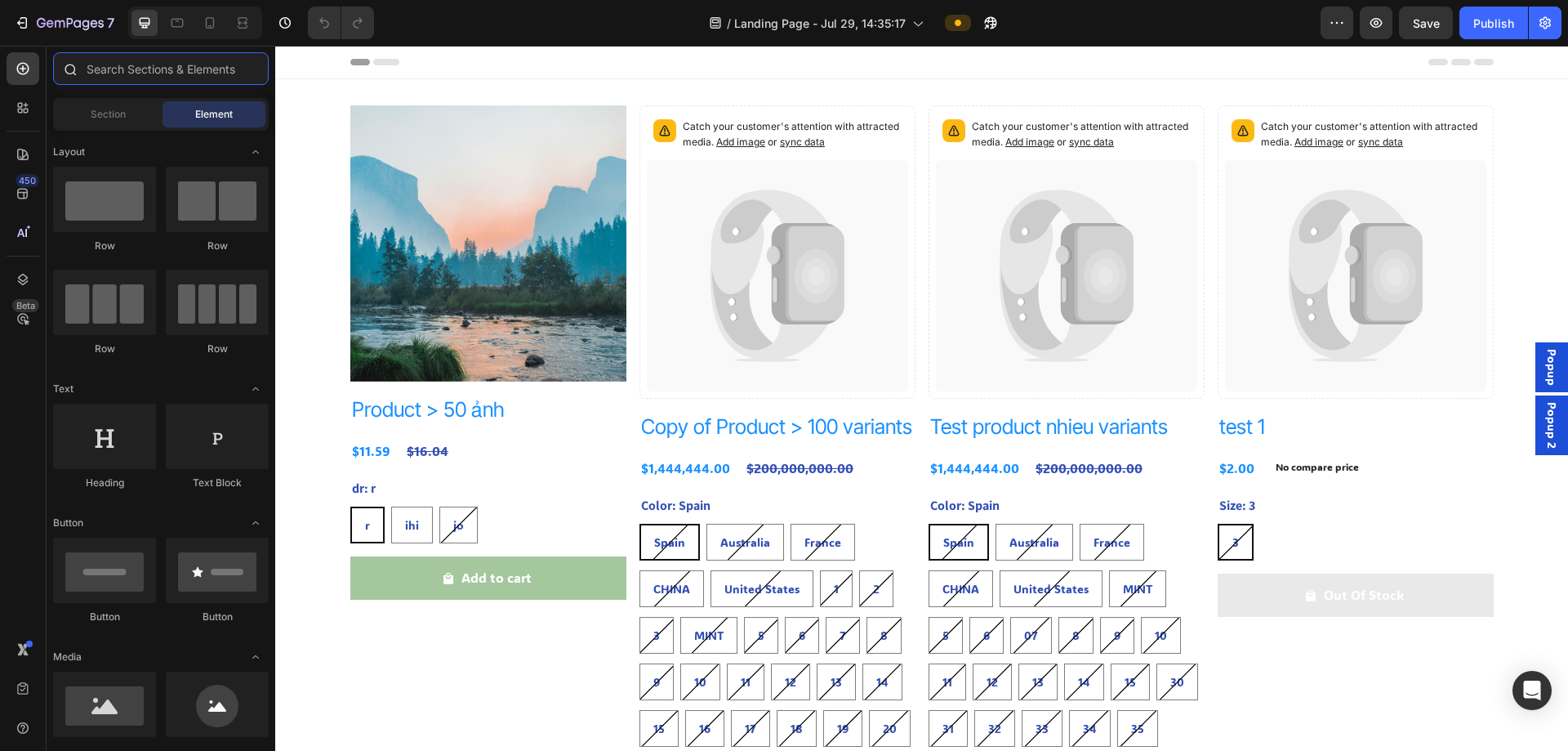 click at bounding box center (161, 69) 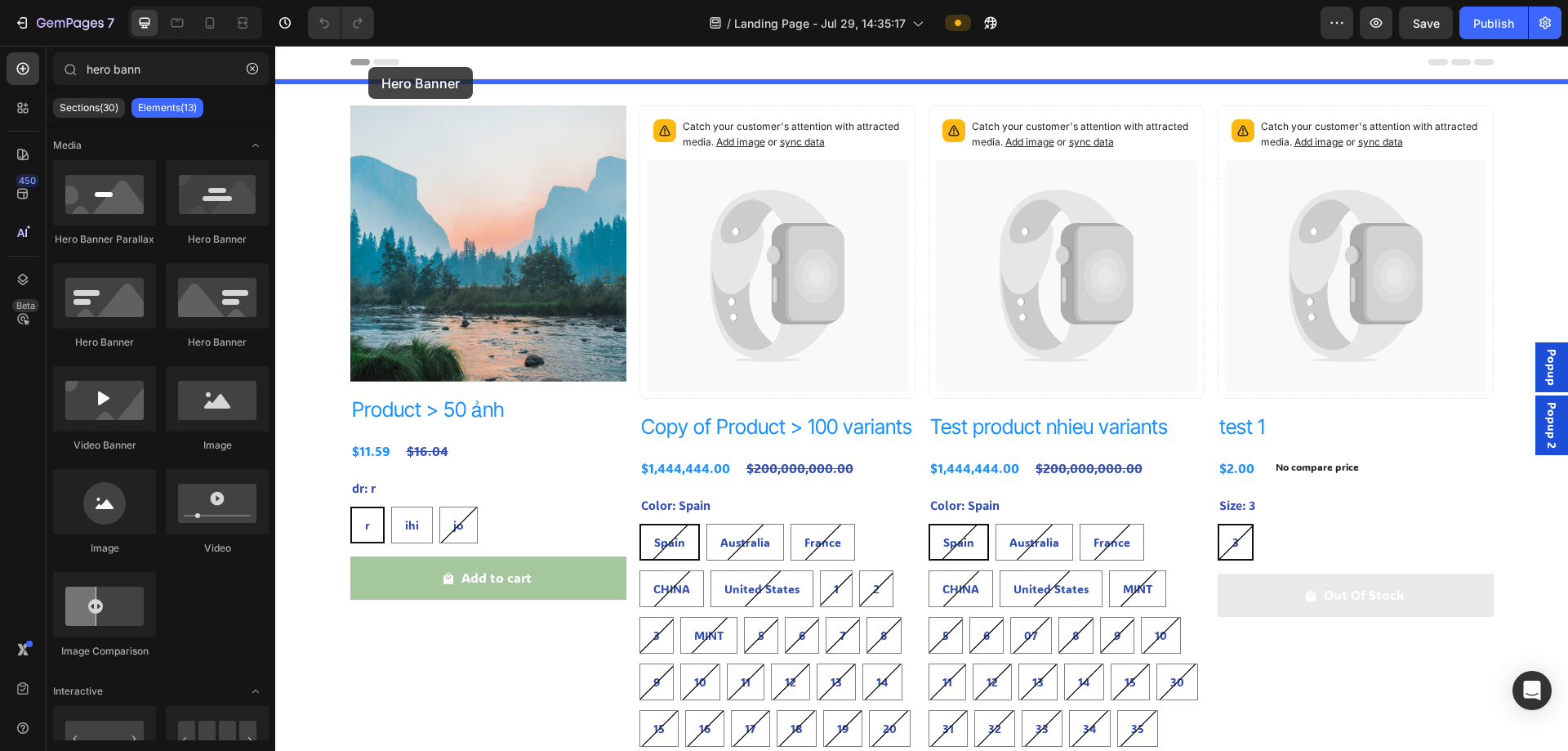 drag, startPoint x: 596, startPoint y: 157, endPoint x: 368, endPoint y: 67, distance: 245.12038 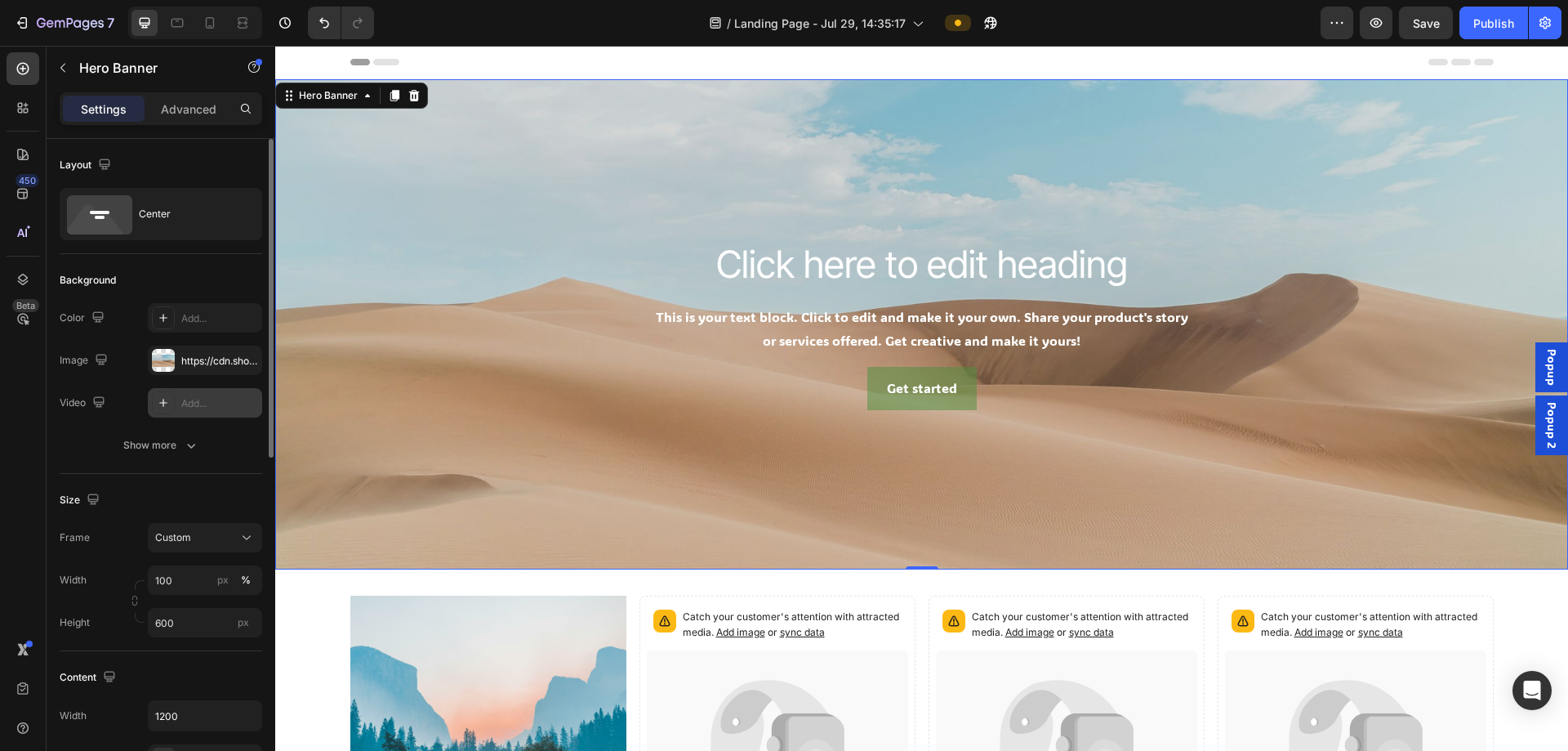 click on "Add..." at bounding box center [220, 404] 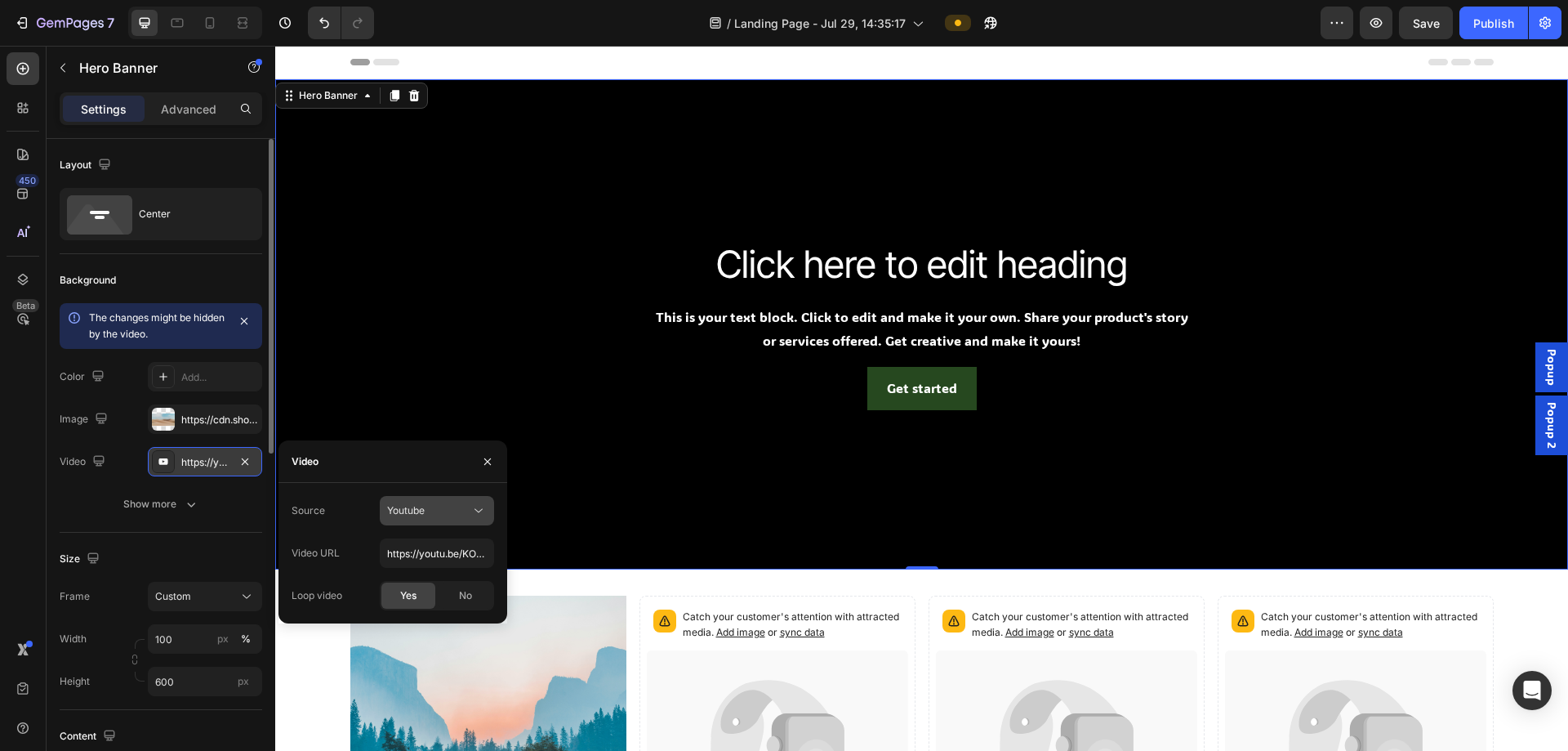 click on "Youtube" at bounding box center [429, 511] 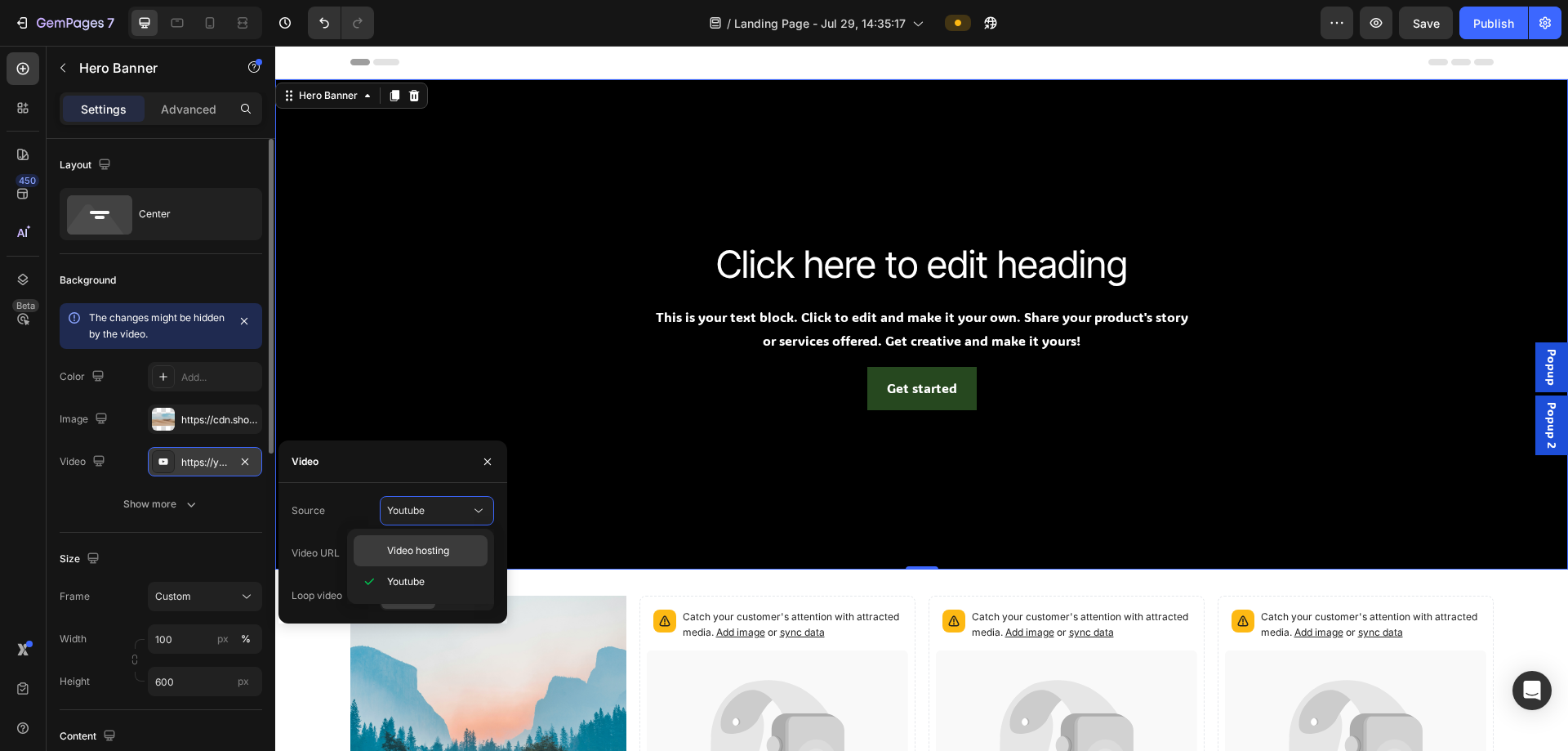 click on "Video hosting" at bounding box center (418, 551) 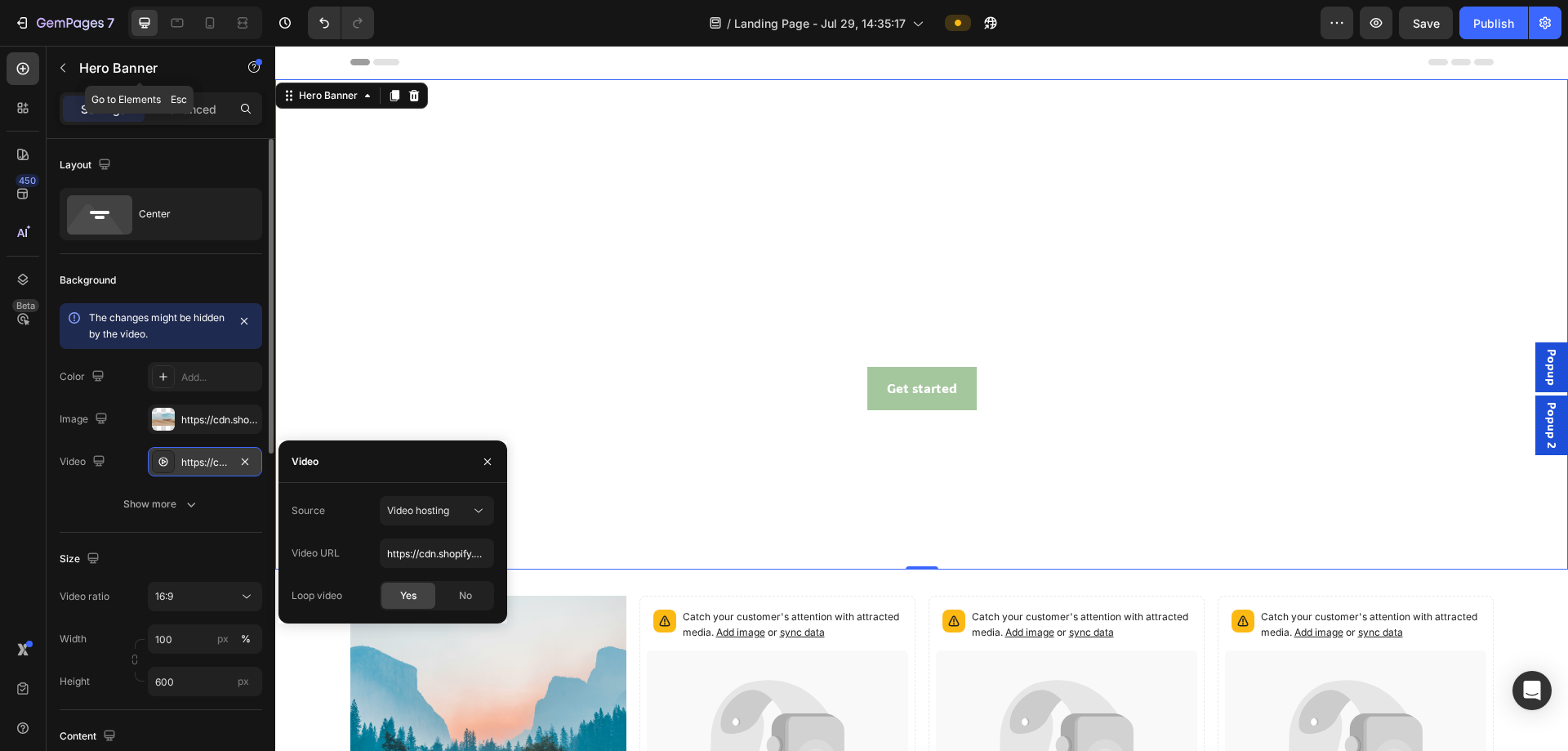 drag, startPoint x: 65, startPoint y: 68, endPoint x: 84, endPoint y: 71, distance: 19.235384 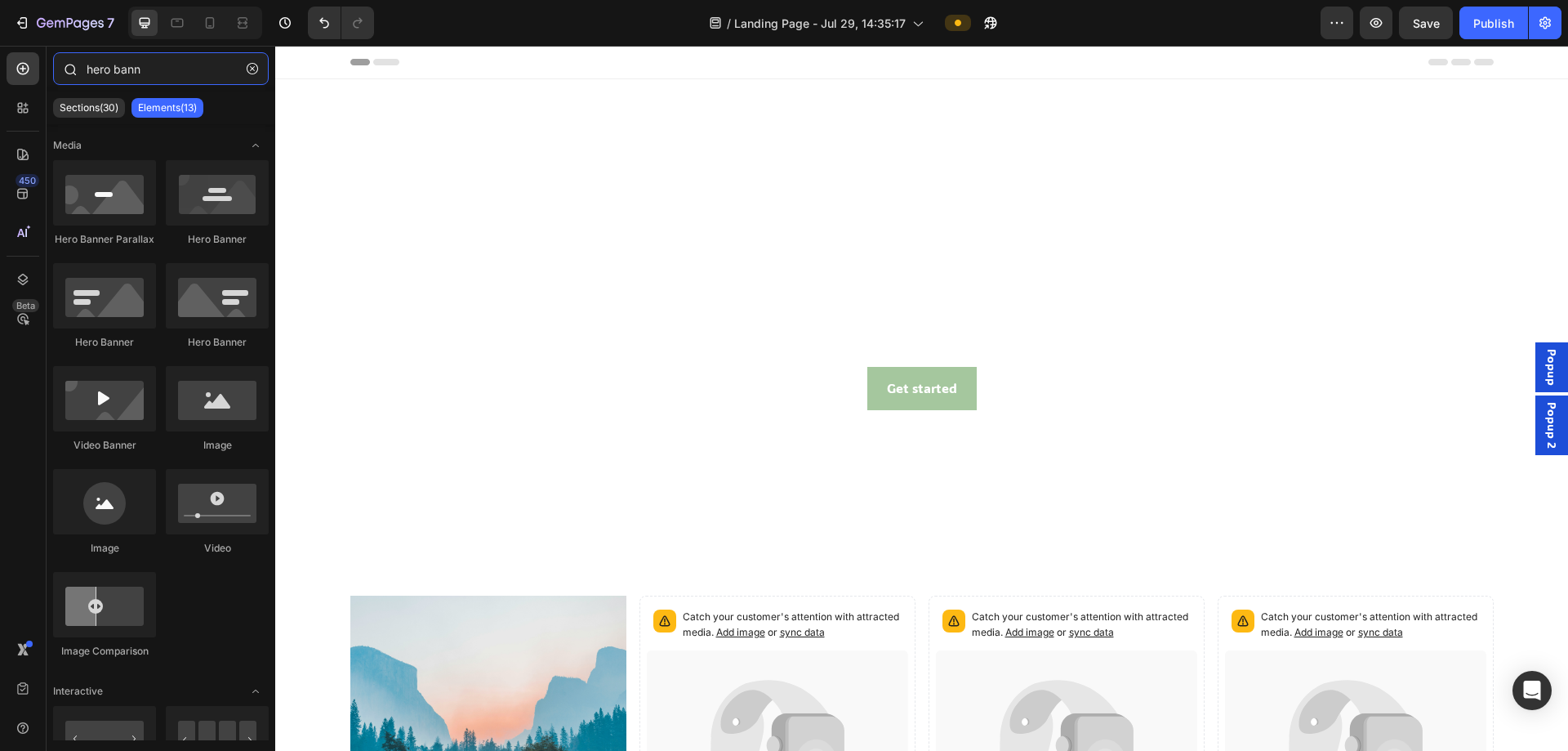 drag, startPoint x: 163, startPoint y: 75, endPoint x: 126, endPoint y: 68, distance: 37.656341 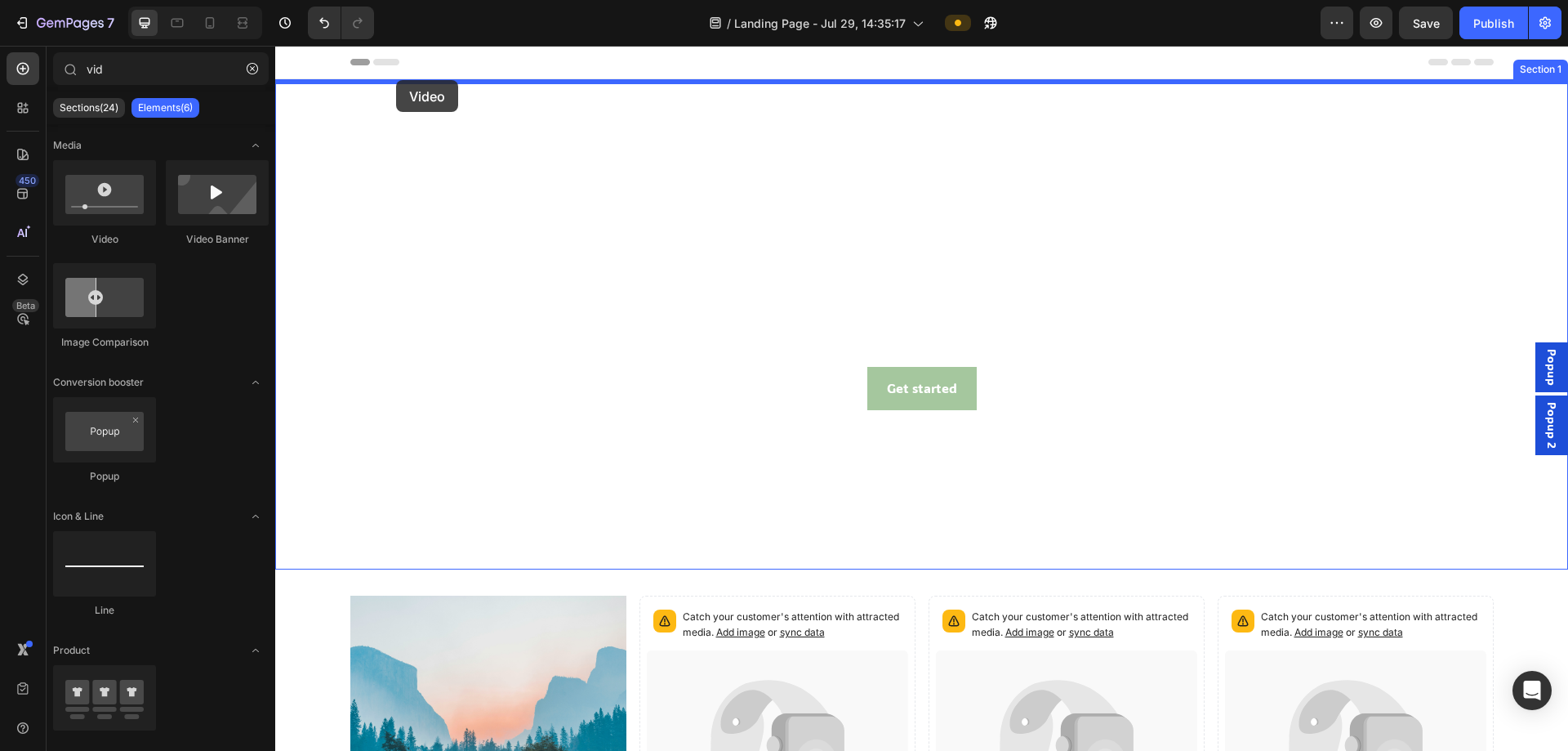 drag, startPoint x: 381, startPoint y: 244, endPoint x: 552, endPoint y: 52, distance: 257.10893 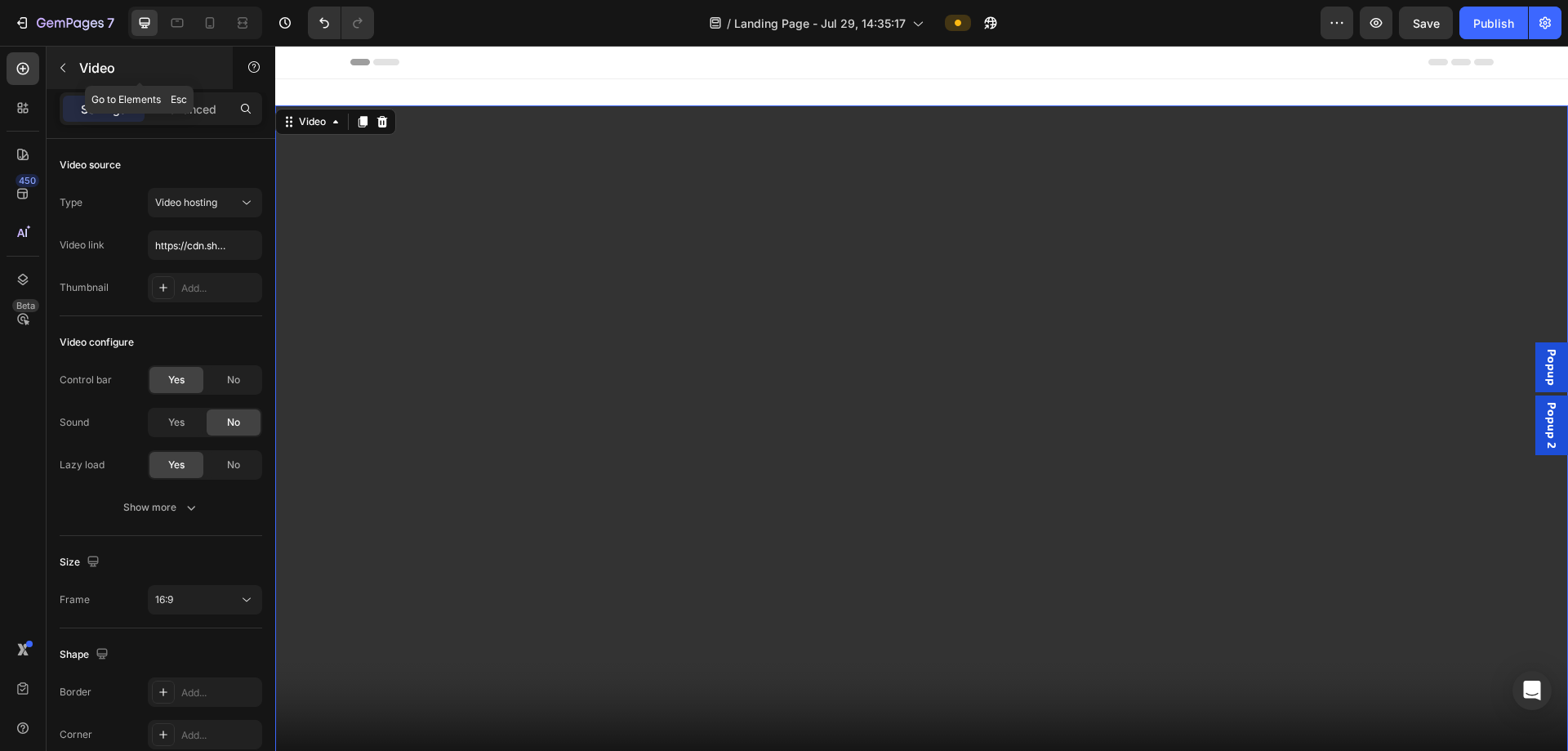 click at bounding box center [63, 68] 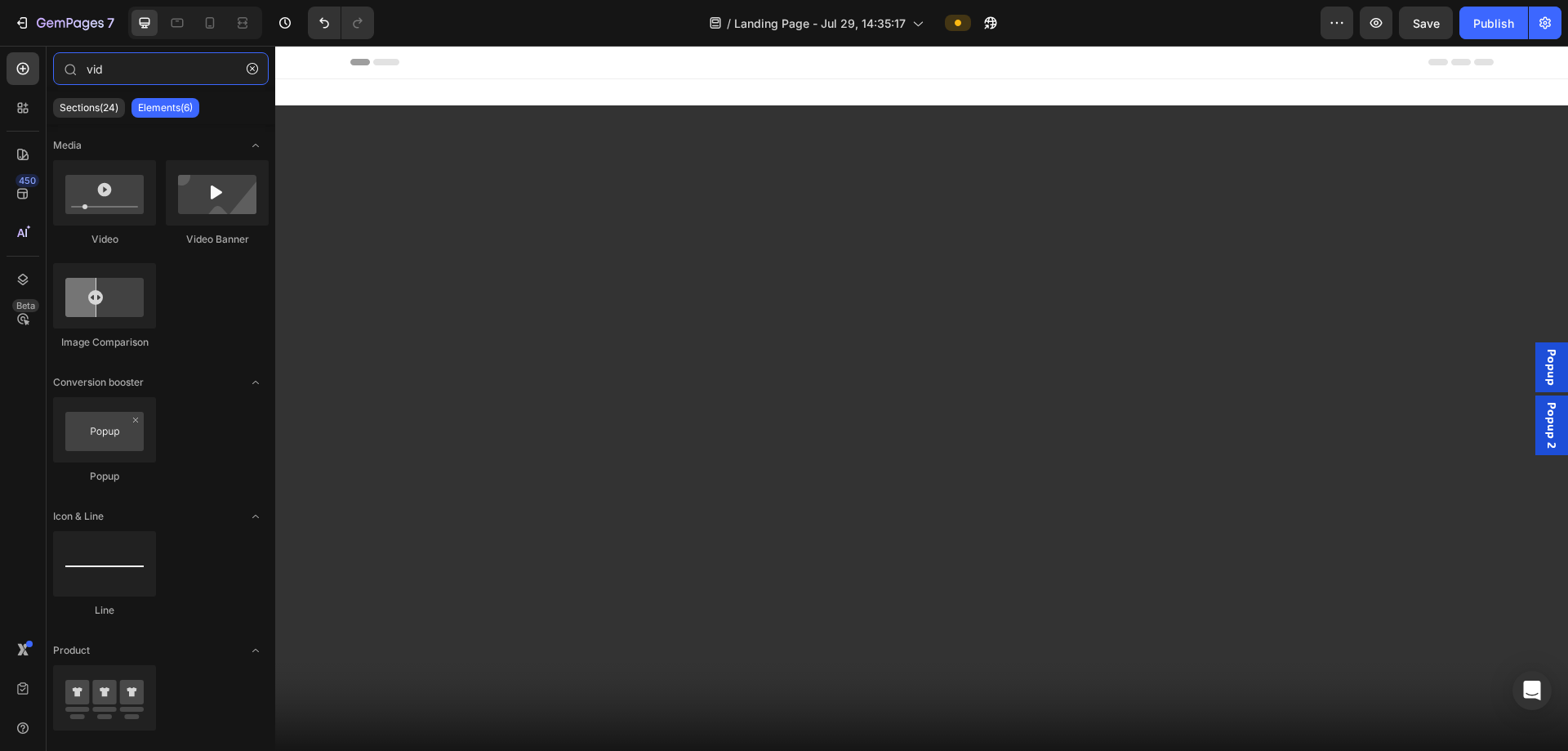 drag, startPoint x: 118, startPoint y: 71, endPoint x: 0, endPoint y: 51, distance: 119.68291 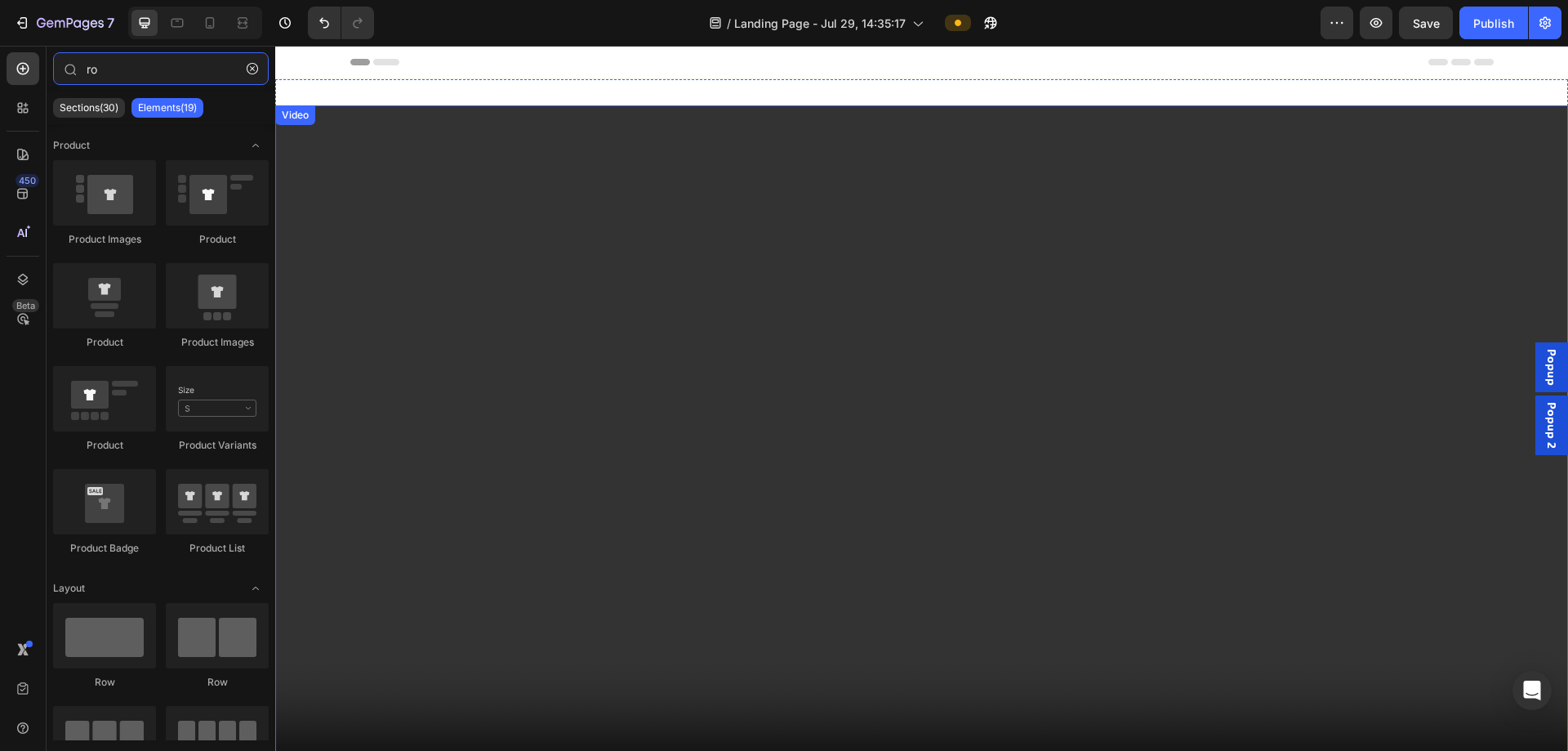 scroll, scrollTop: 245, scrollLeft: 0, axis: vertical 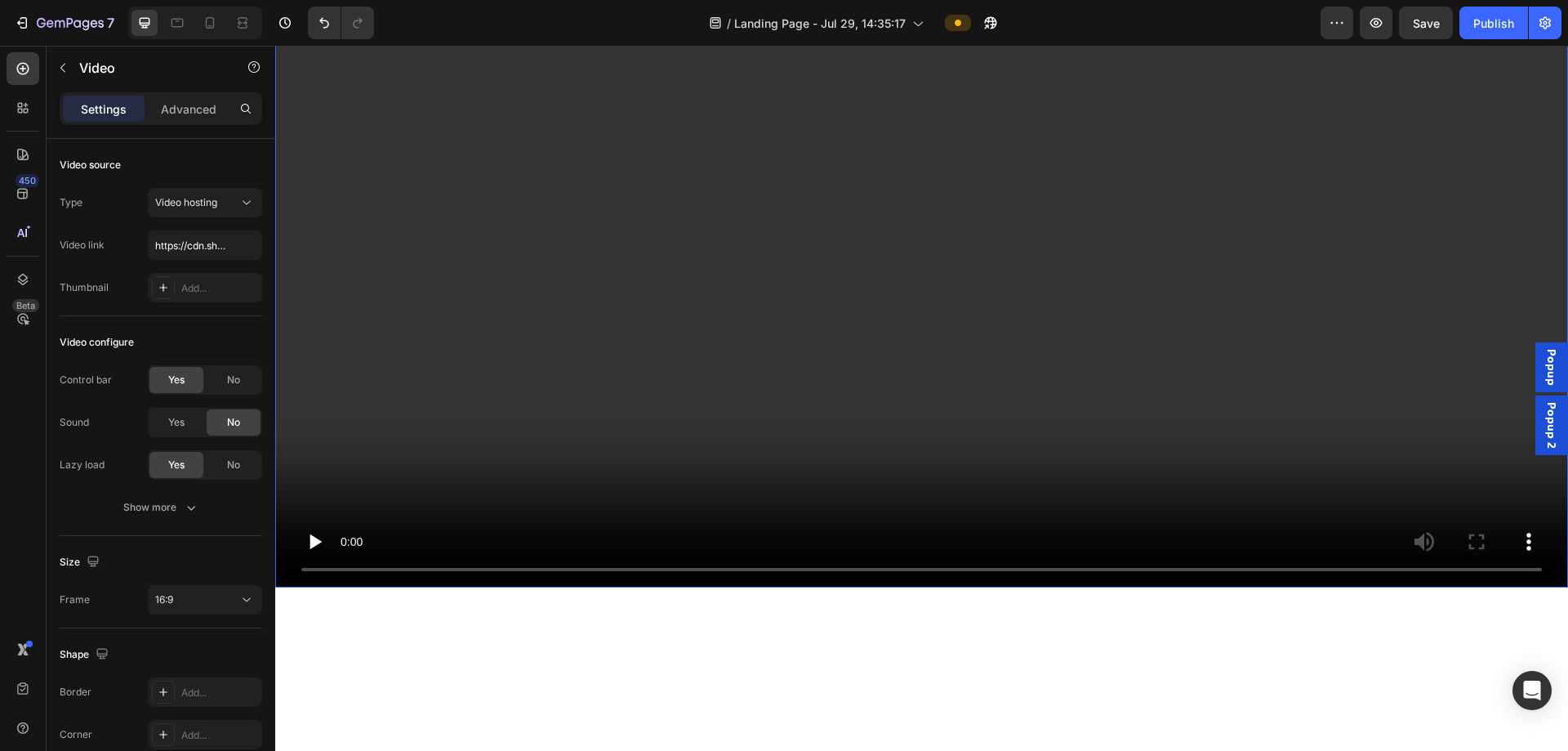 click at bounding box center (921, 224) 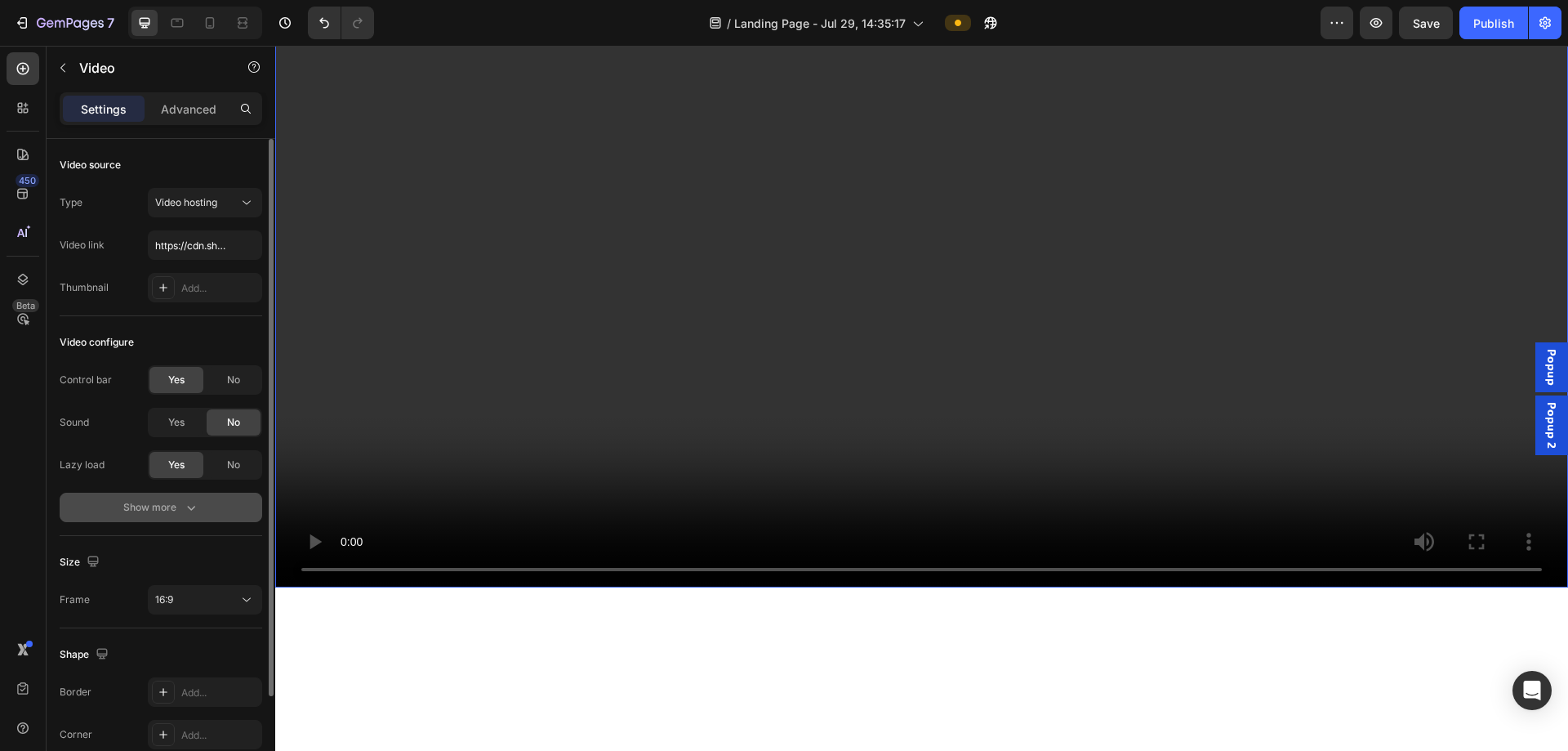 click on "Show more" at bounding box center (161, 507) 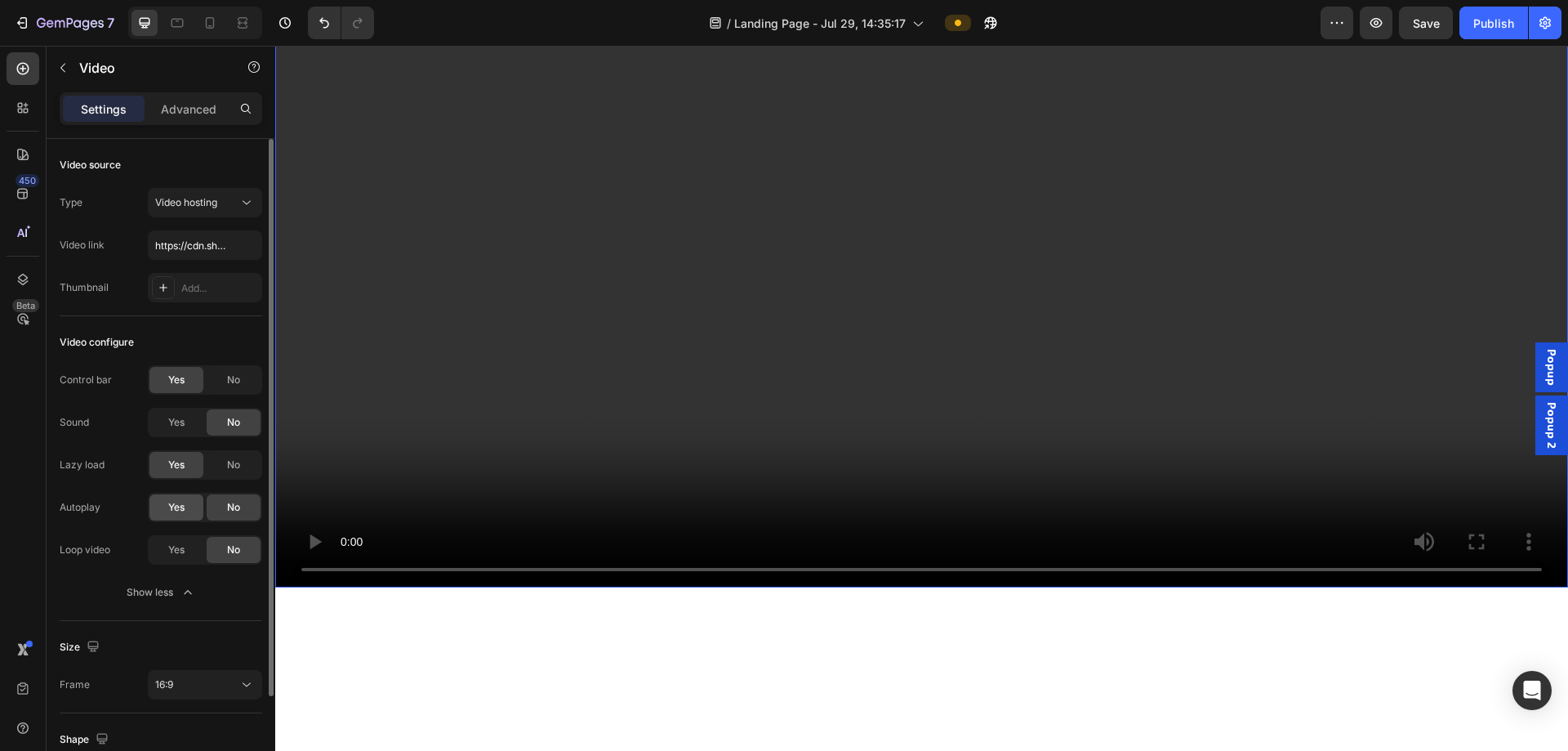 click on "Yes" 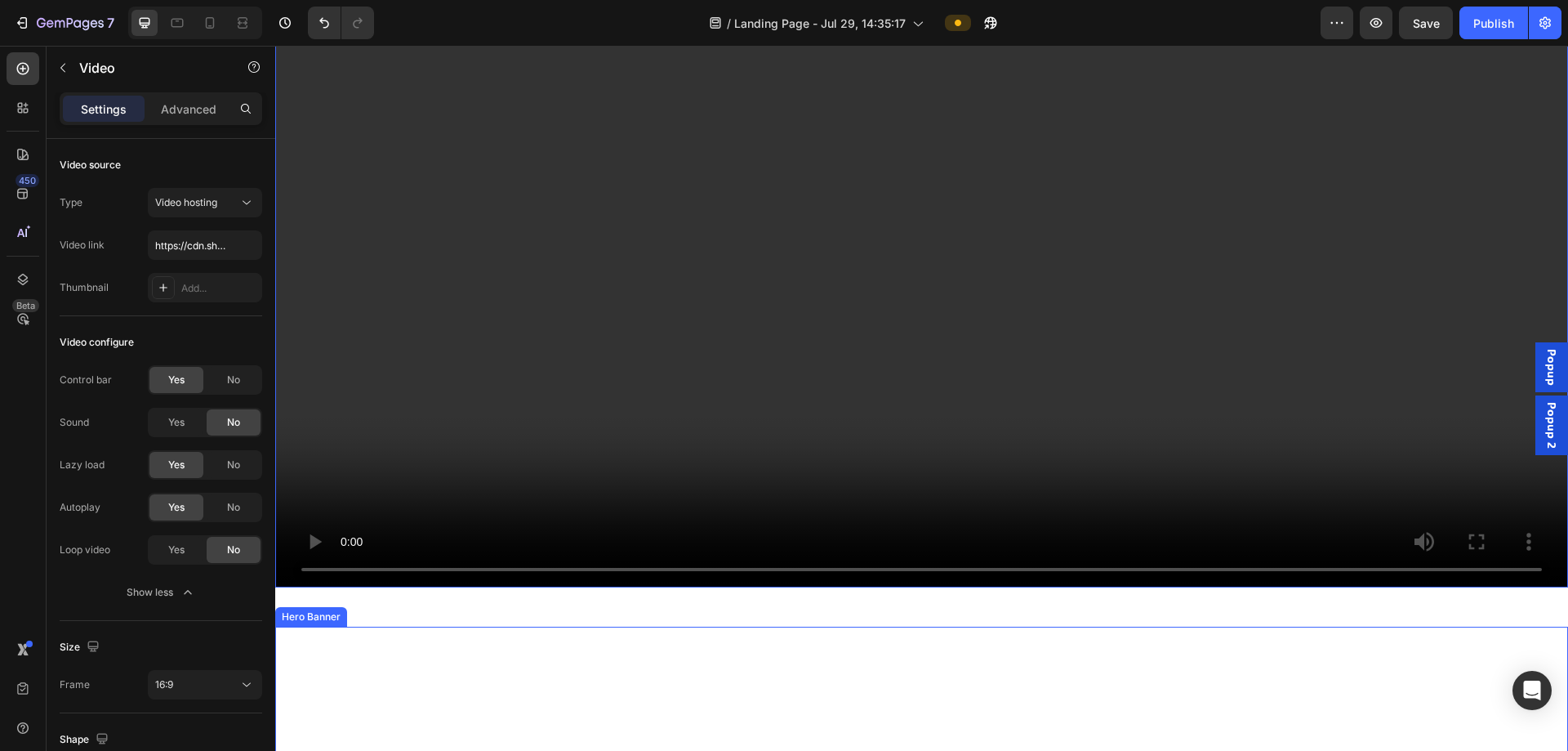 click at bounding box center (921, 990) 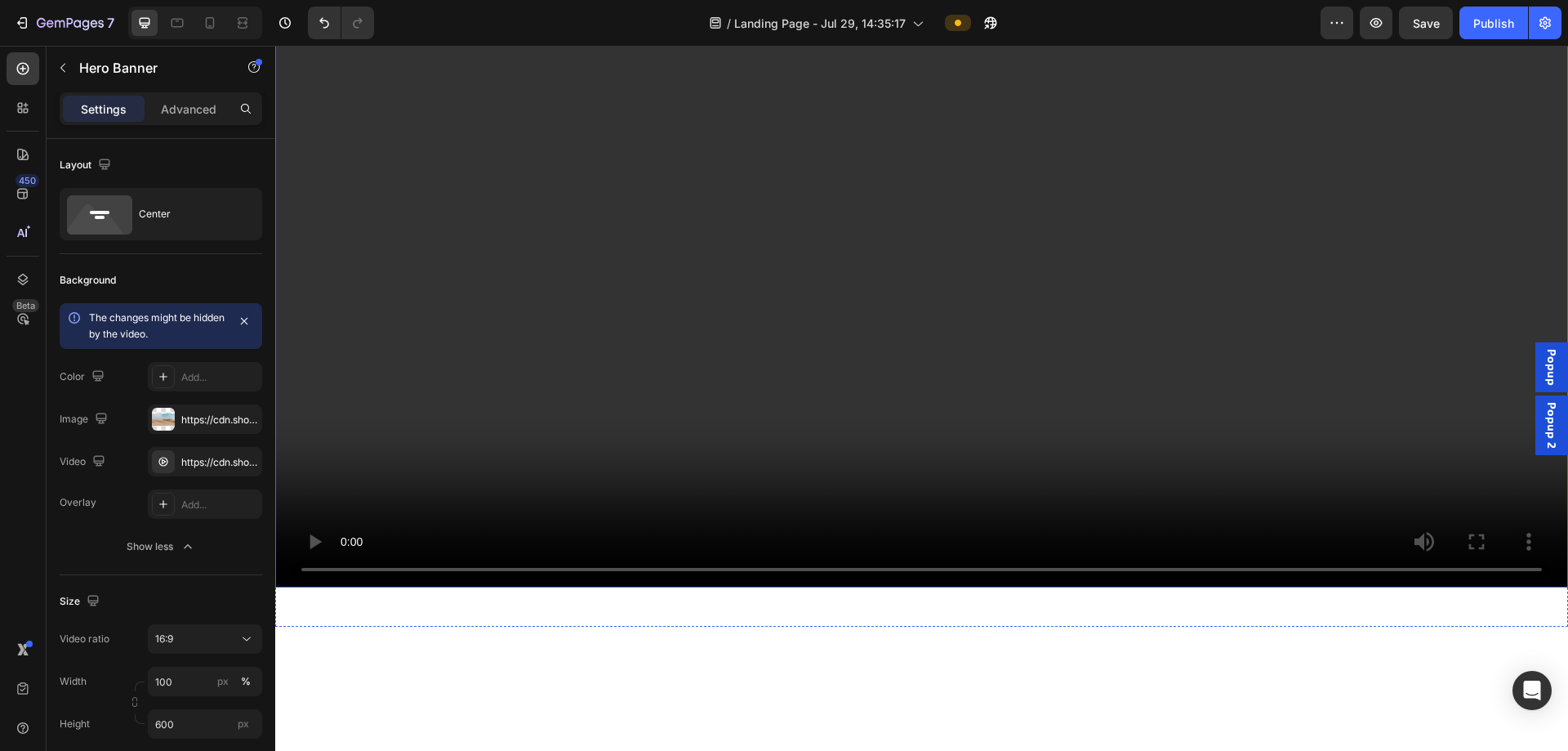 scroll, scrollTop: 0, scrollLeft: 0, axis: both 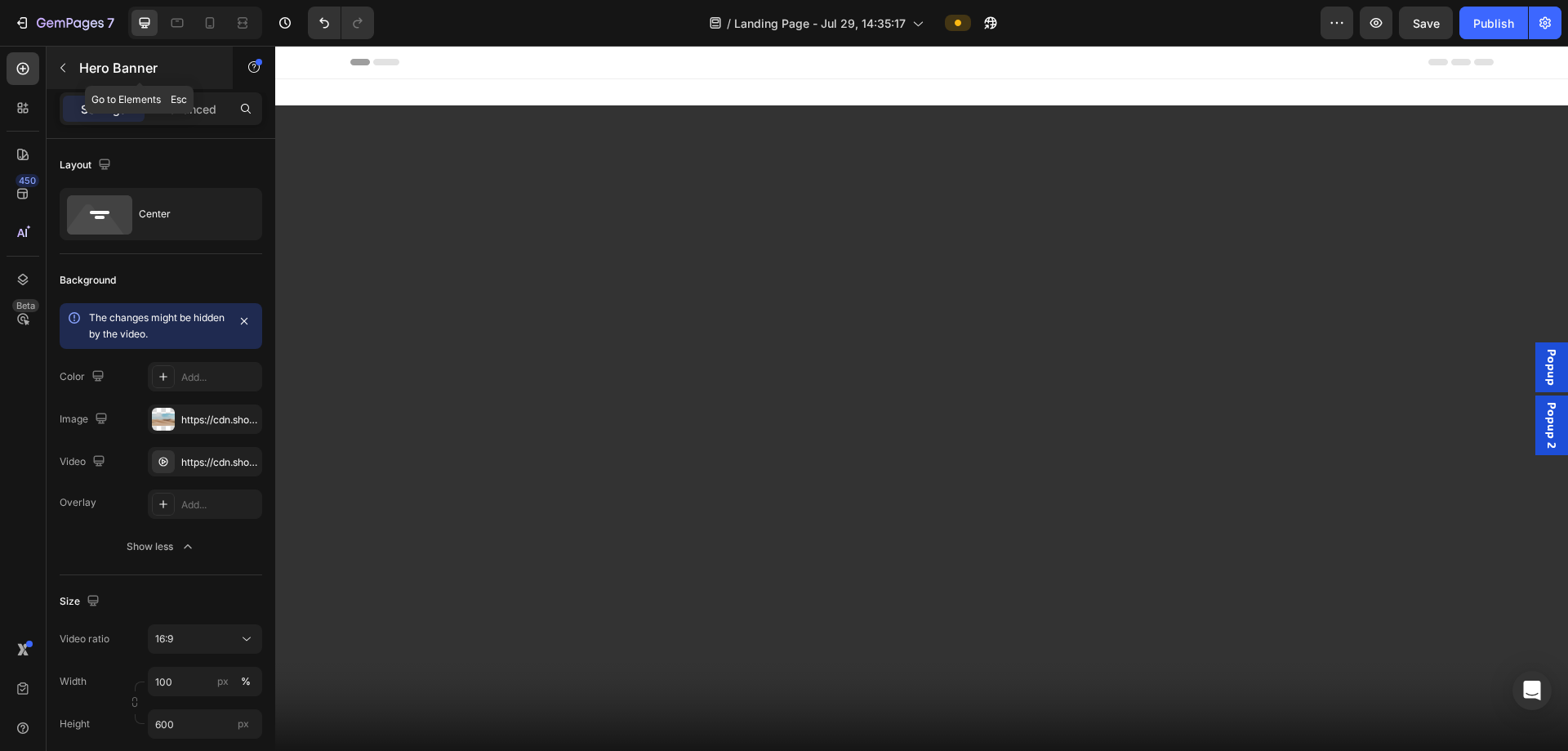 click 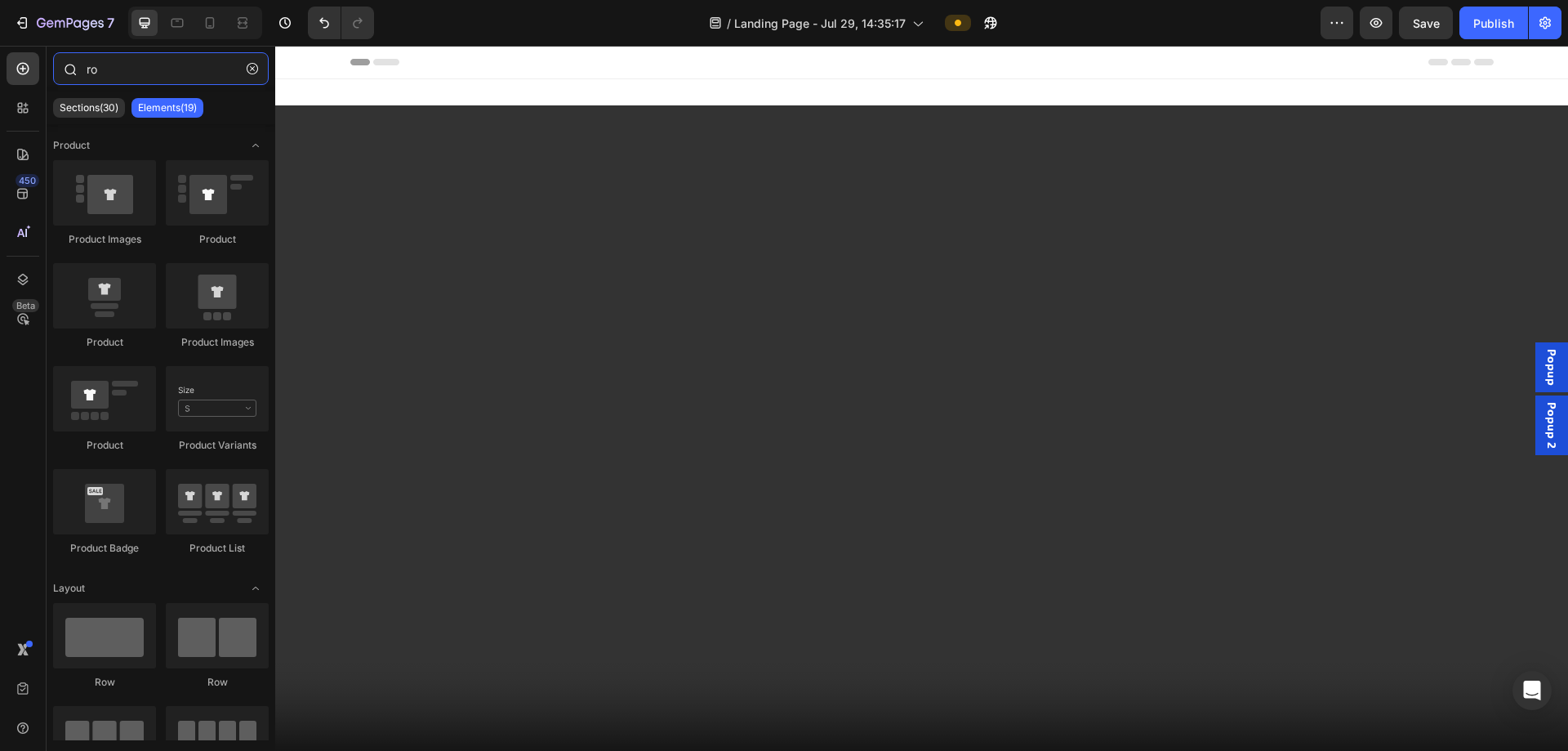 click on "ro" at bounding box center (161, 69) 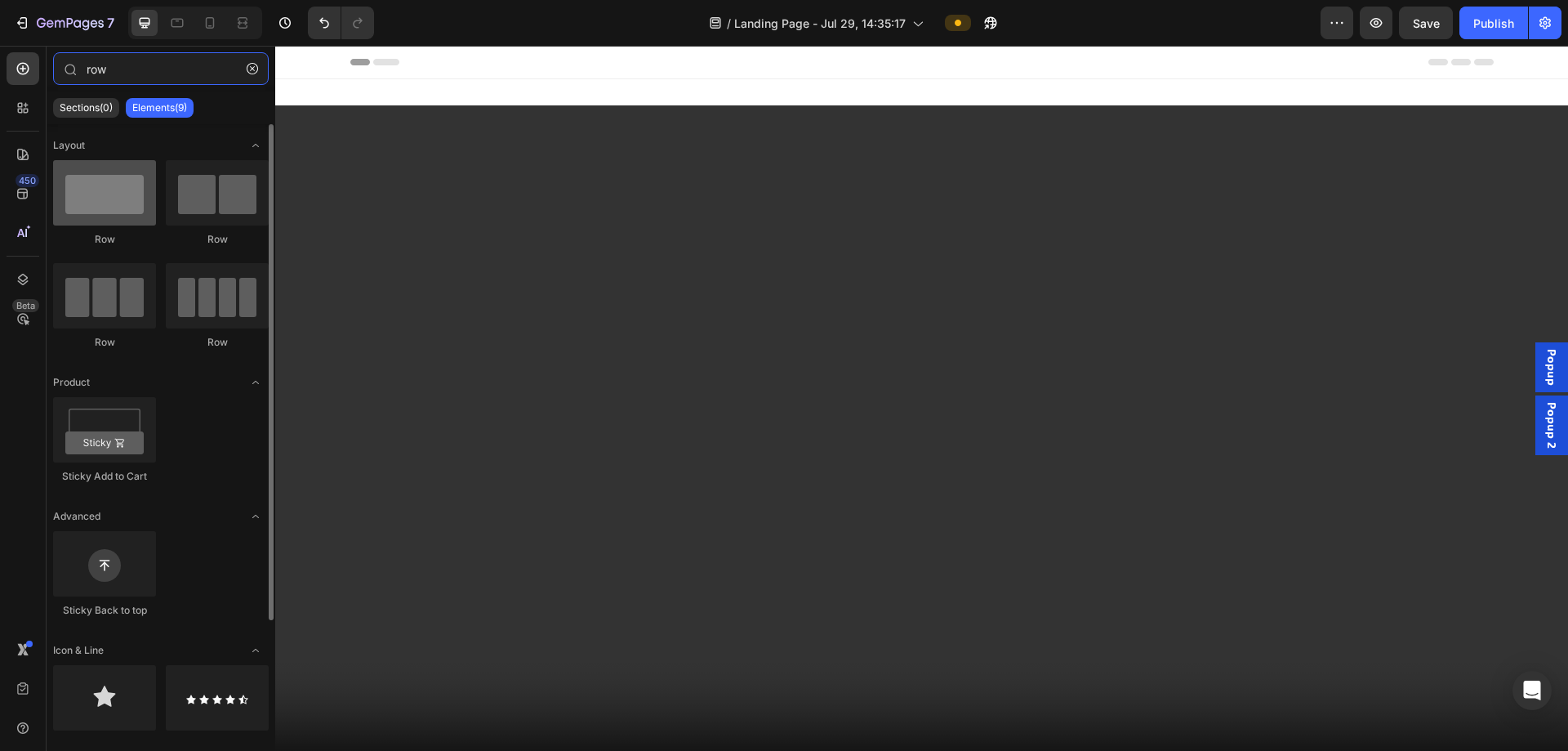 type on "row" 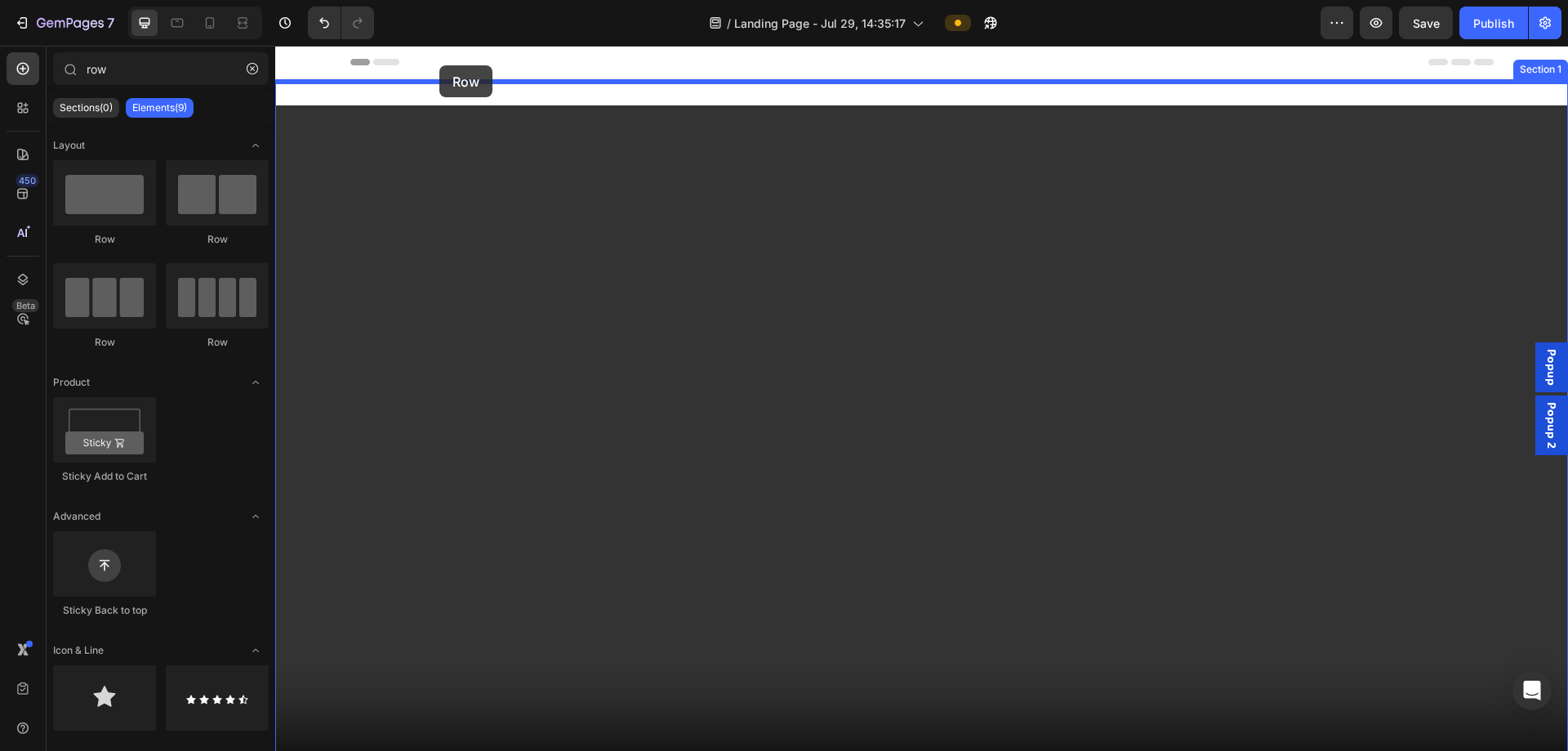 drag, startPoint x: 385, startPoint y: 249, endPoint x: 831, endPoint y: 46, distance: 490.0255 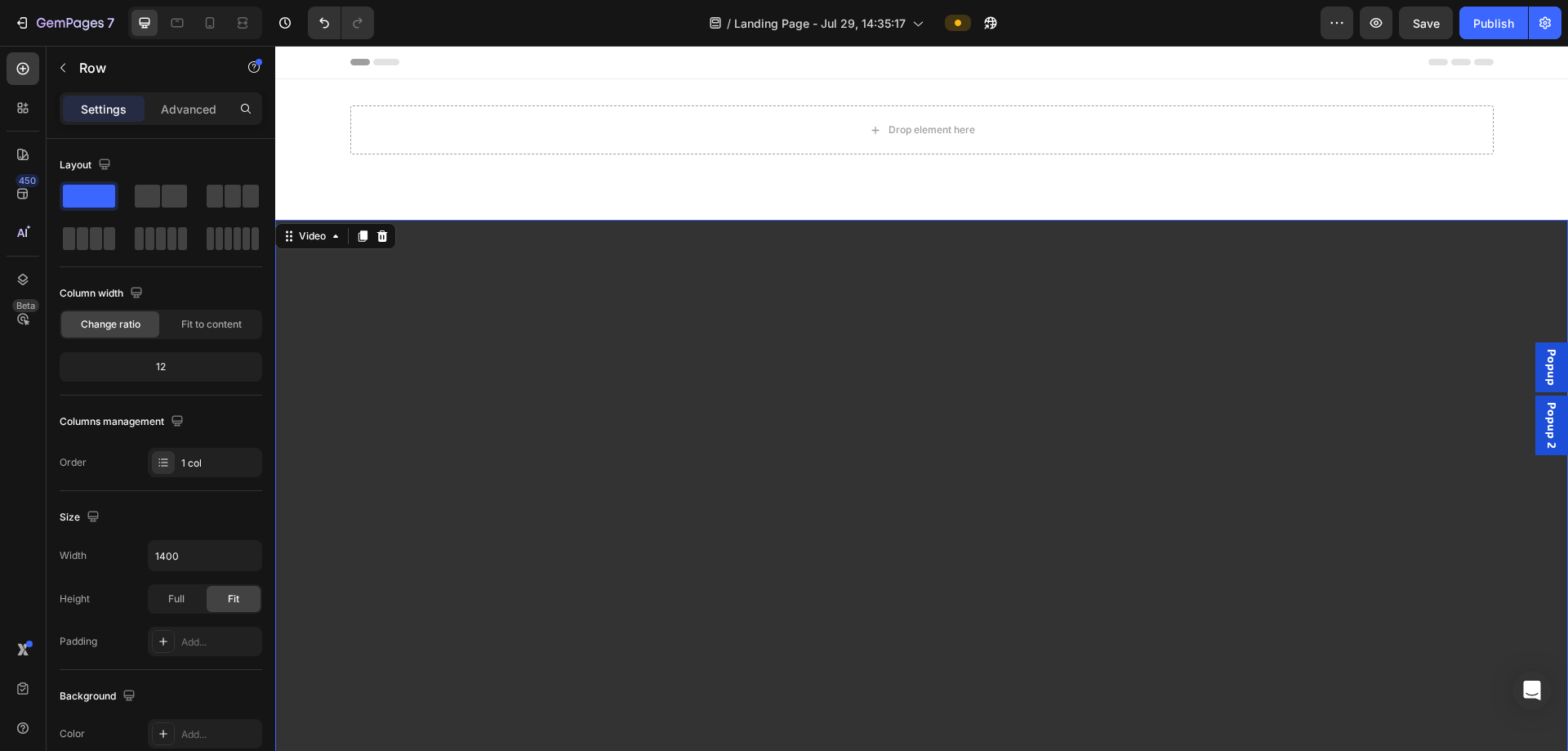 click at bounding box center (921, 583) 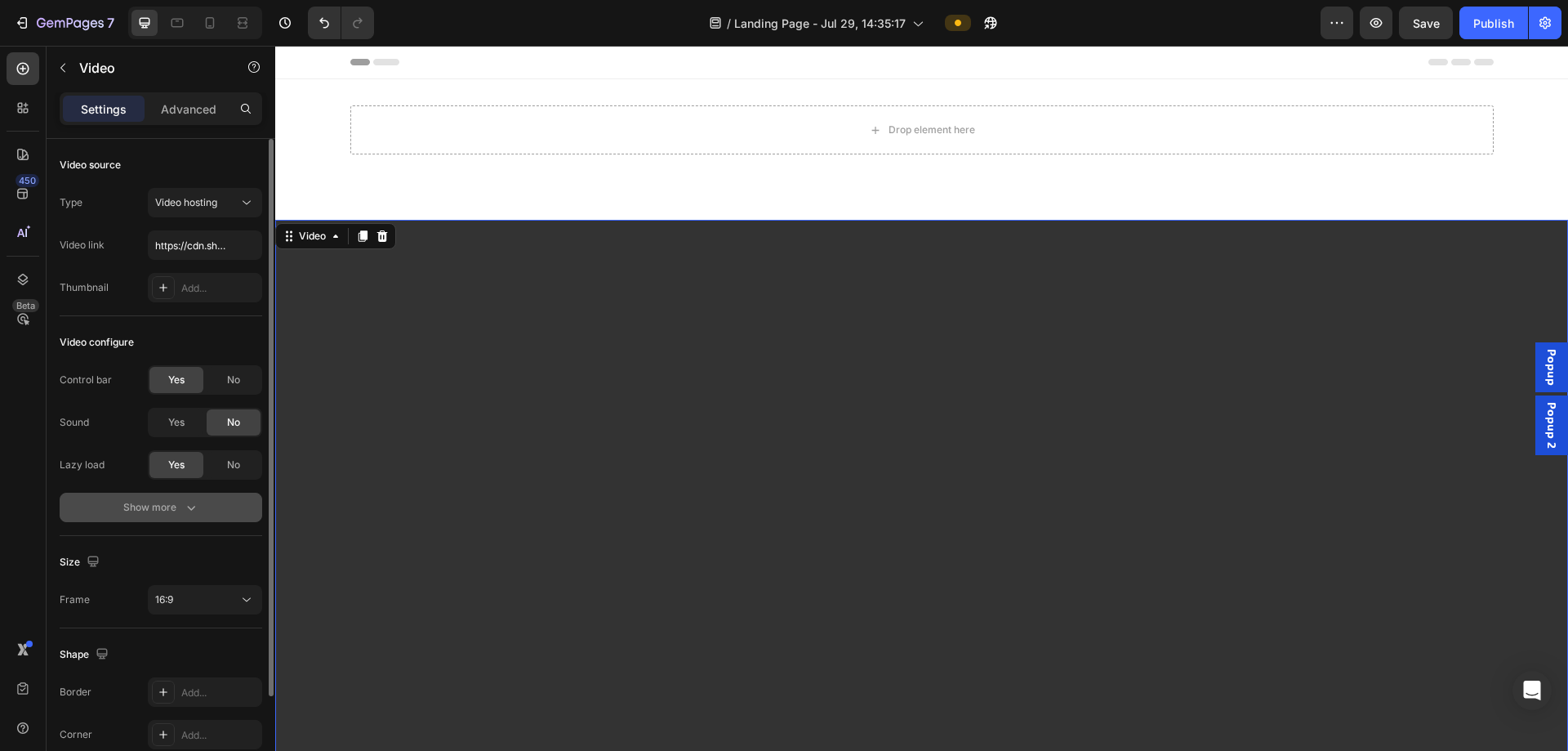 click 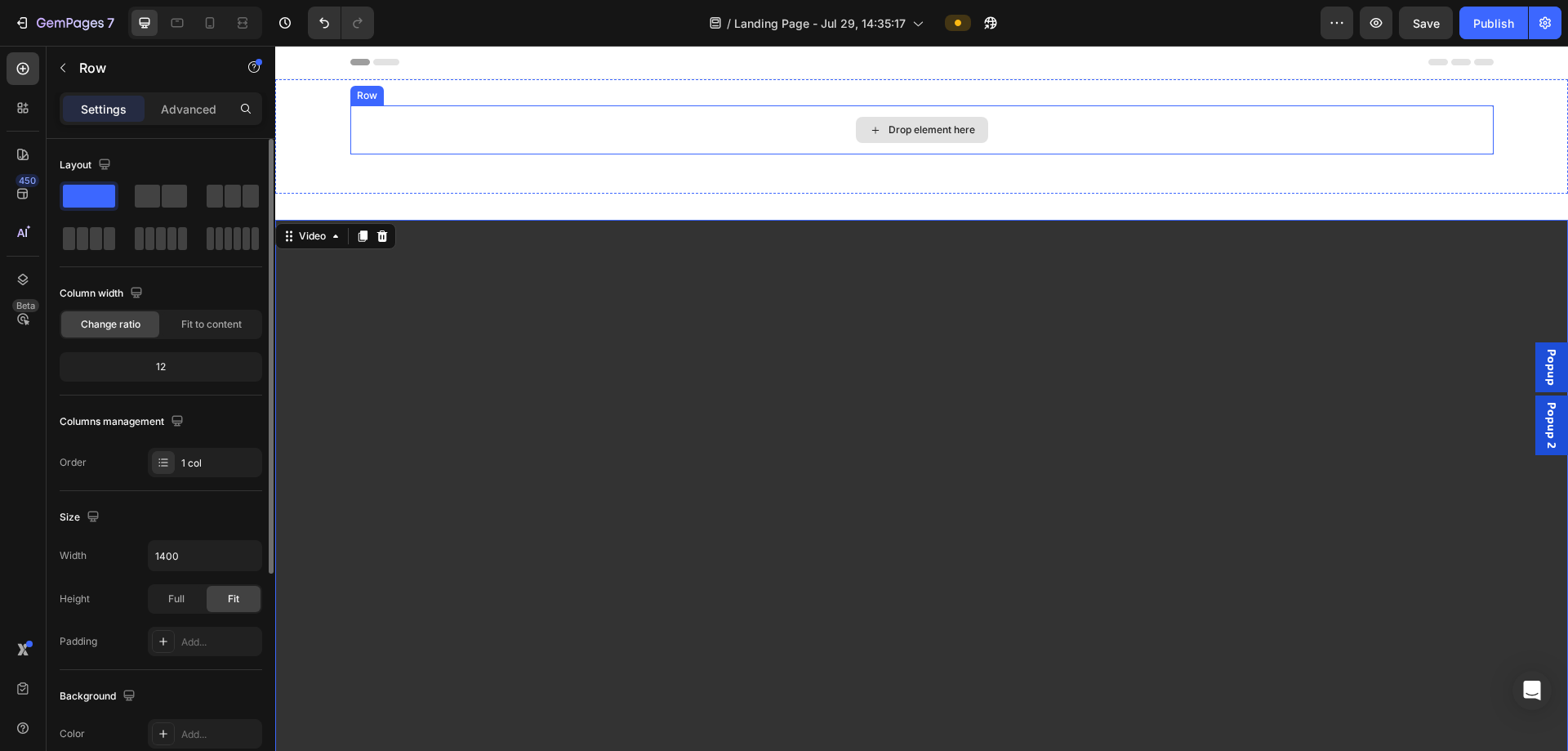 click on "Drop element here" at bounding box center [922, 130] 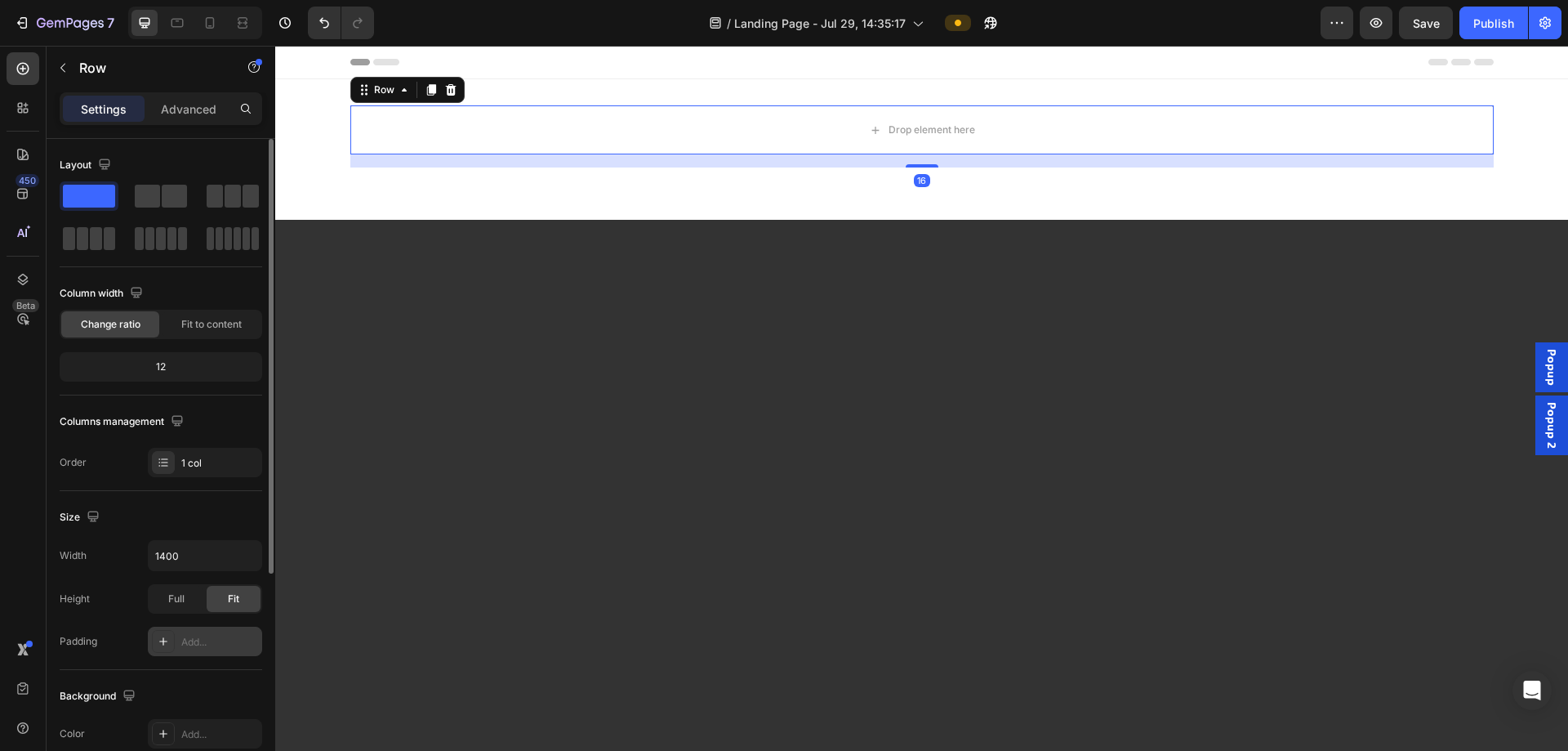 scroll, scrollTop: 163, scrollLeft: 0, axis: vertical 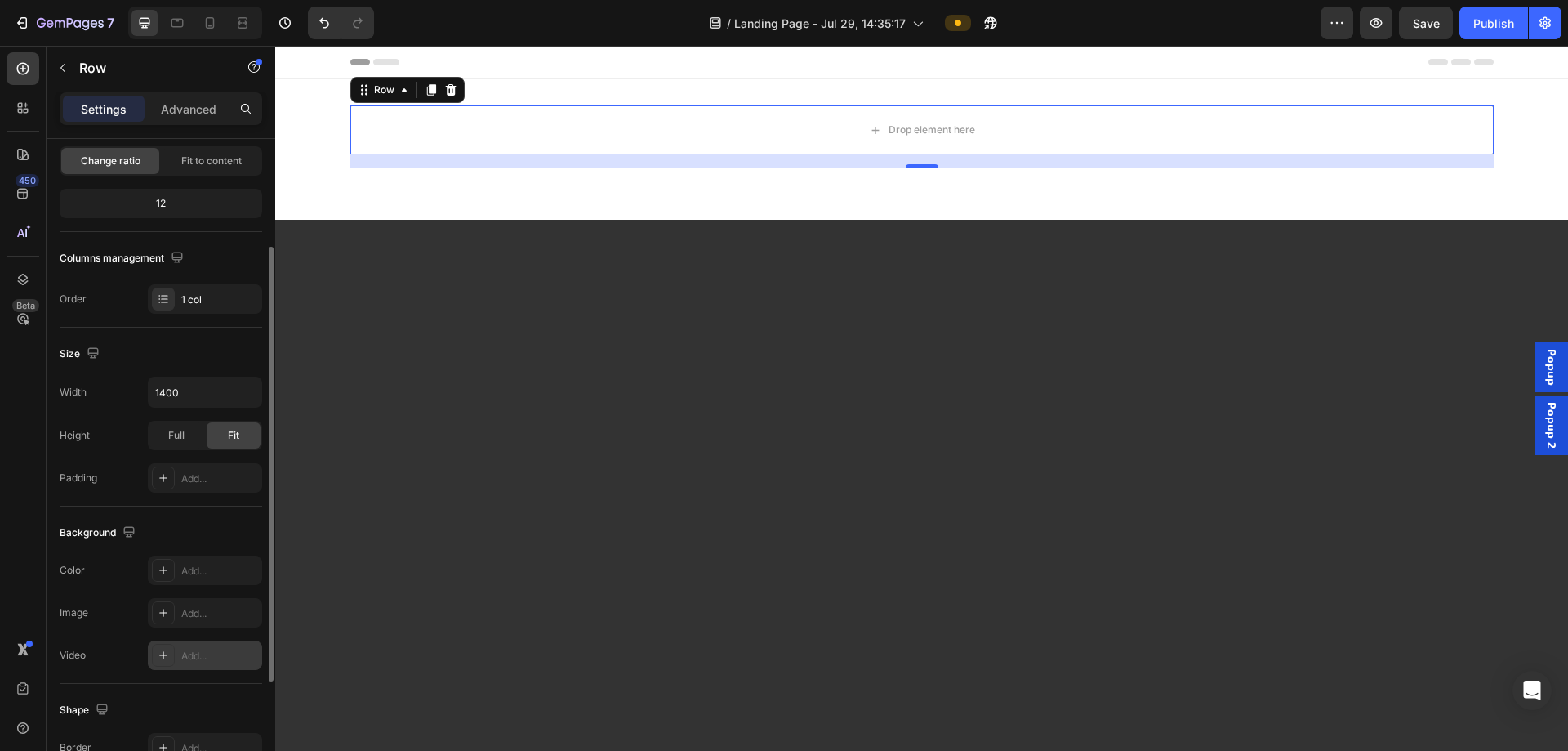 click on "Add..." at bounding box center [220, 656] 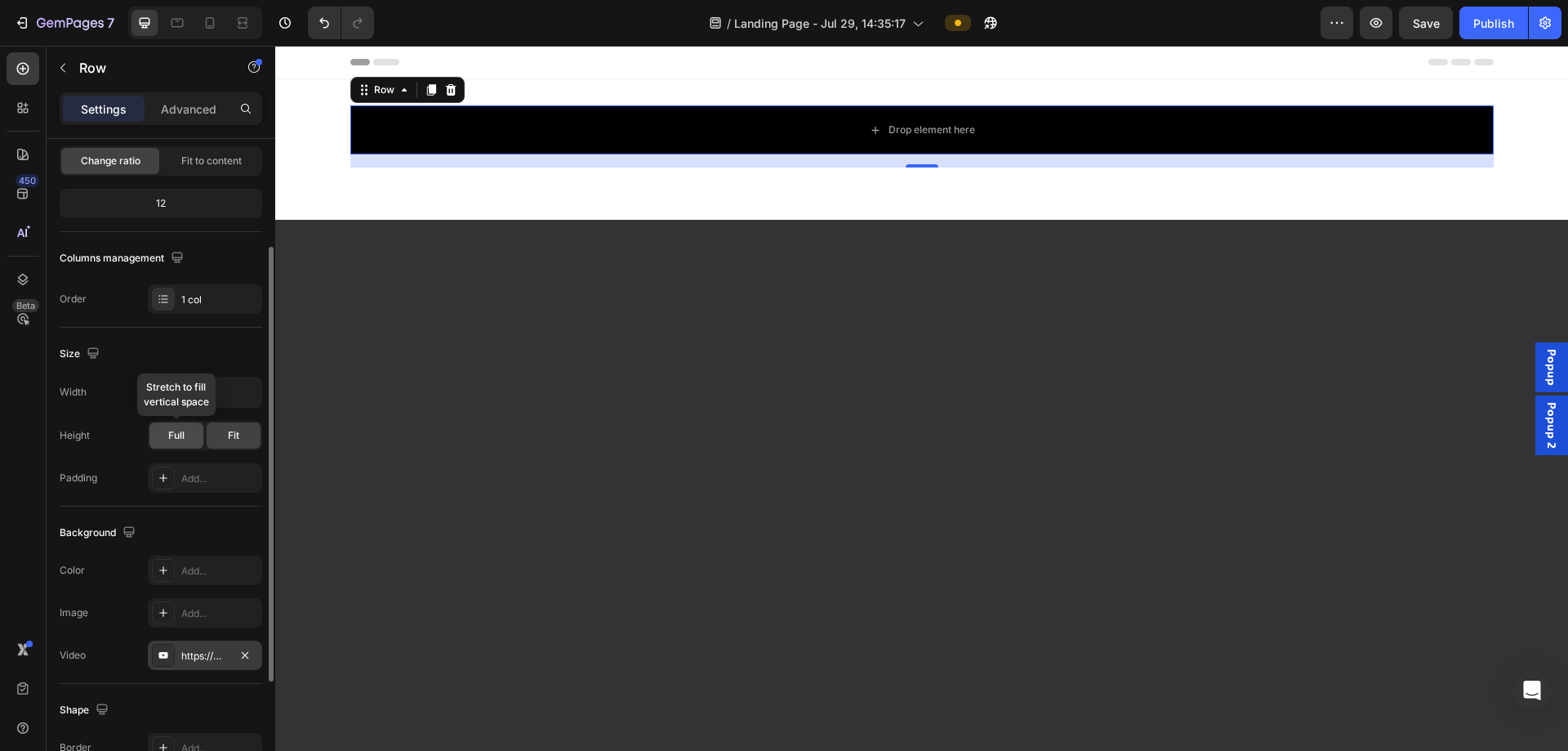 click on "Full" 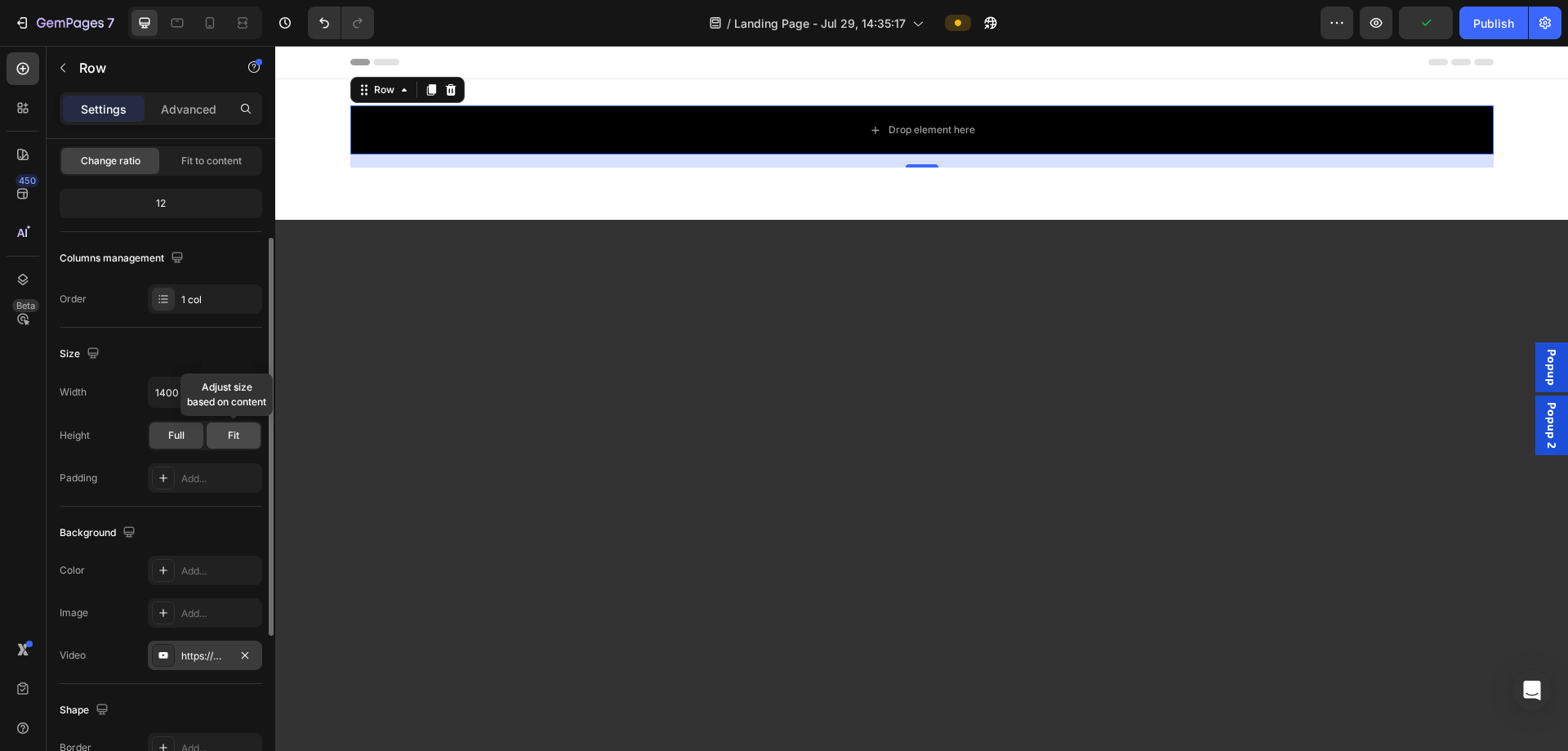click on "Fit" 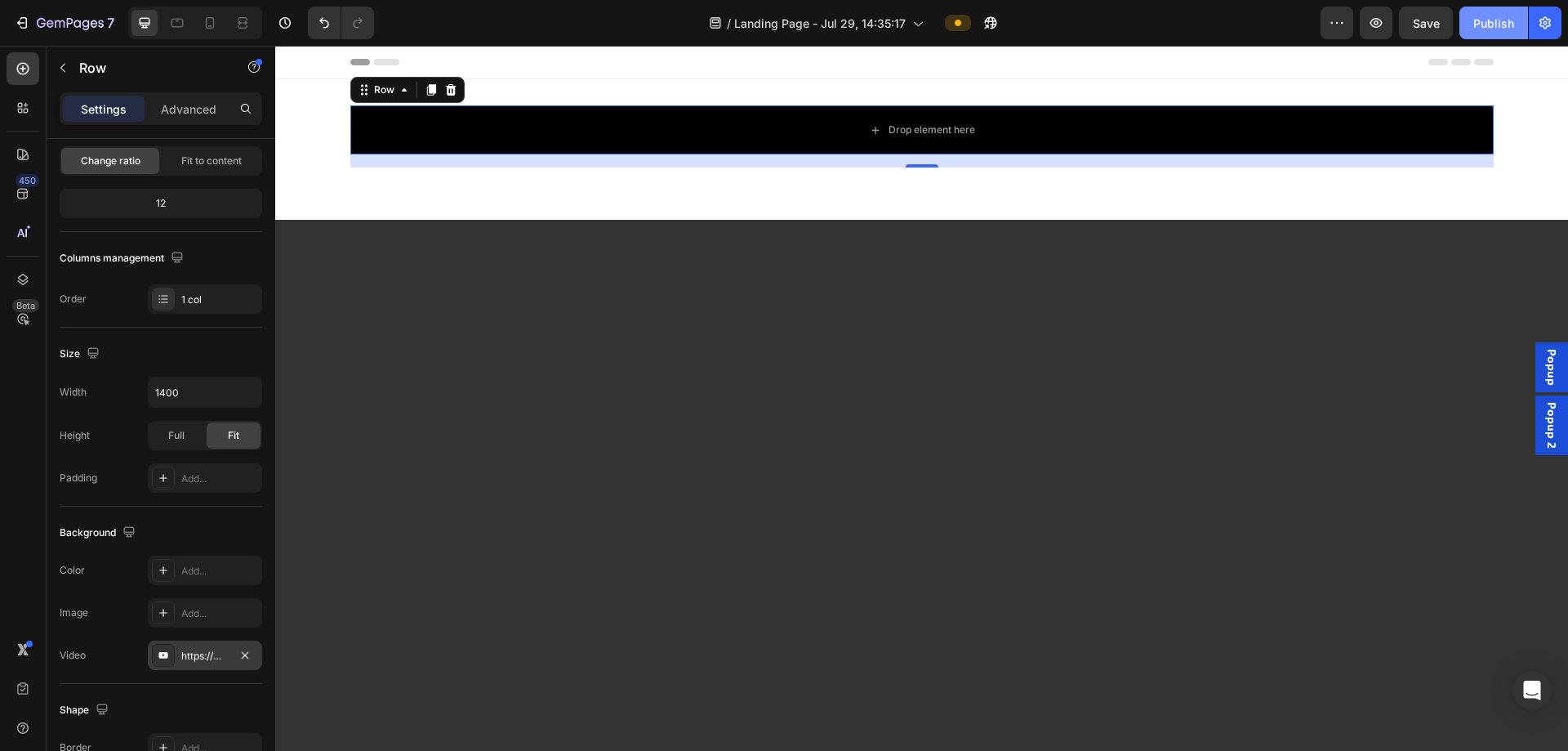 click on "Publish" at bounding box center (1494, 23) 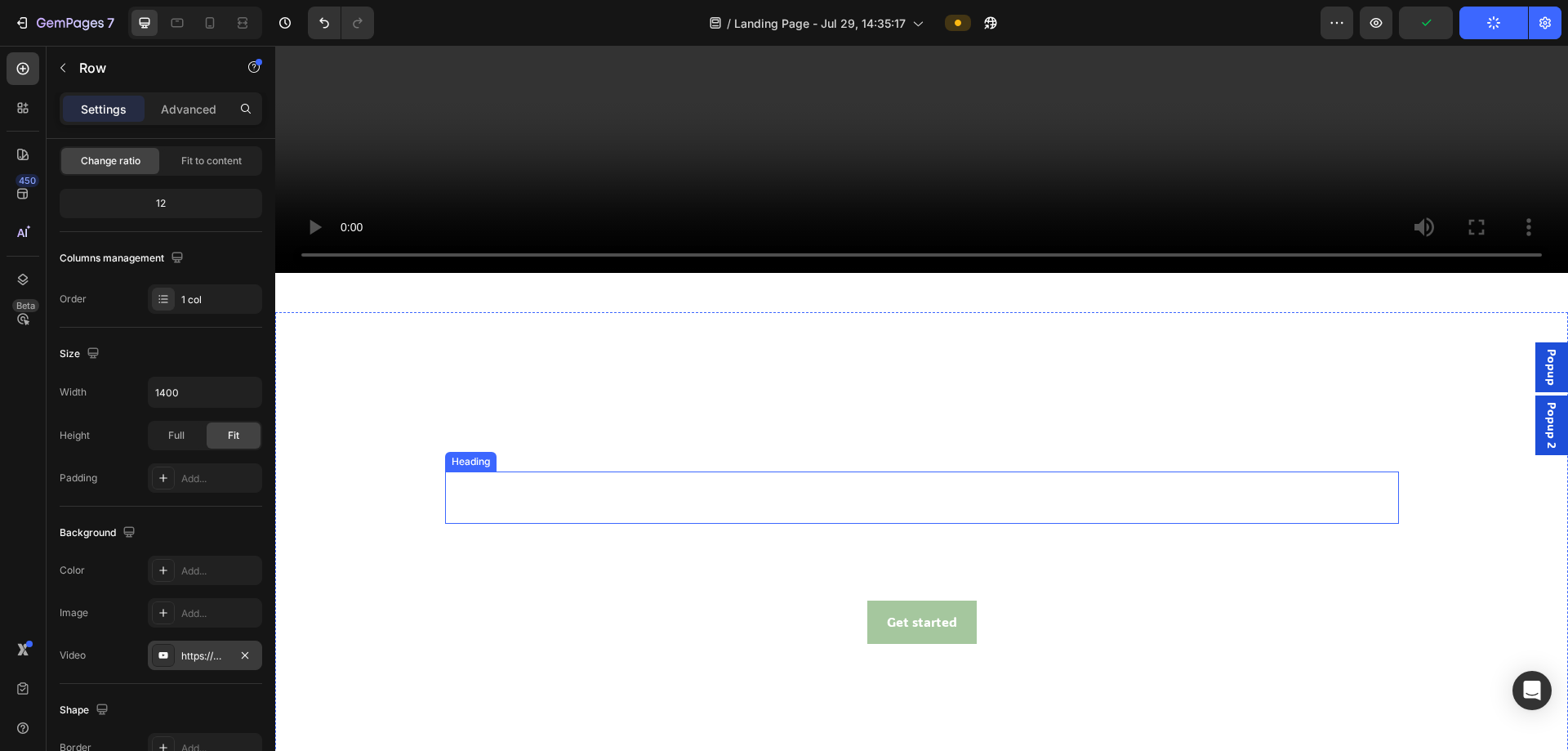 scroll, scrollTop: 735, scrollLeft: 0, axis: vertical 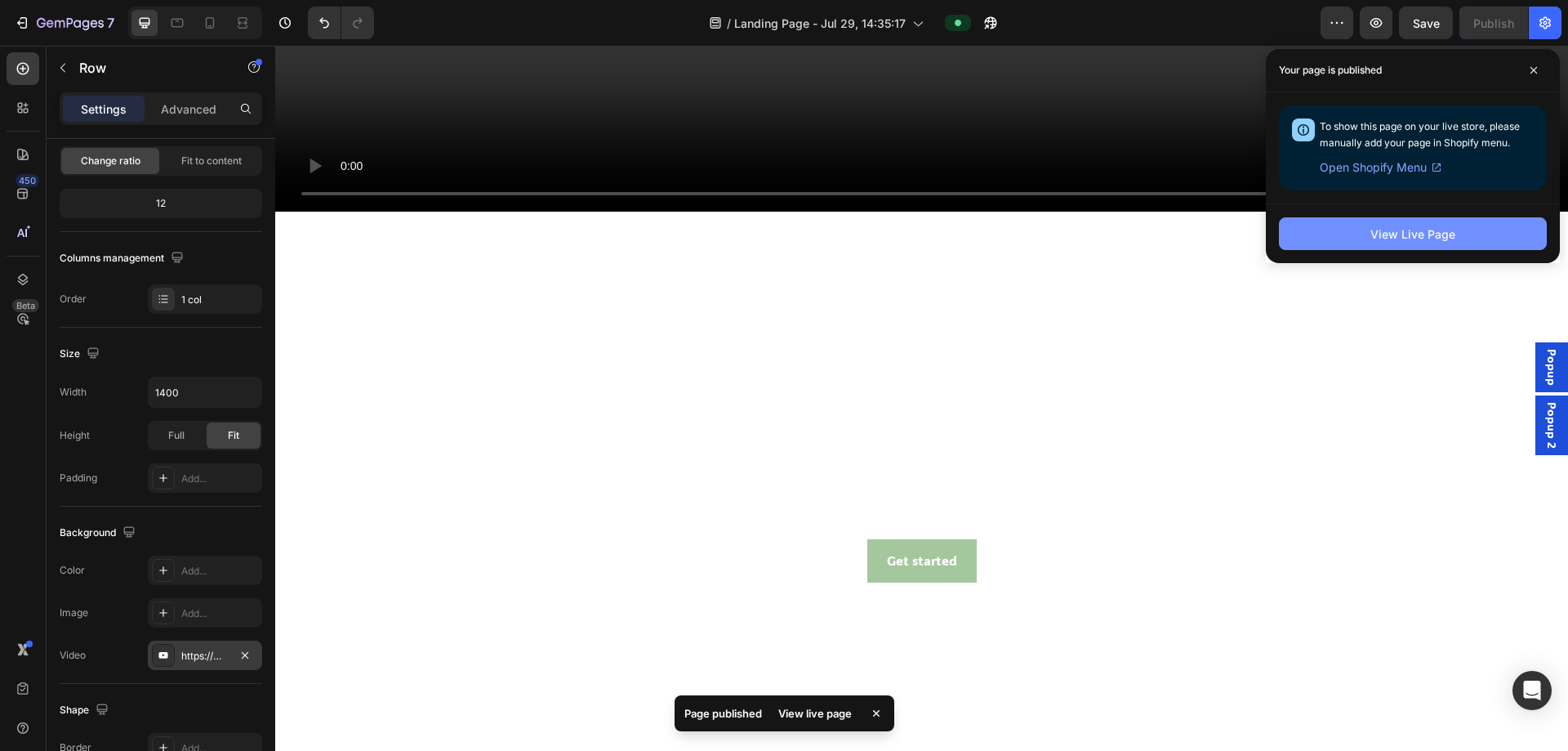 click on "View Live Page" at bounding box center [1413, 234] 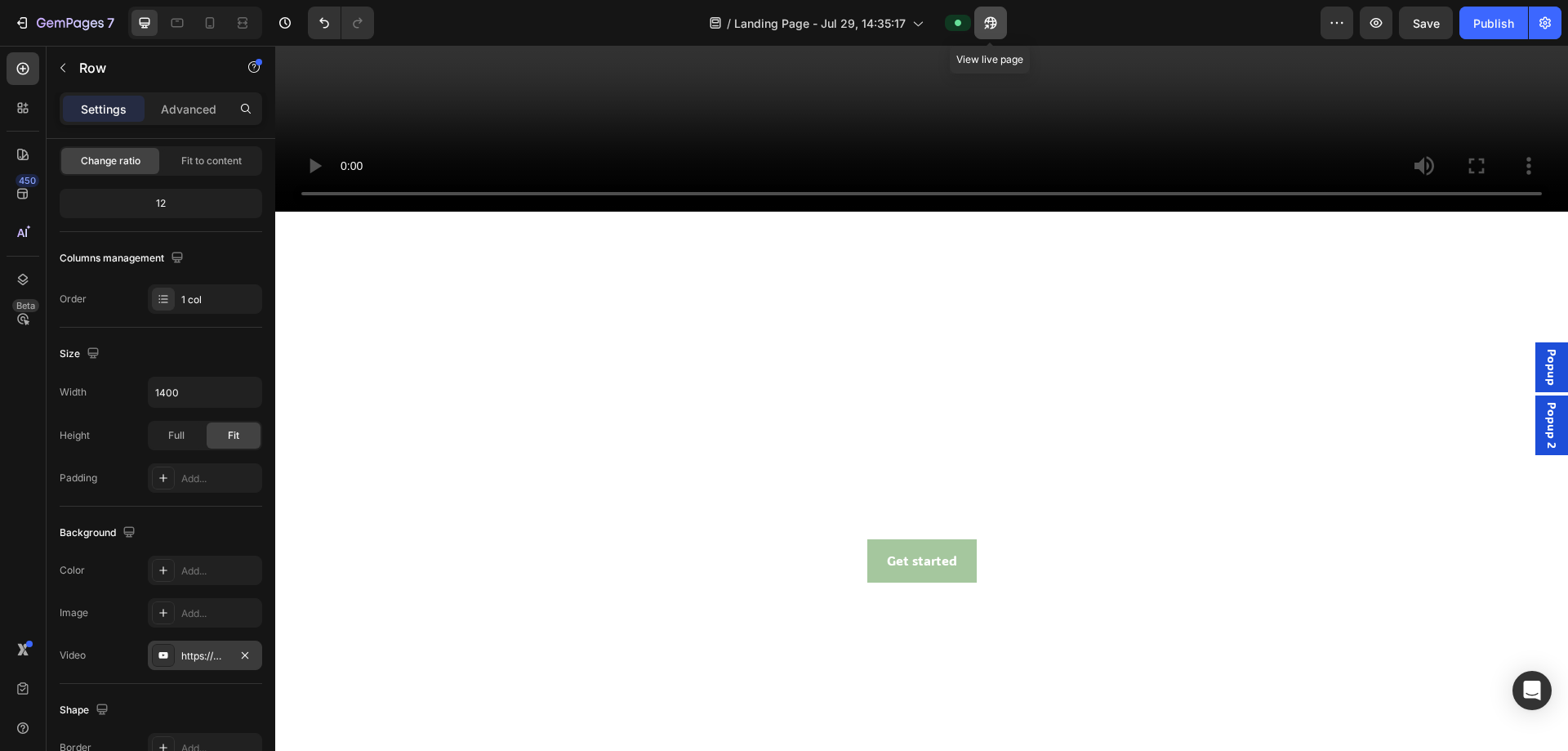 click 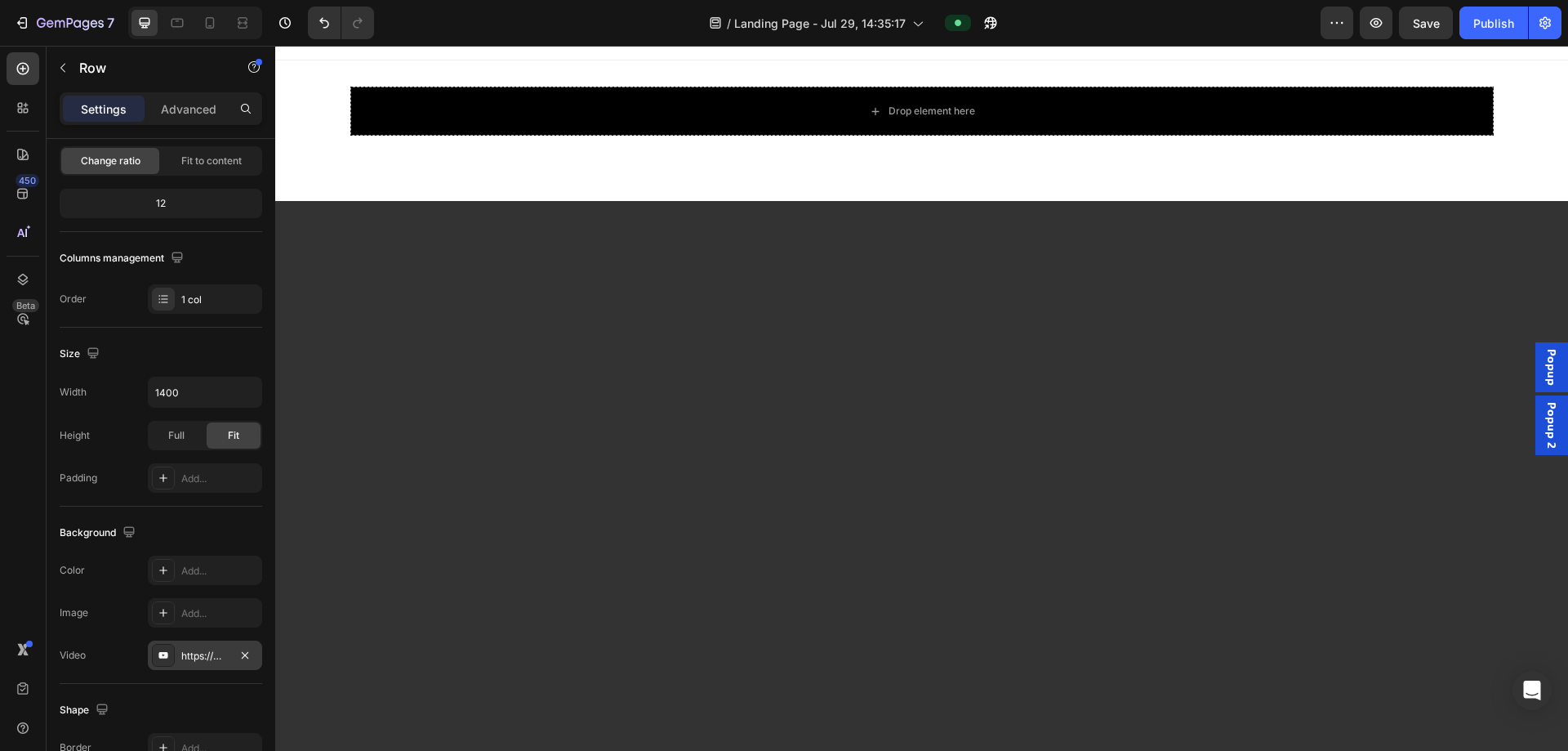 scroll, scrollTop: 0, scrollLeft: 0, axis: both 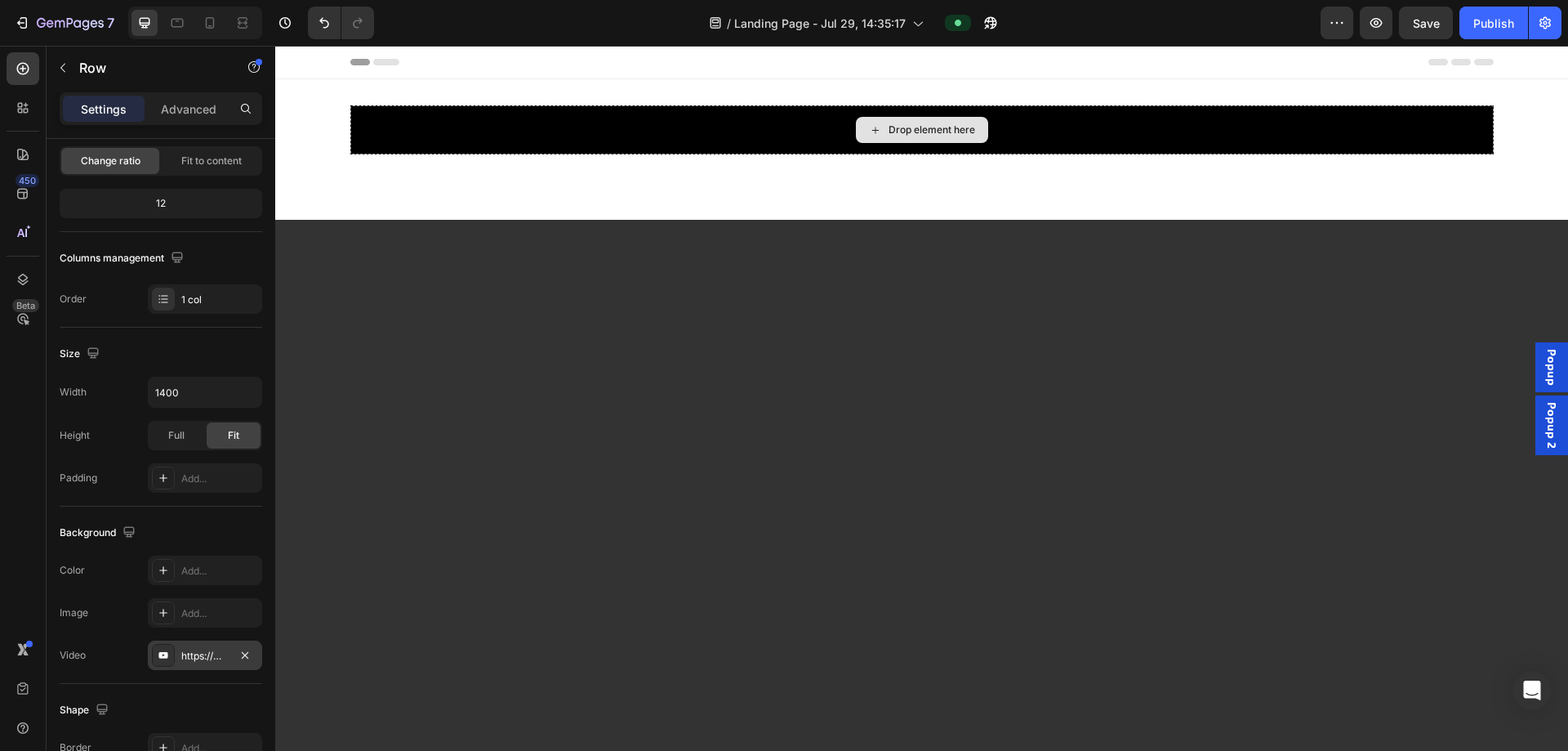 click on "Drop element here" at bounding box center [922, 130] 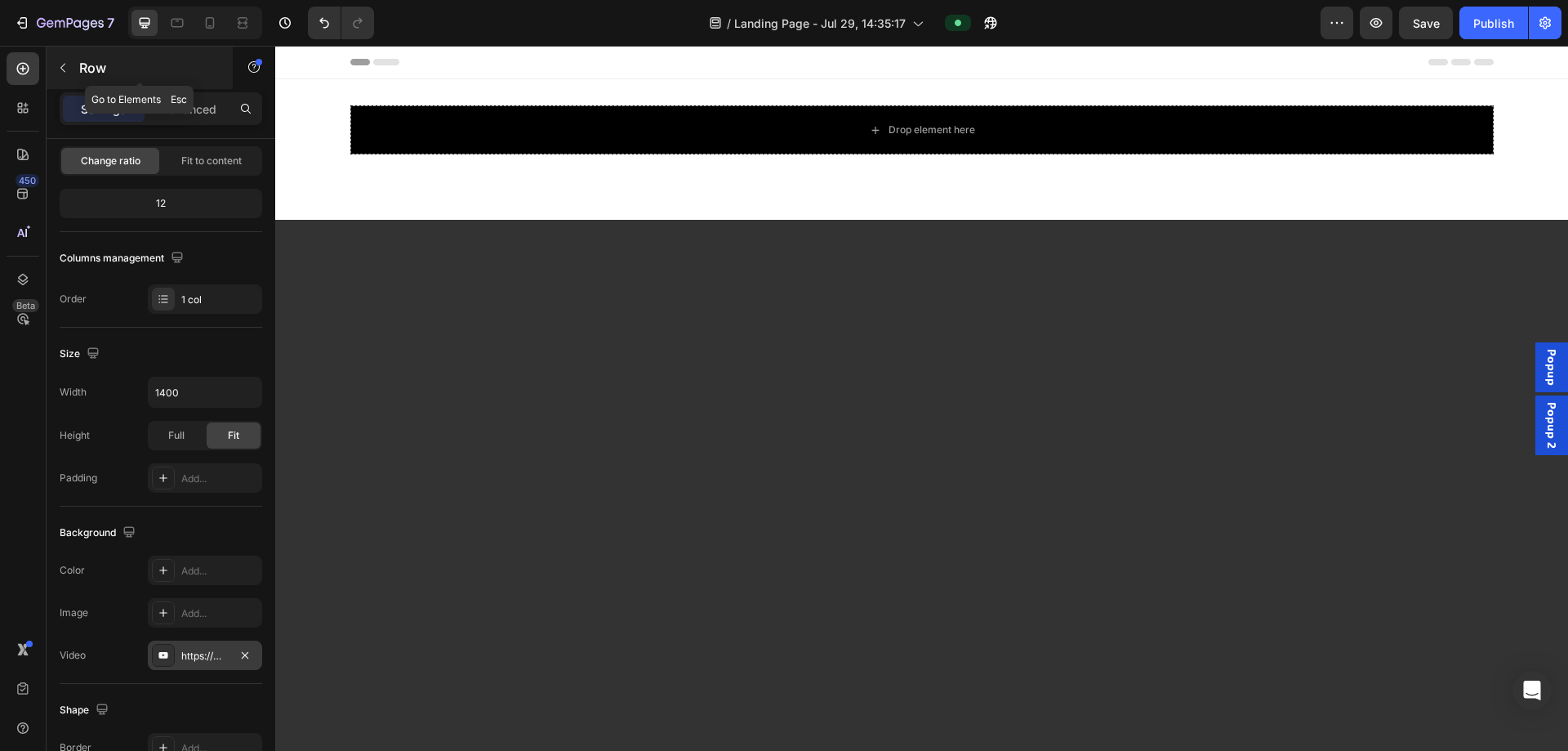click 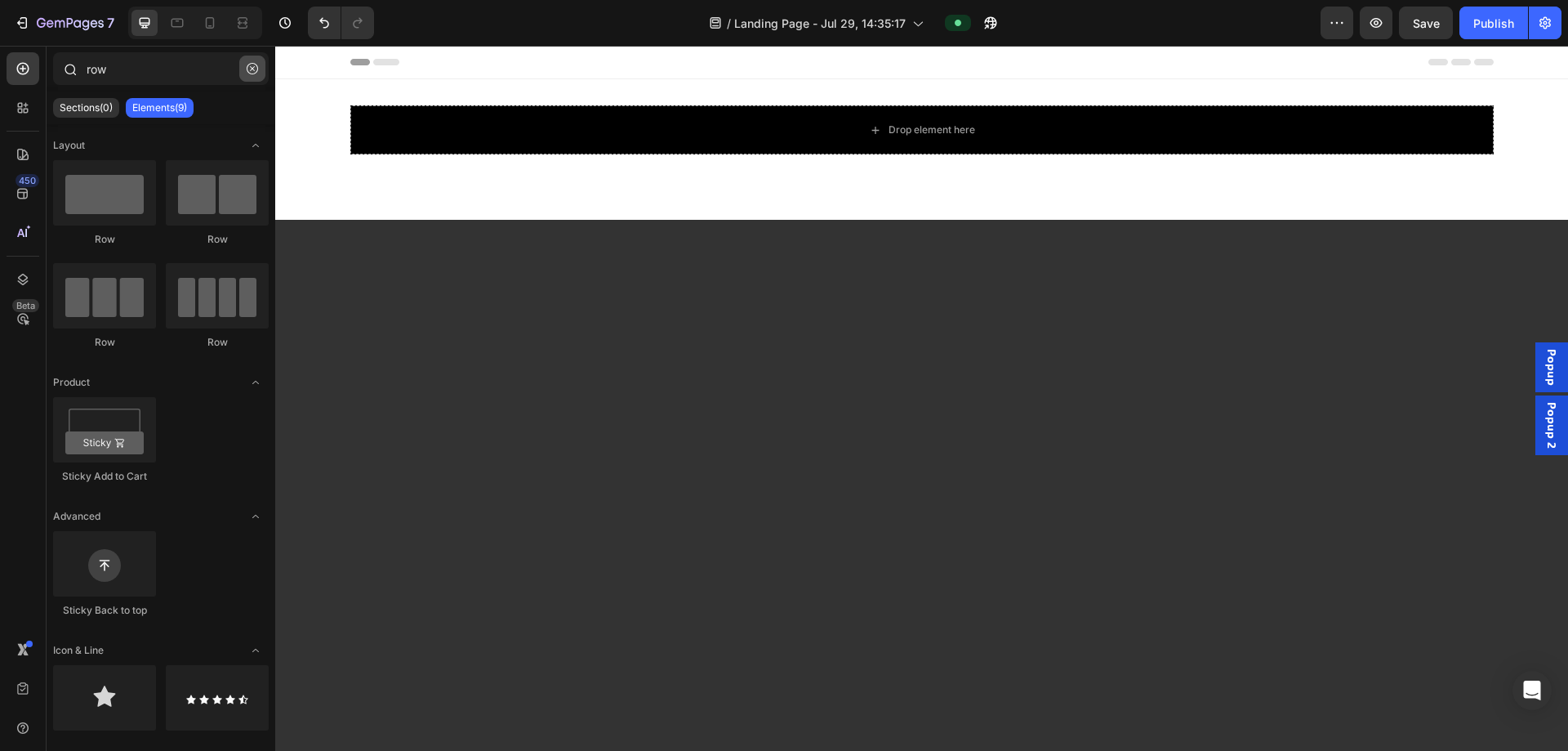 click at bounding box center [252, 69] 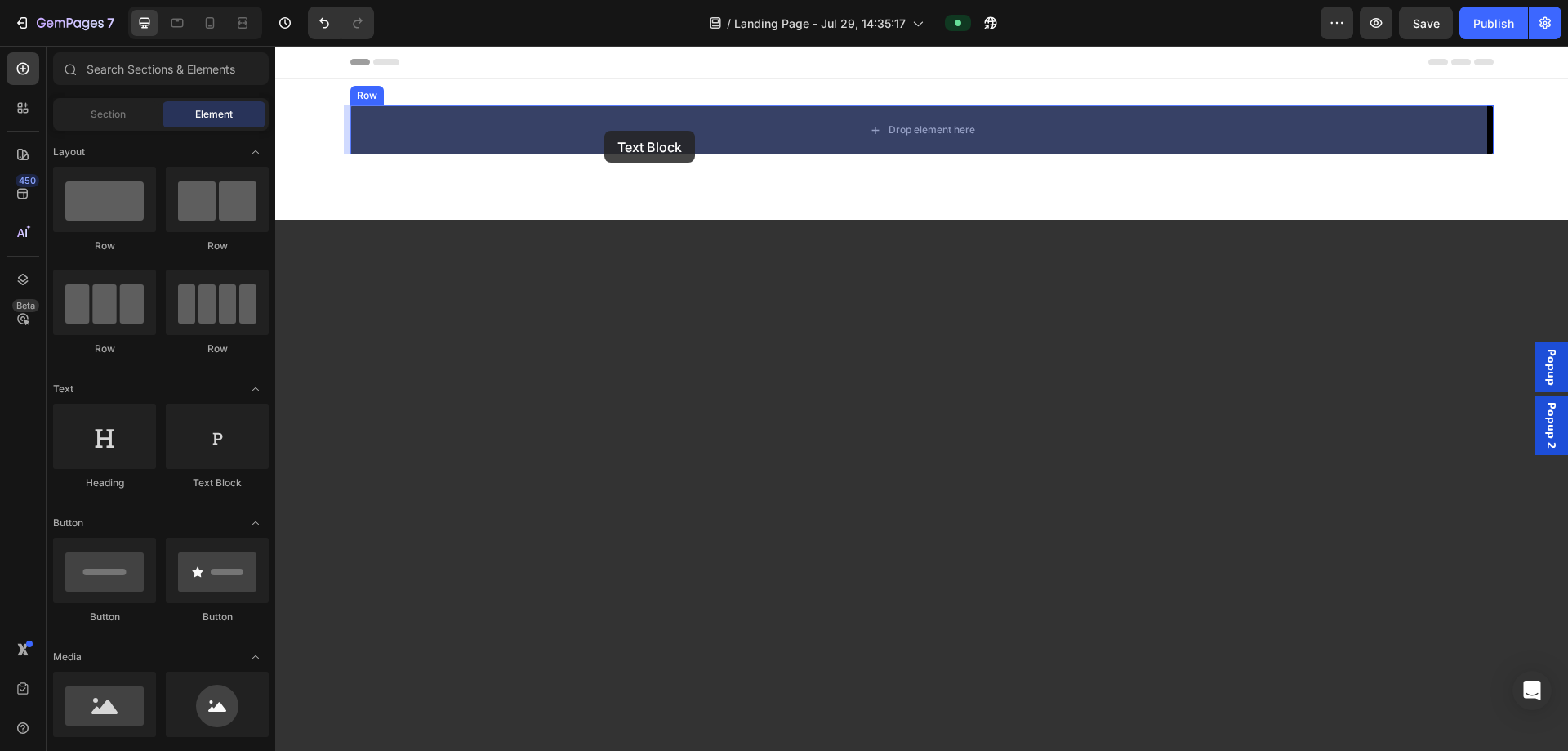 drag, startPoint x: 479, startPoint y: 485, endPoint x: 604, endPoint y: 131, distance: 375.4211 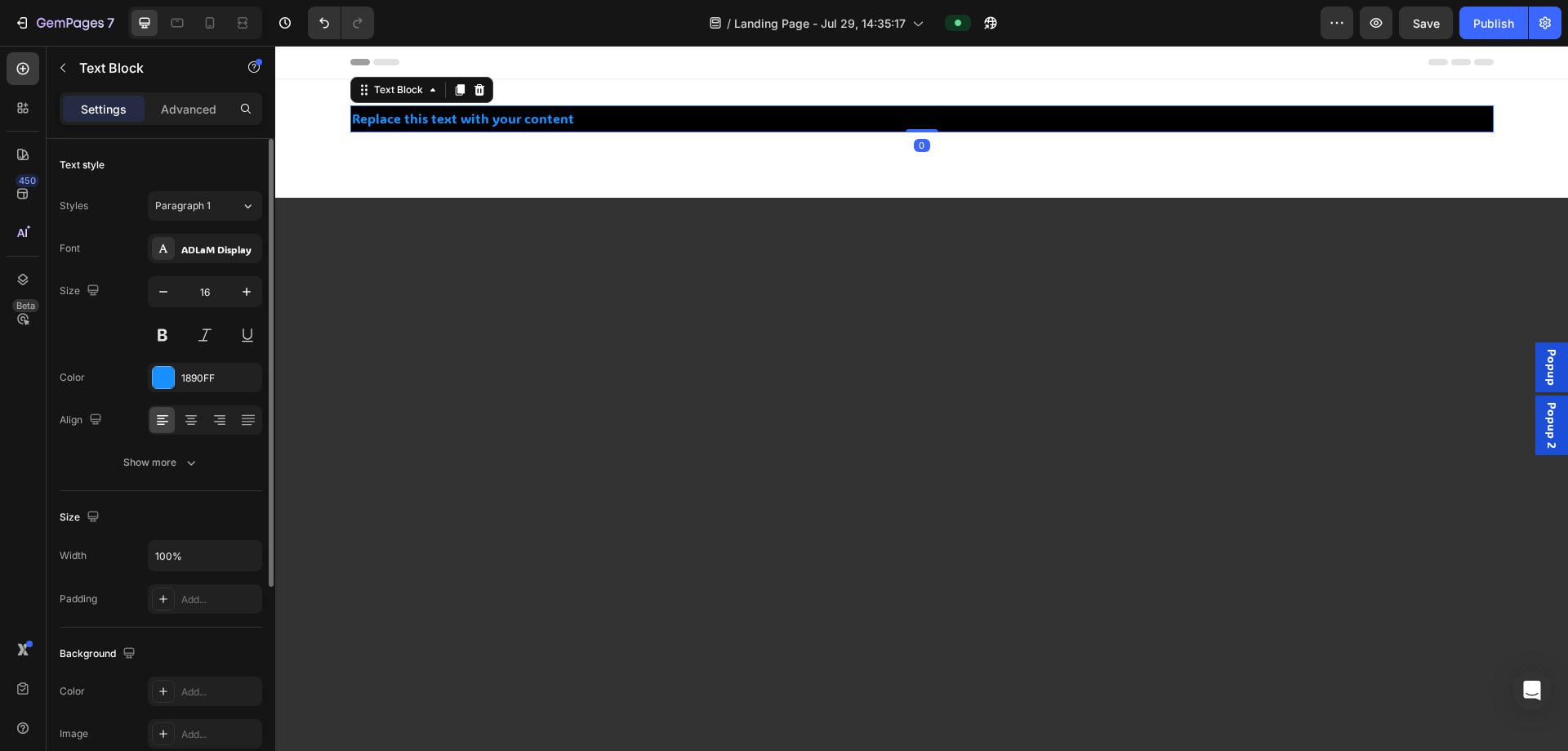 scroll, scrollTop: 310, scrollLeft: 0, axis: vertical 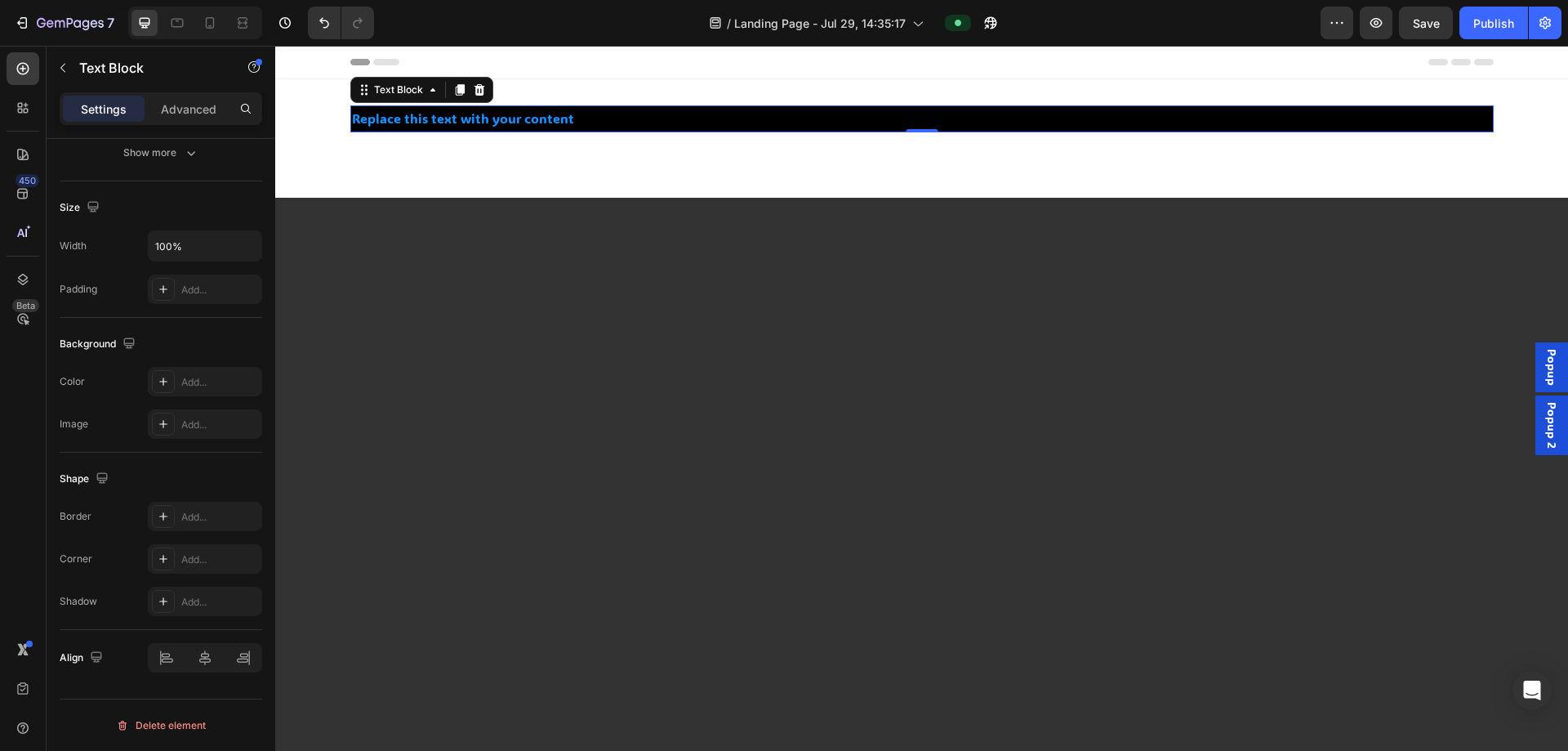 click on "Replace this text with your content" at bounding box center (922, 118) 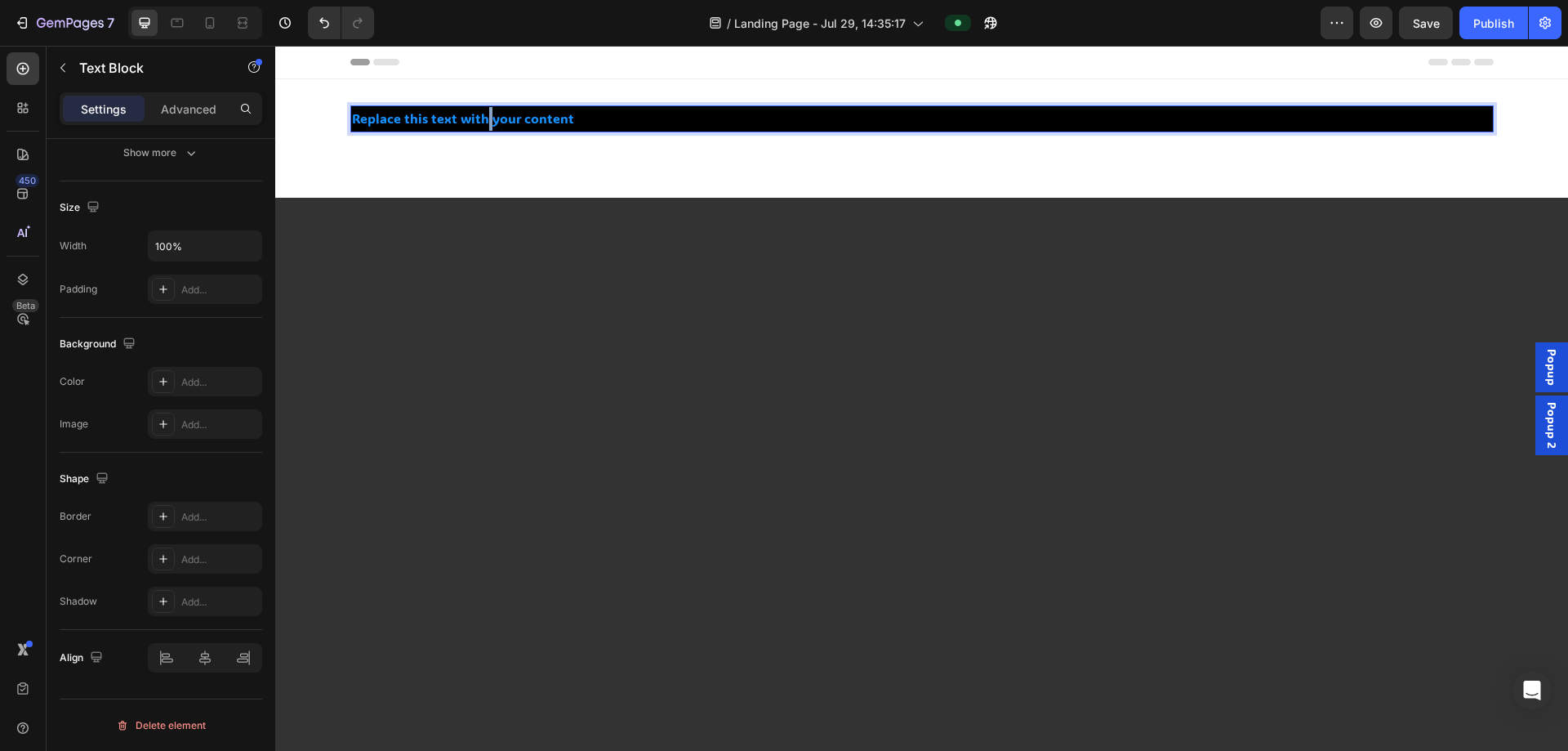 click on "Replace this text with your content" at bounding box center [922, 118] 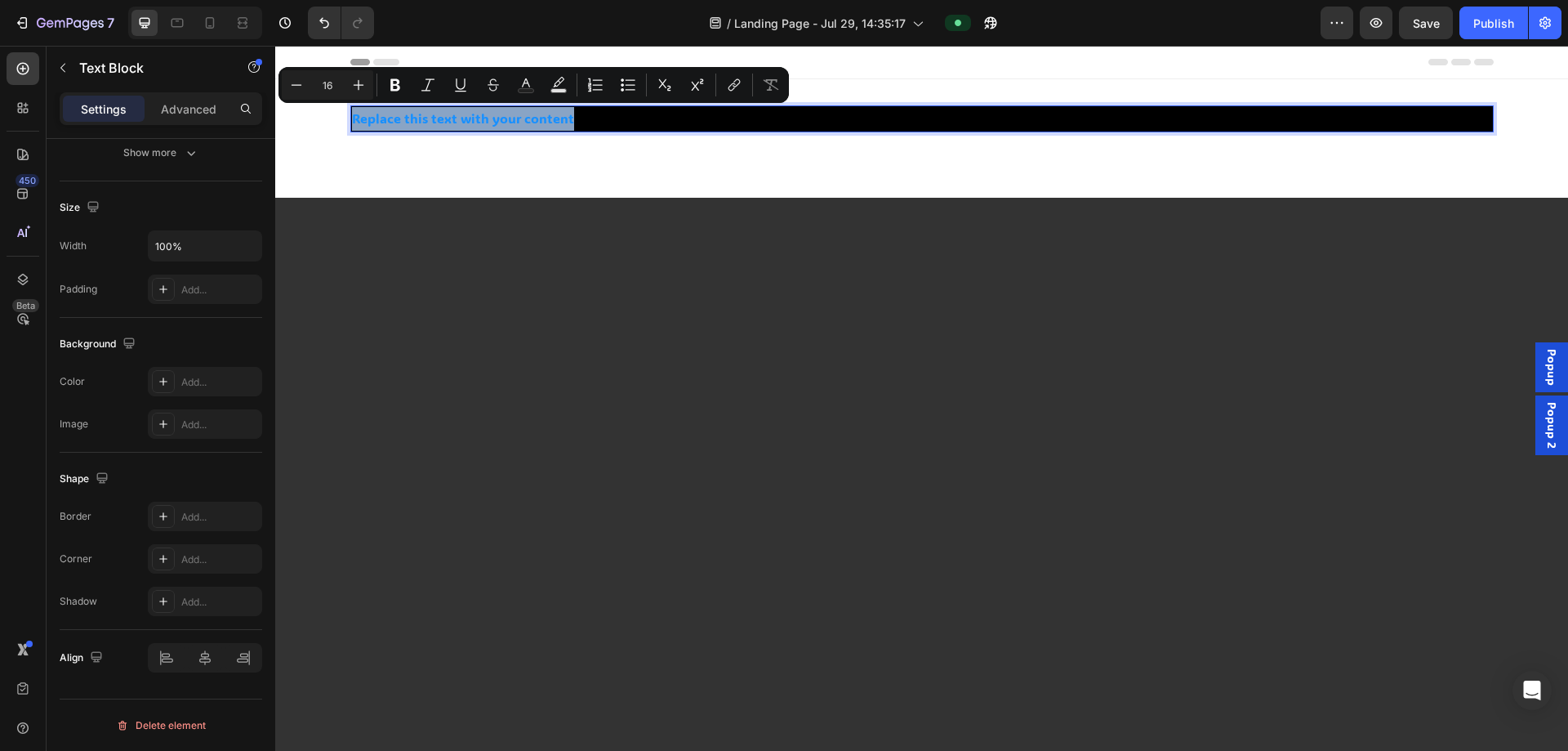 copy on "Replace this text with your content" 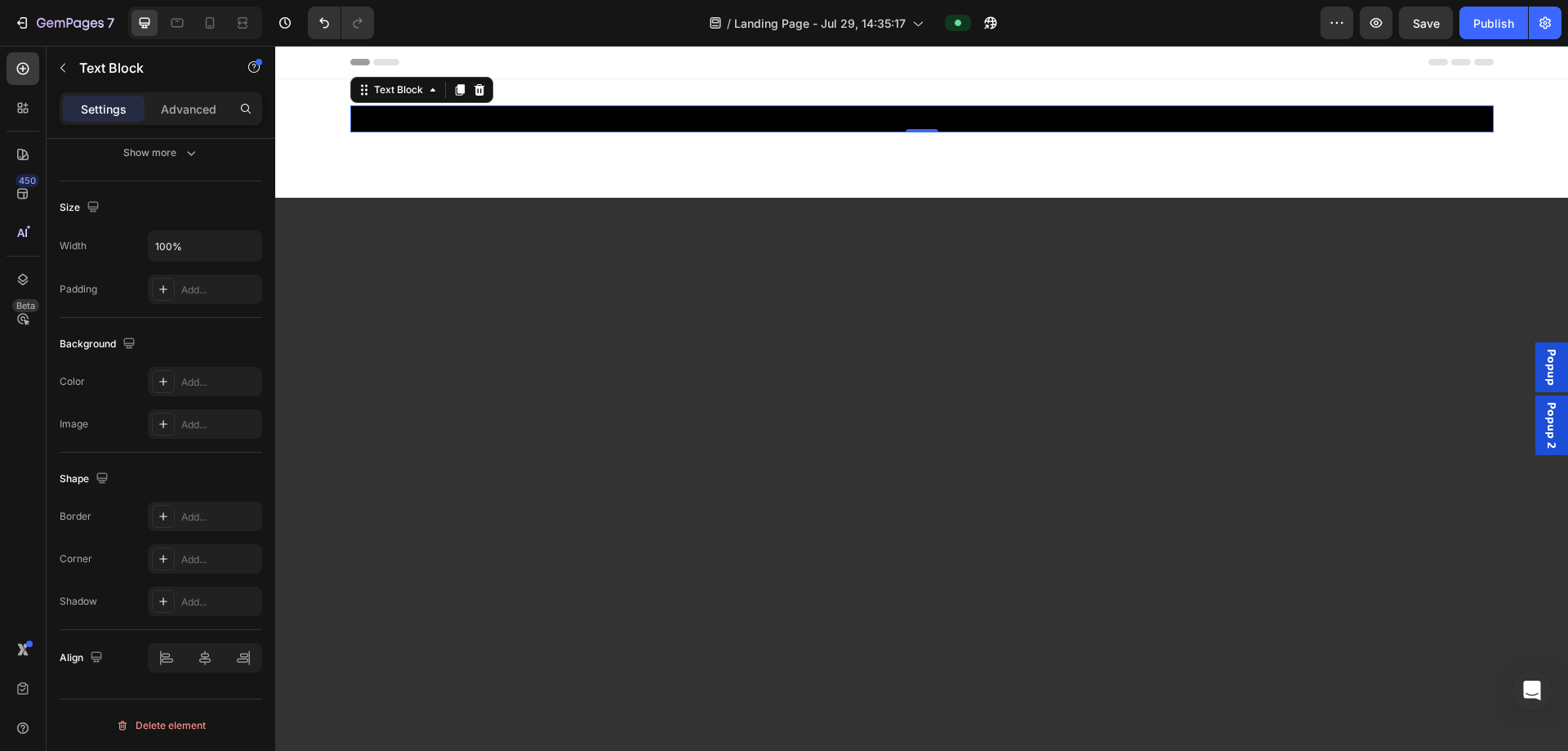 click at bounding box center (922, 118) 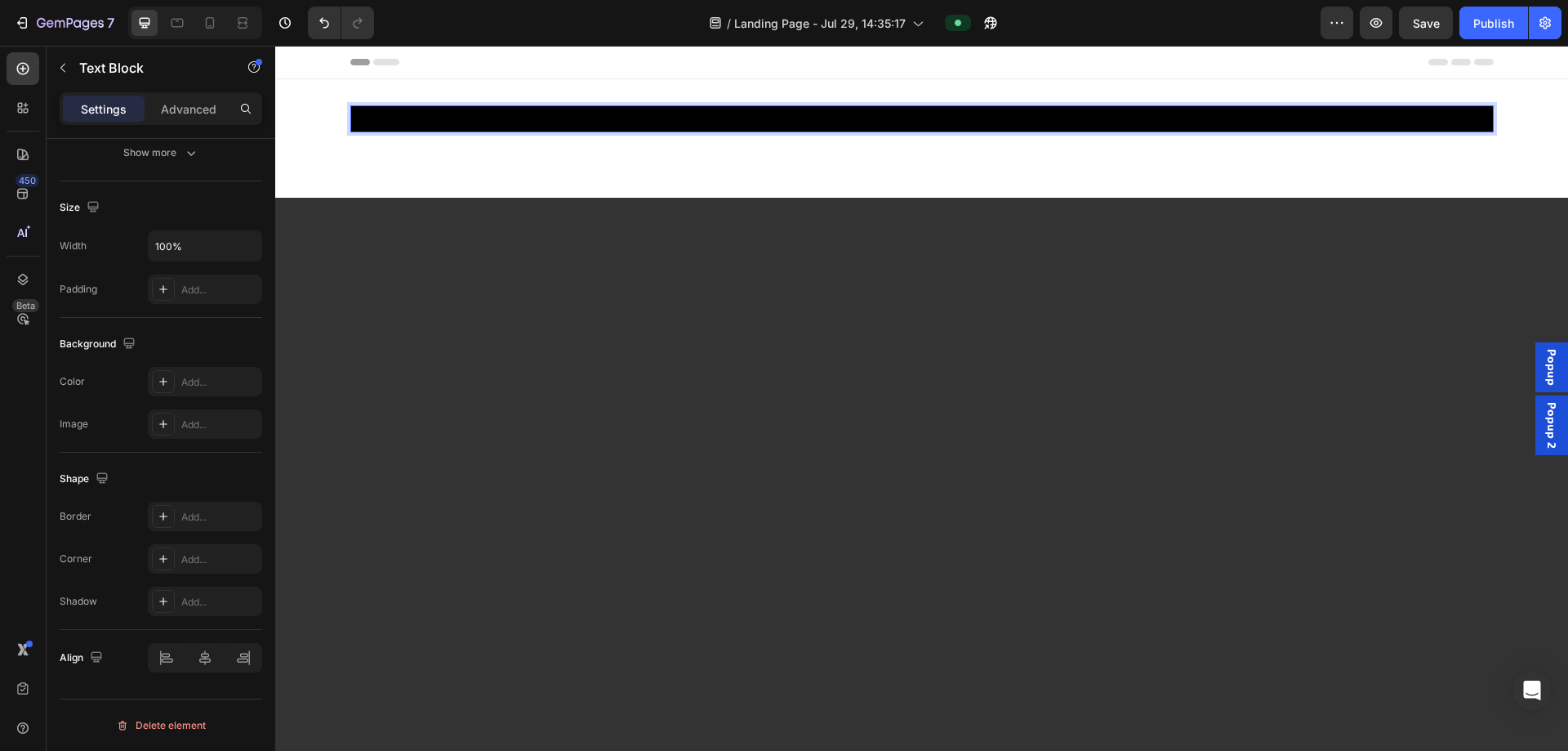 click at bounding box center (922, 118) 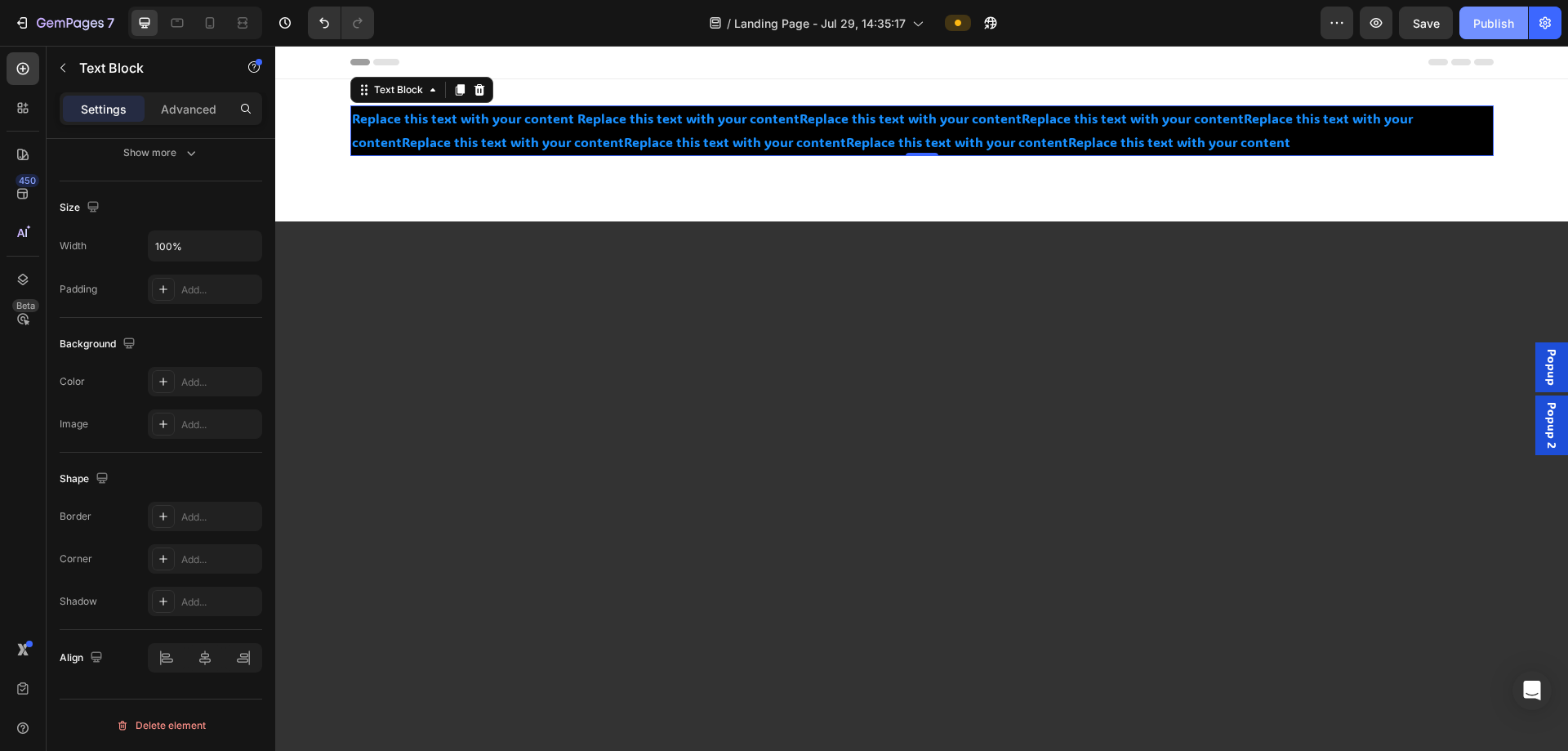 click on "Publish" at bounding box center [1494, 23] 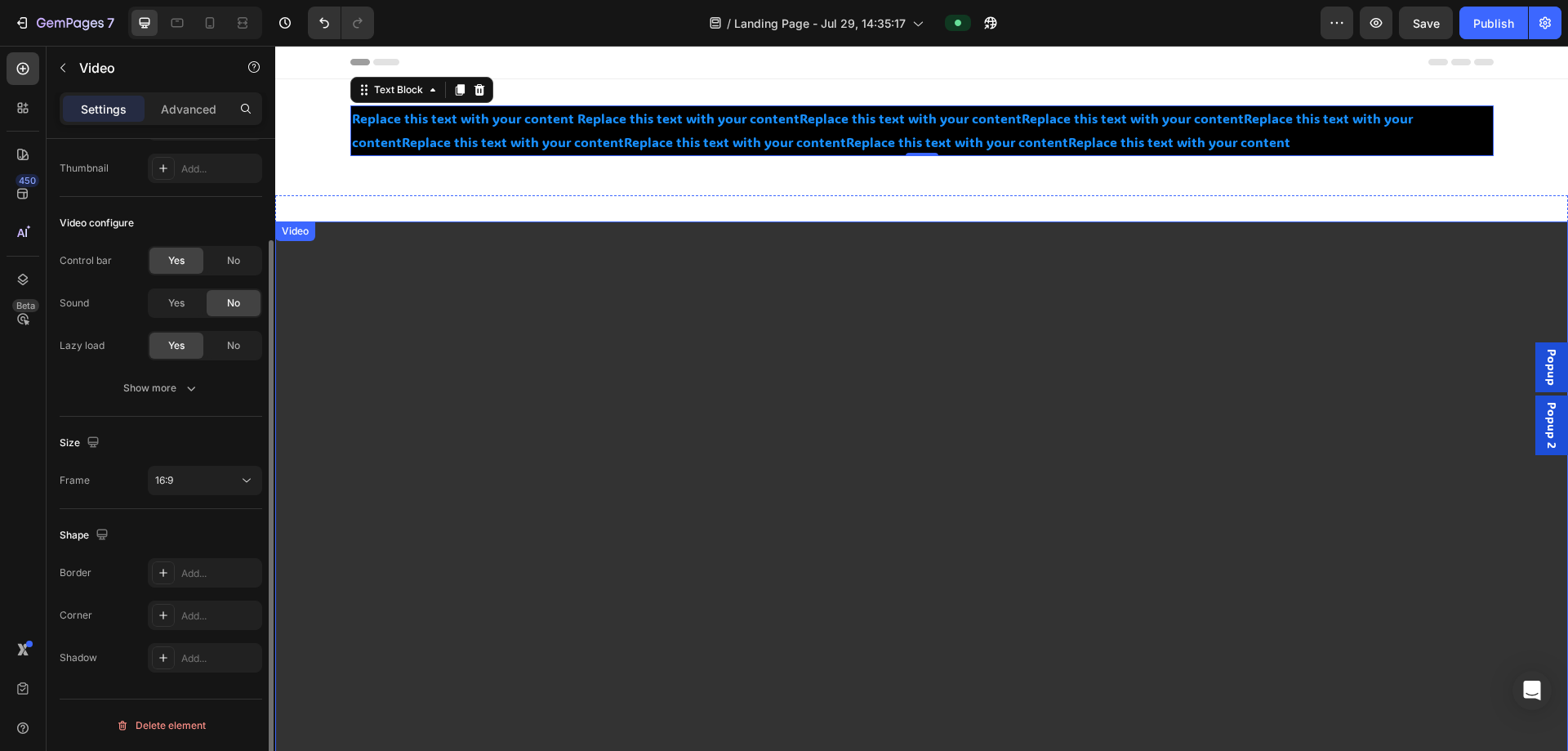 scroll, scrollTop: 0, scrollLeft: 0, axis: both 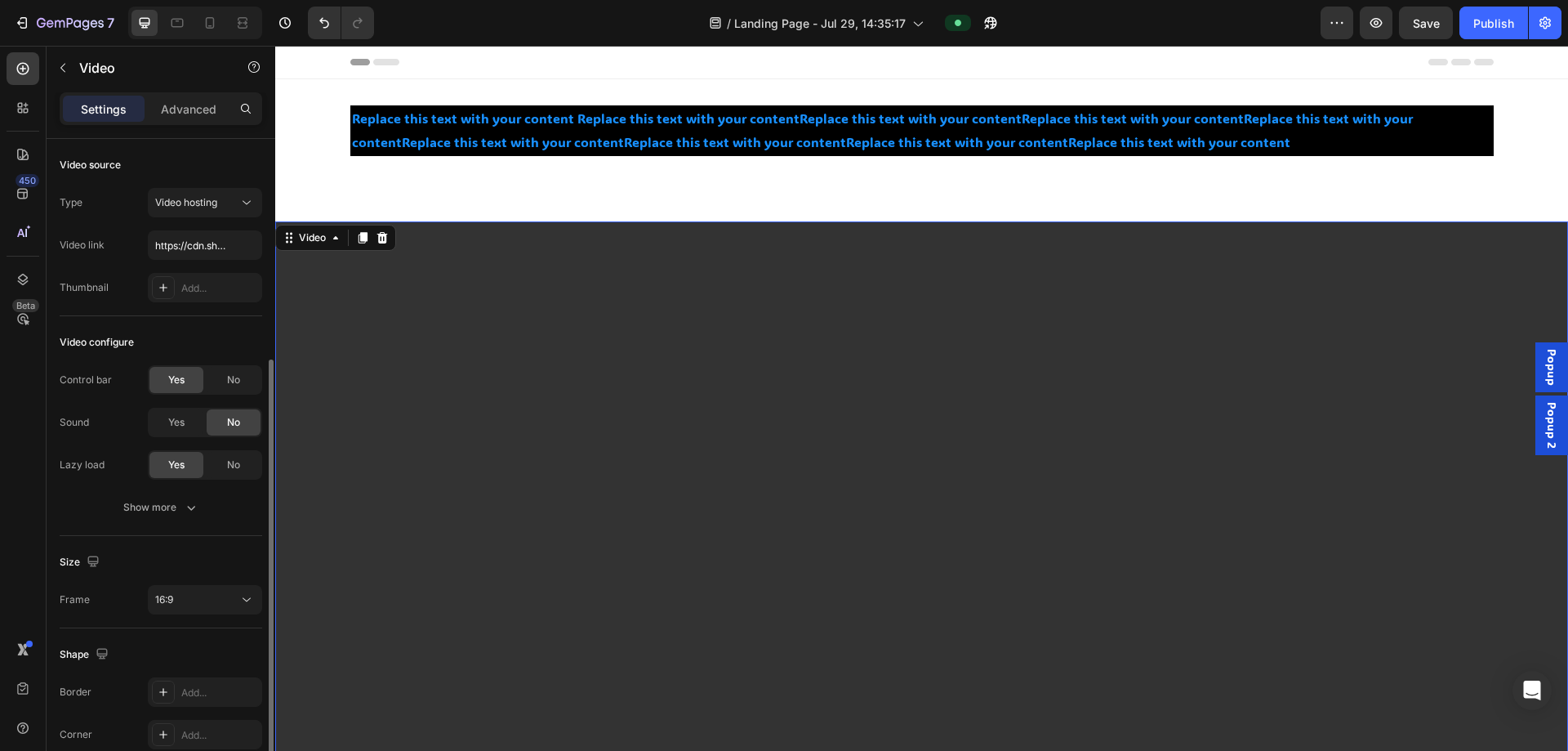 click at bounding box center (921, 585) 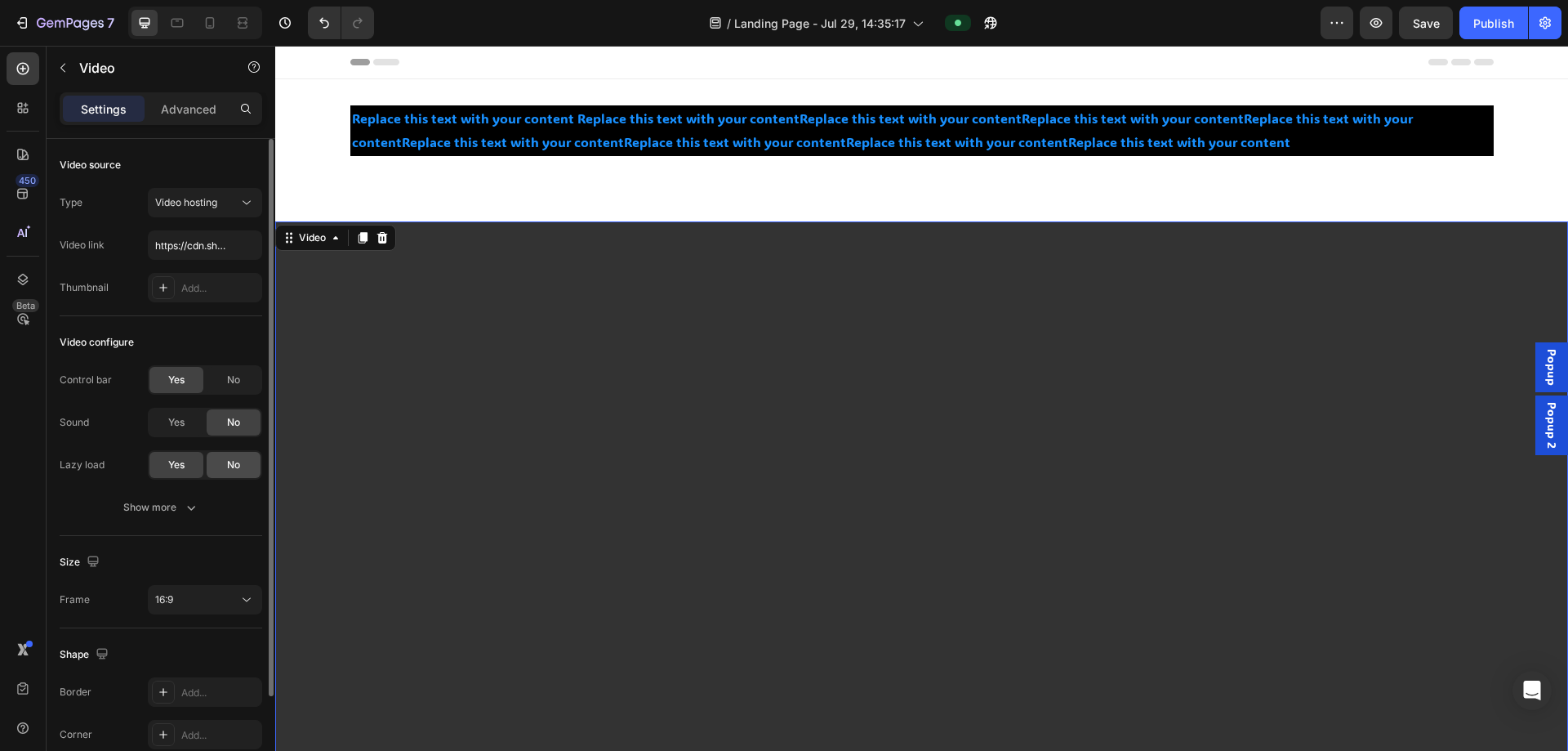click on "No" 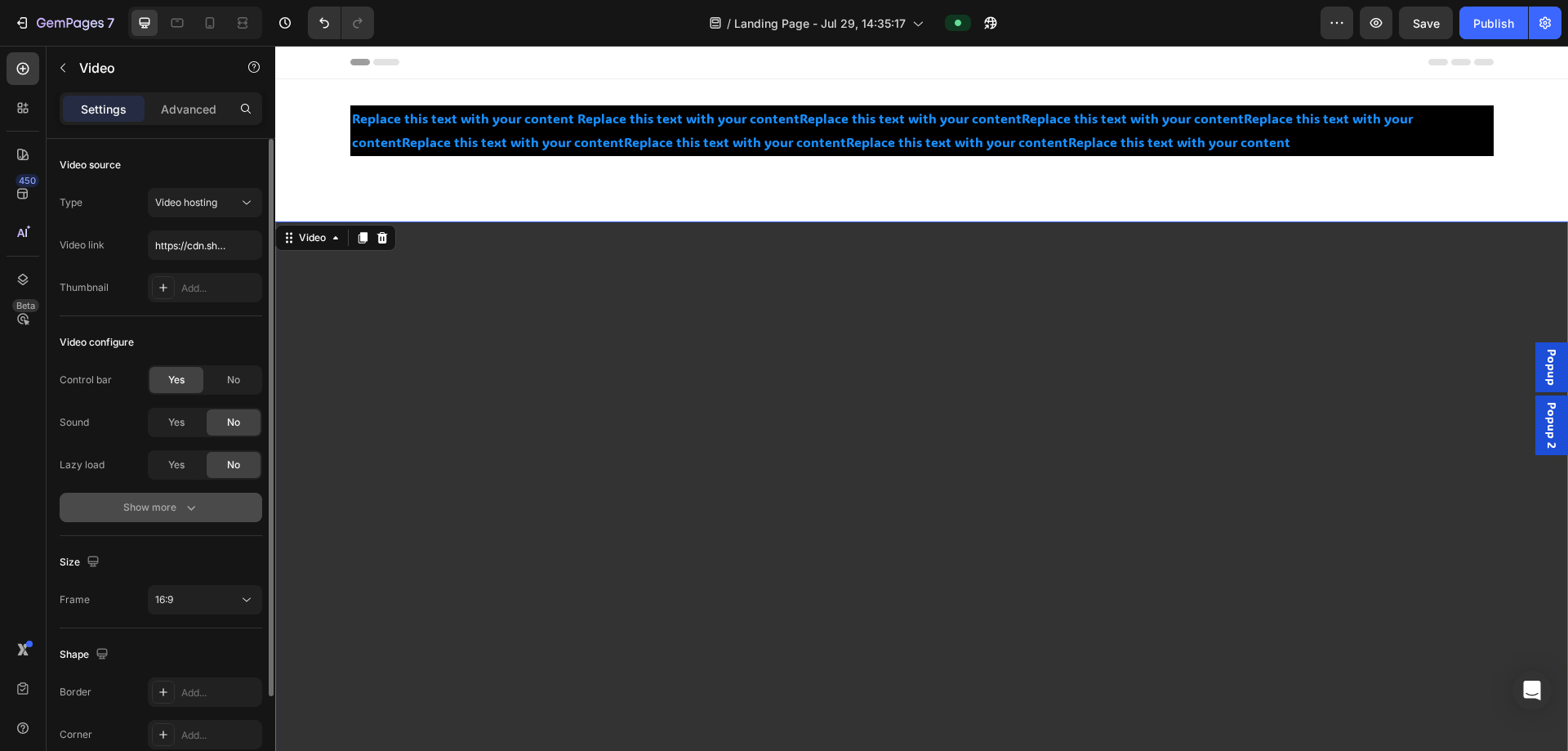 click on "Show more" at bounding box center (161, 507) 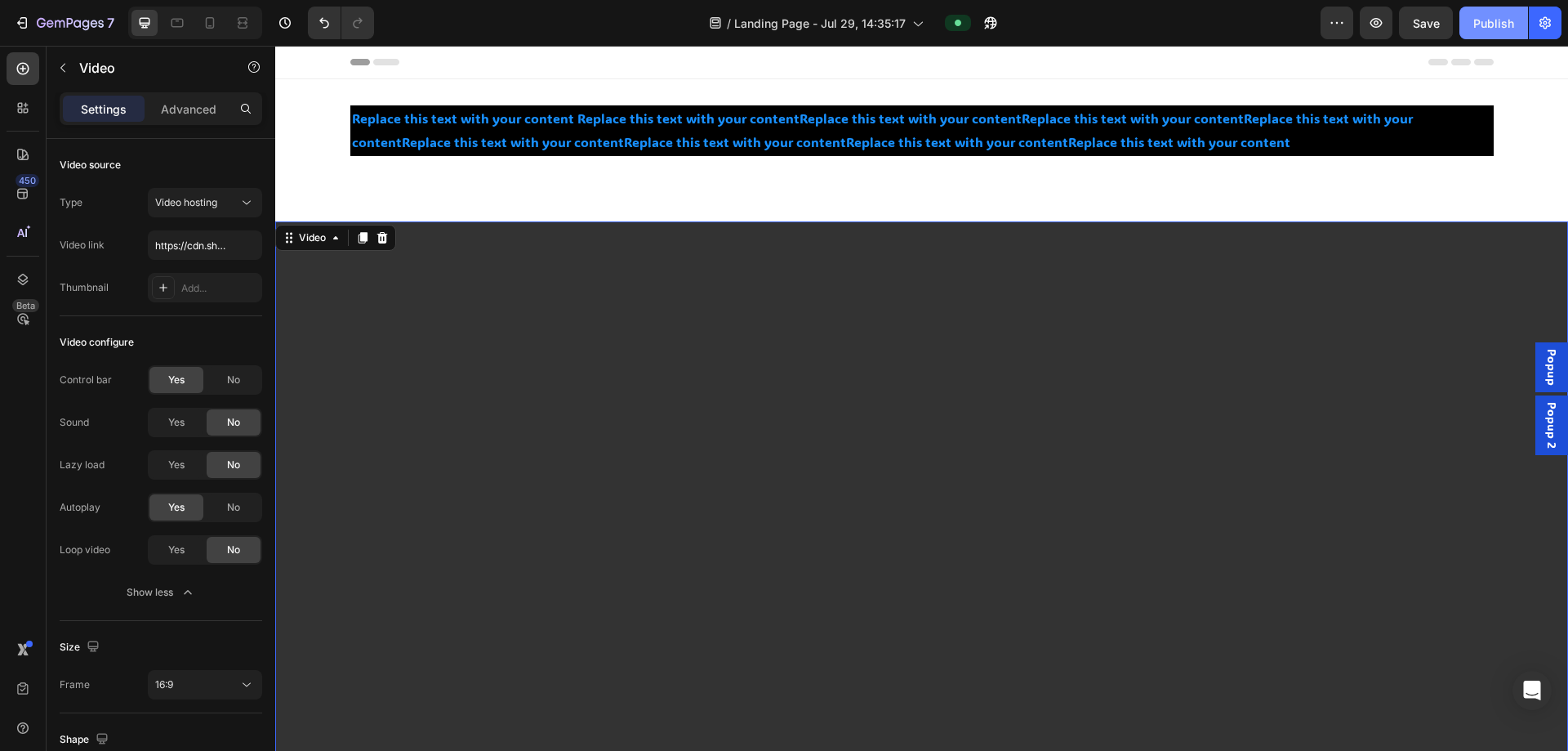 click on "Publish" at bounding box center (1494, 23) 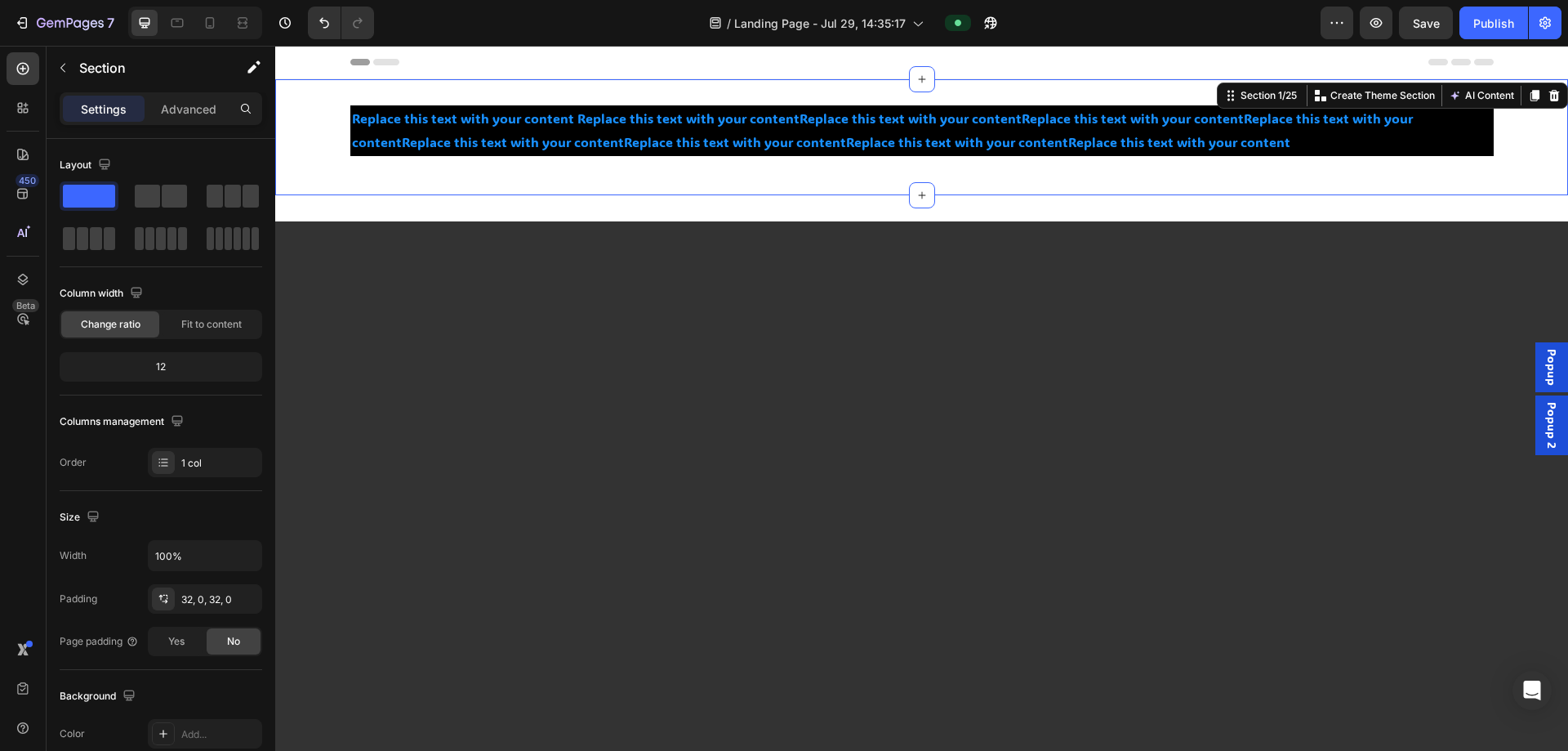 click on "Replace this text with your content Replace this text with your contentReplace this text with your contentReplace this text with your contentReplace this text with your contentReplace this text with your contentReplace this text with your contentReplace this text with your contentReplace this text with your content Text Block Row" at bounding box center (921, 137) 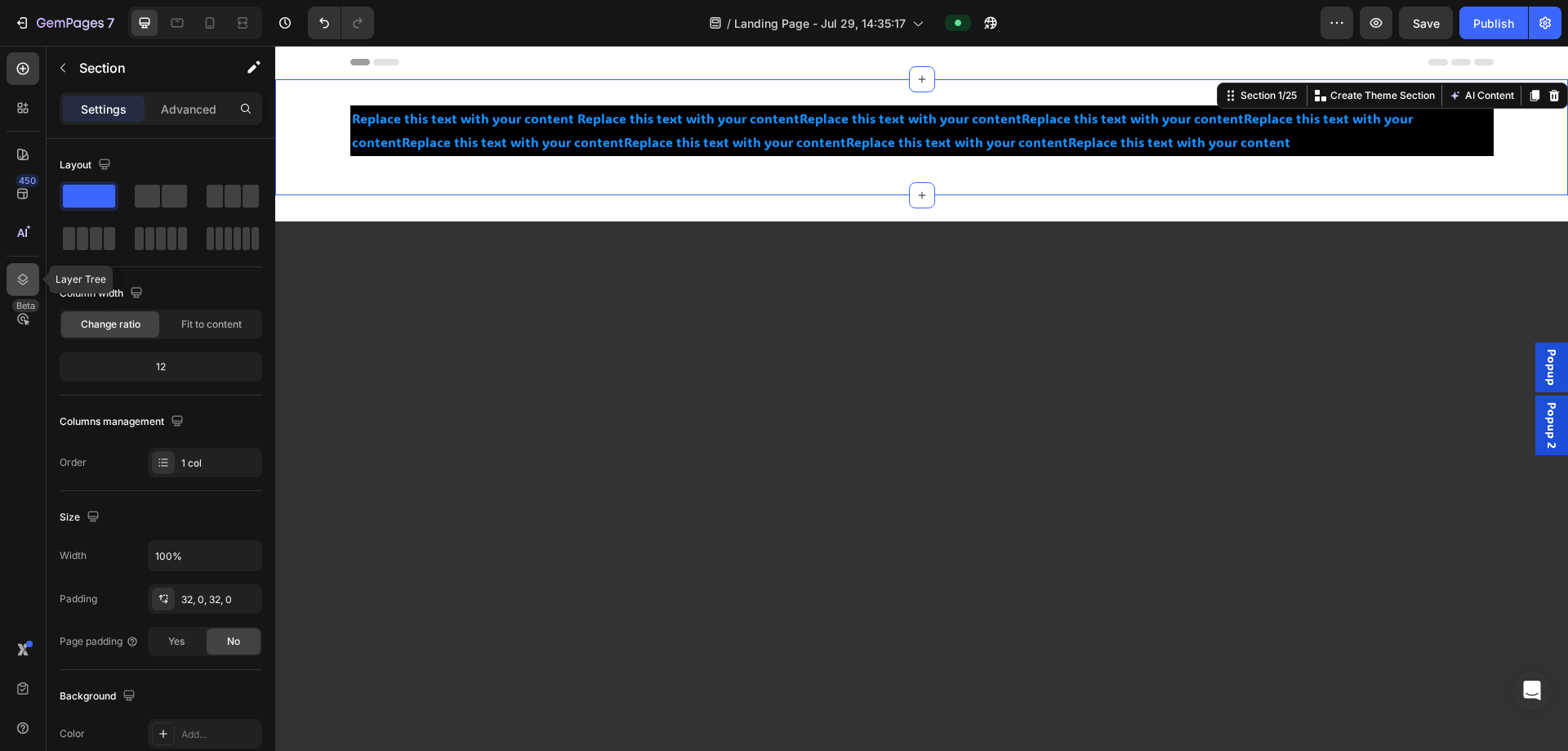 click 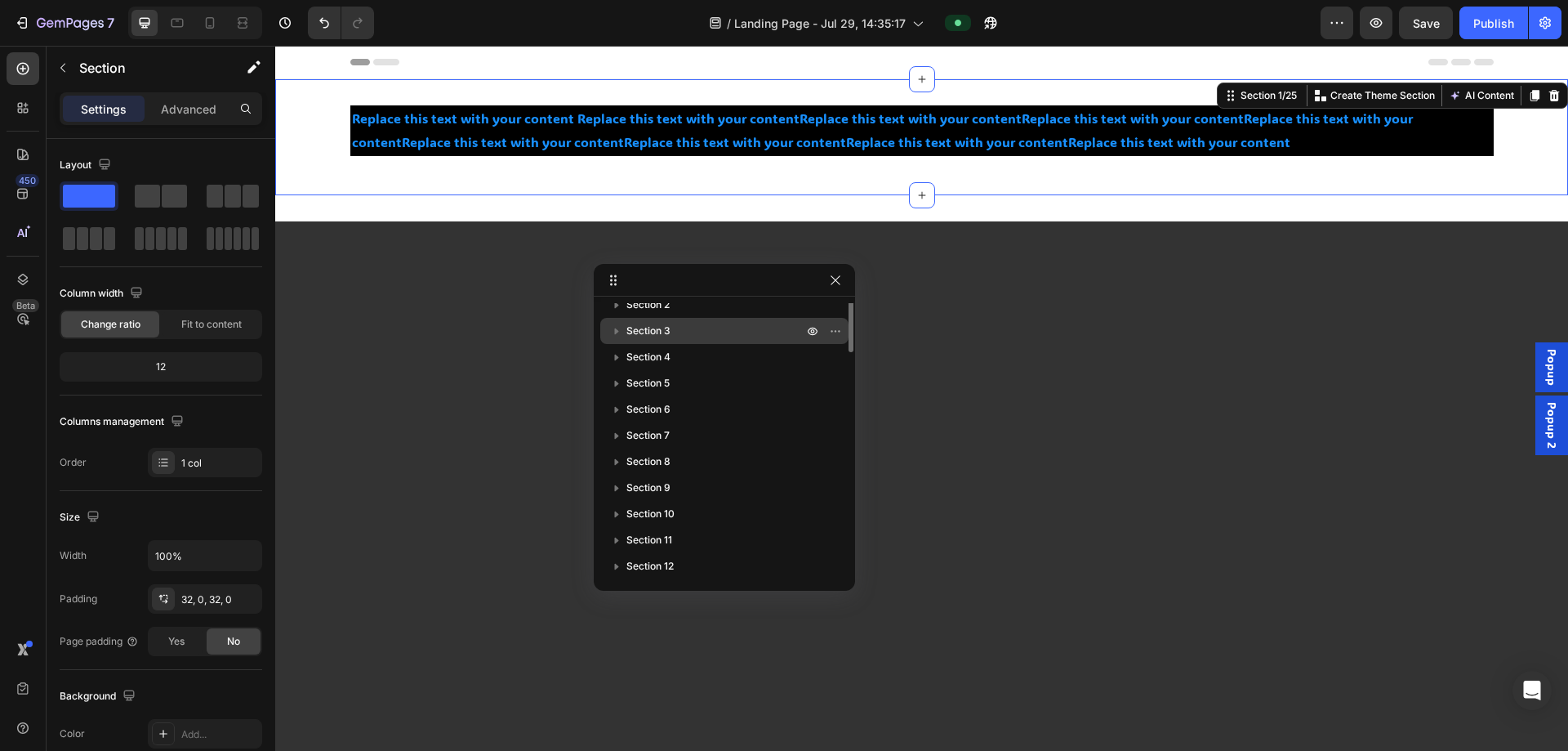 scroll, scrollTop: 0, scrollLeft: 0, axis: both 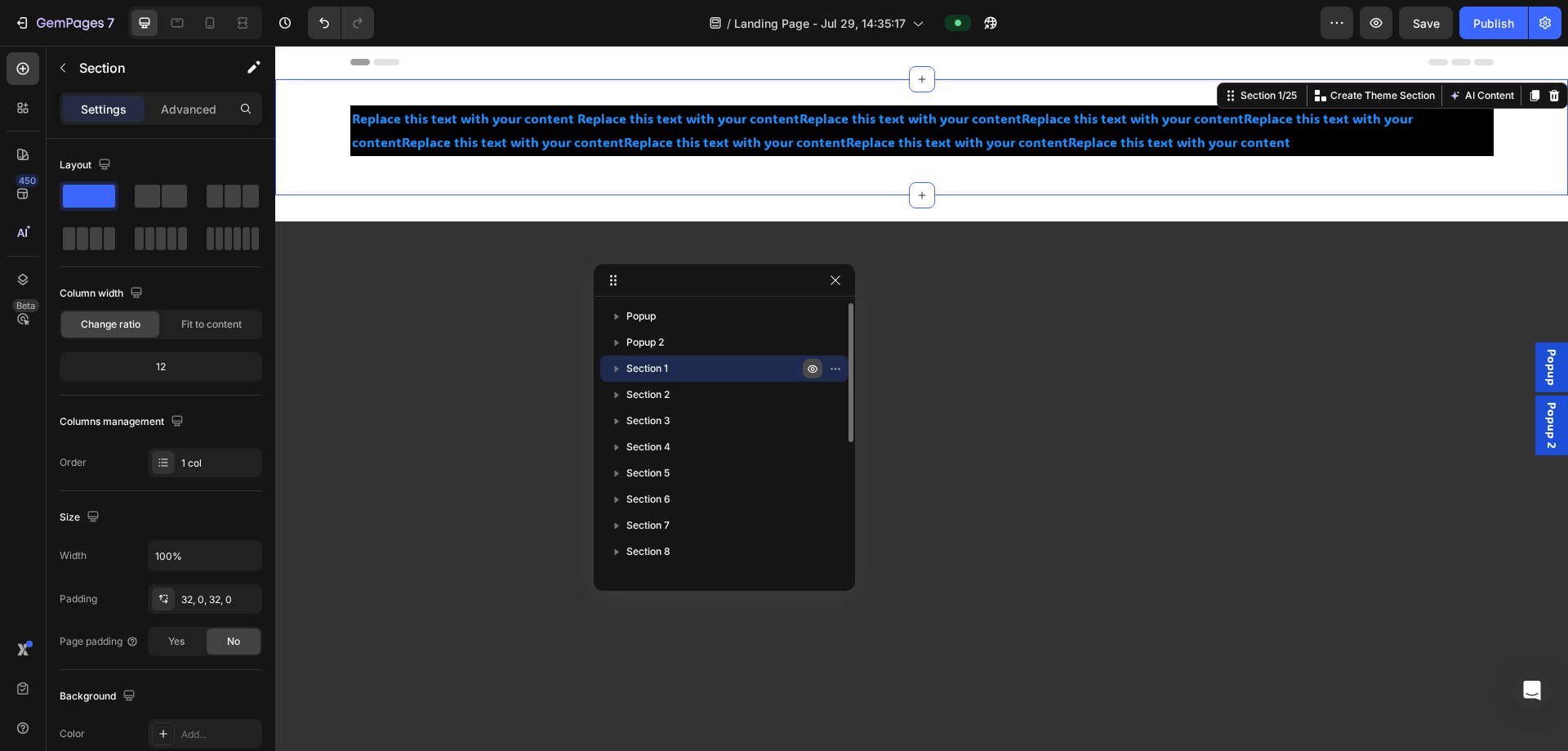 click 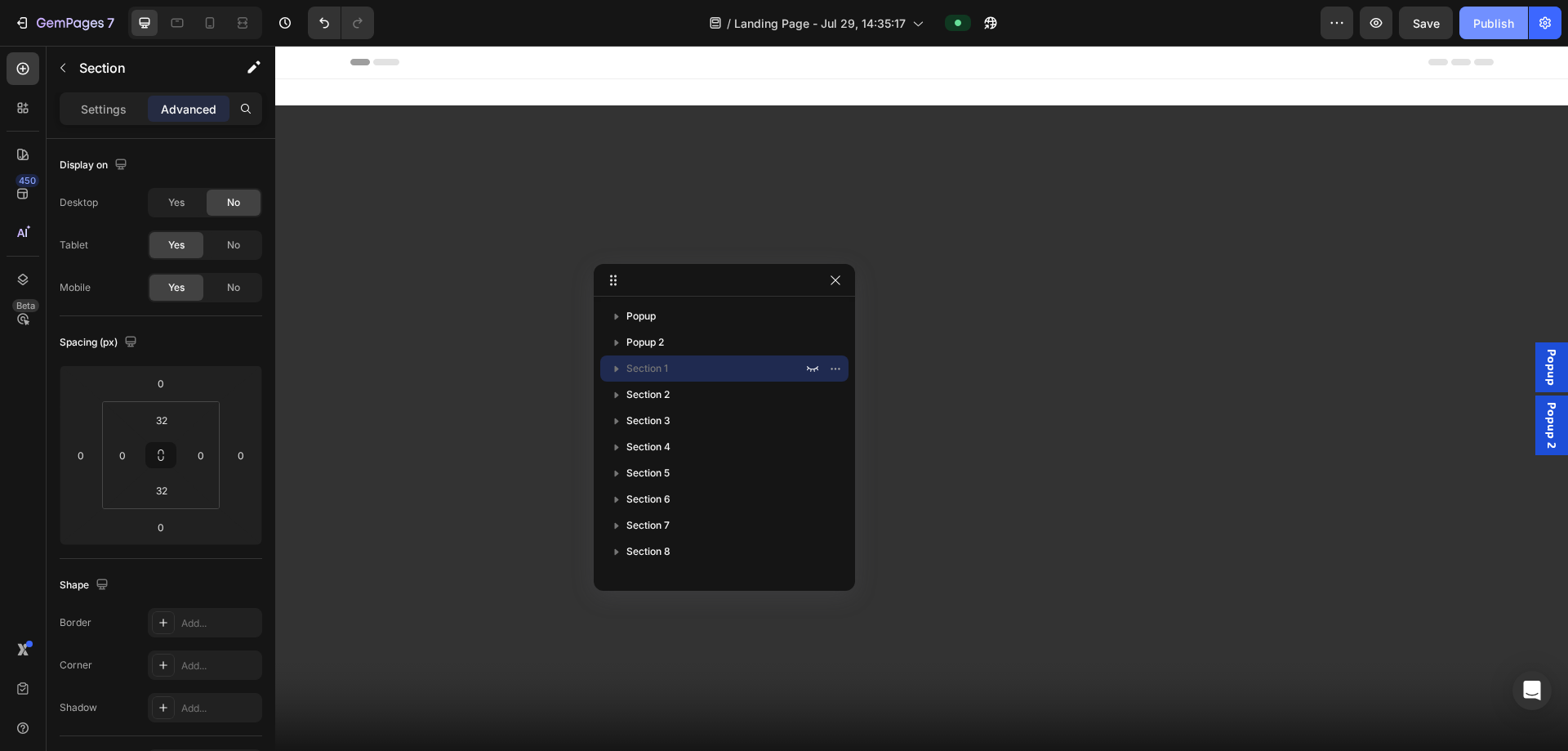 click on "Publish" 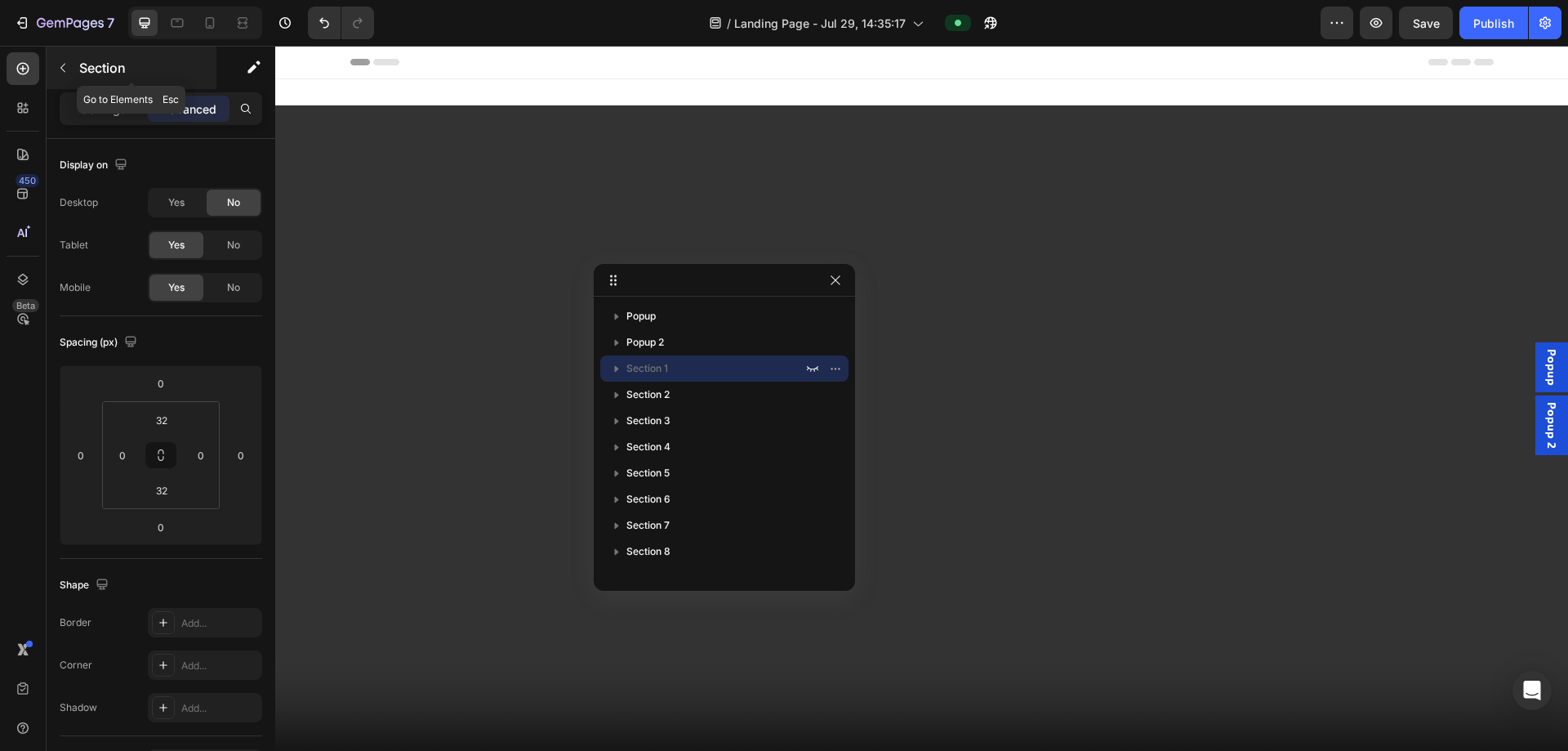 click 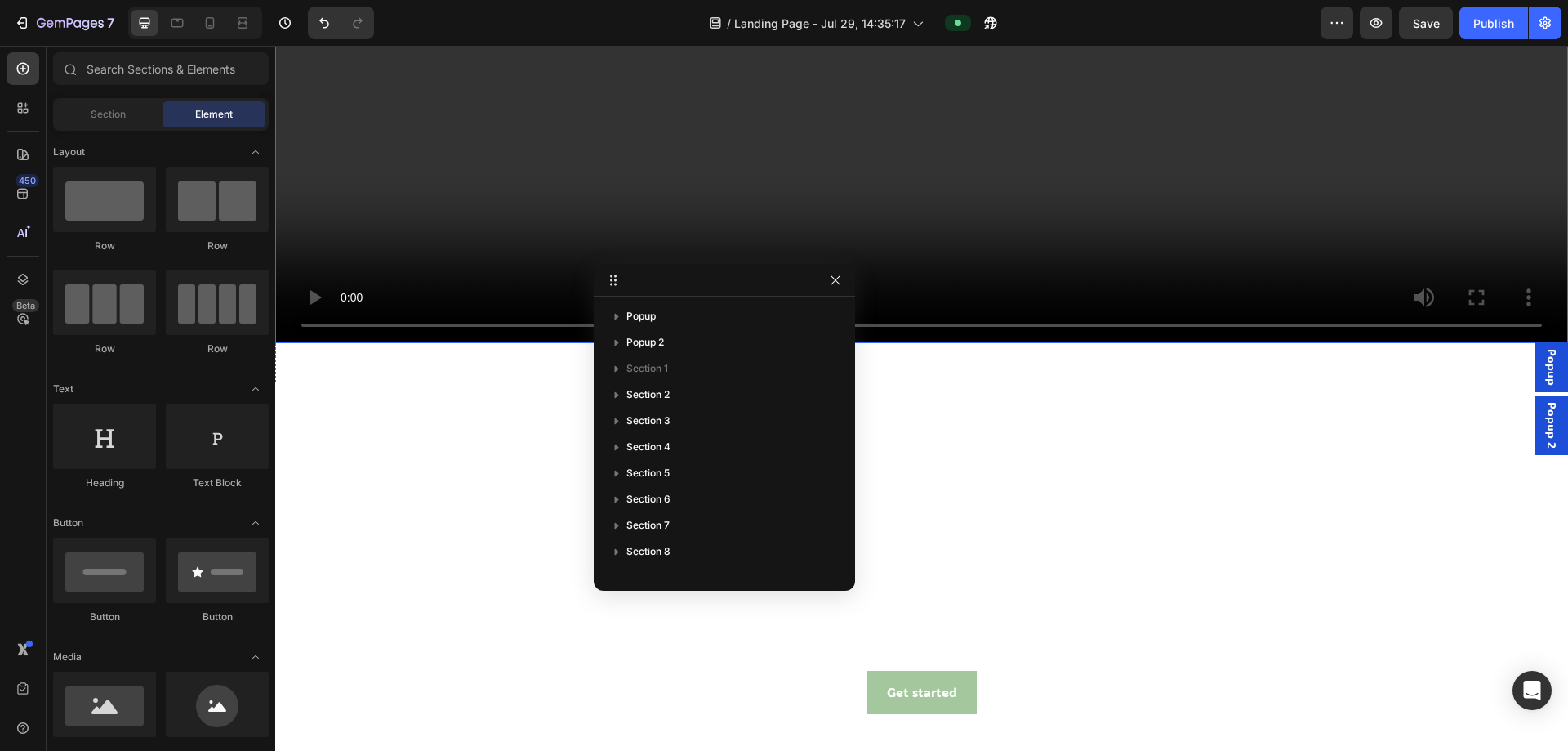 scroll, scrollTop: 490, scrollLeft: 0, axis: vertical 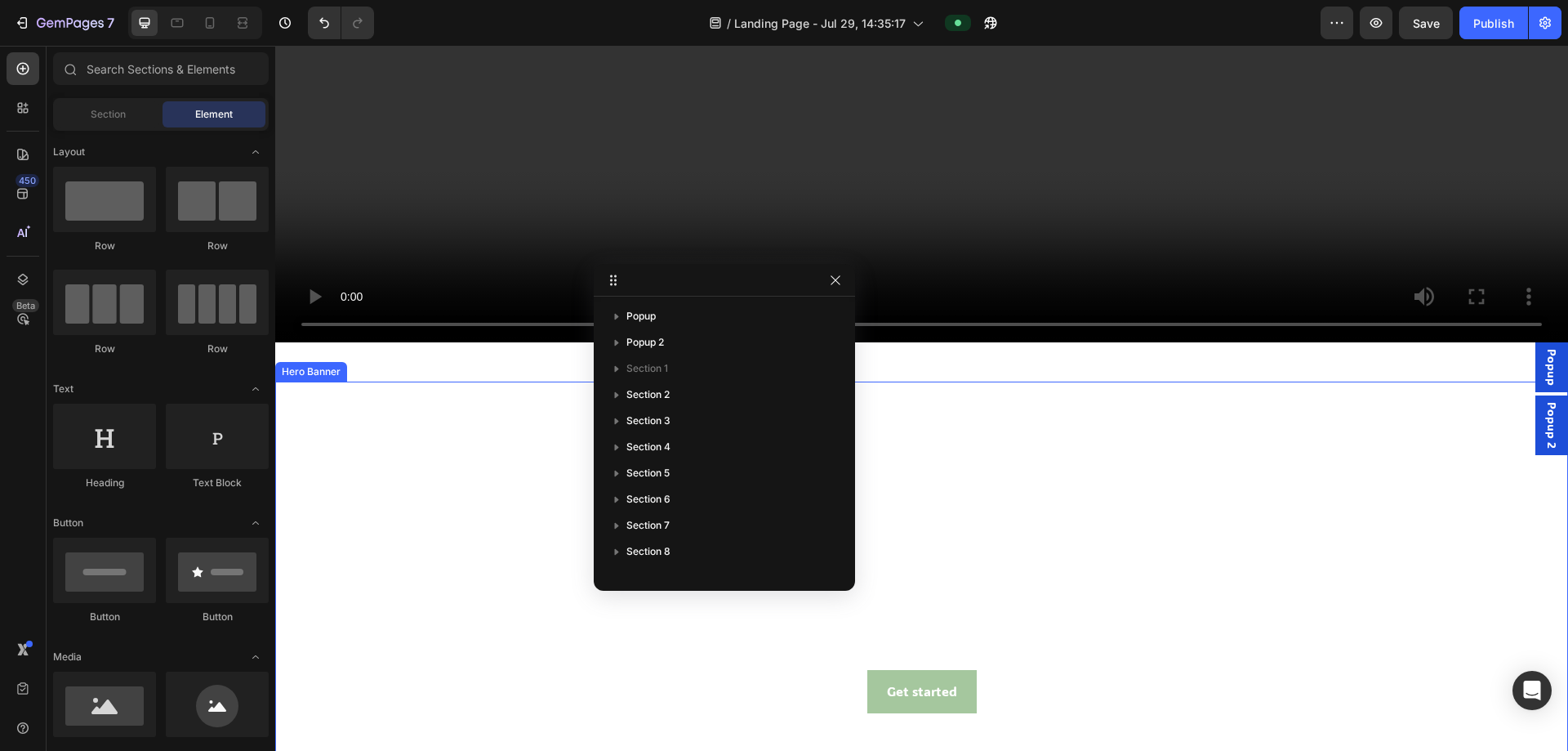 click at bounding box center [921, 745] 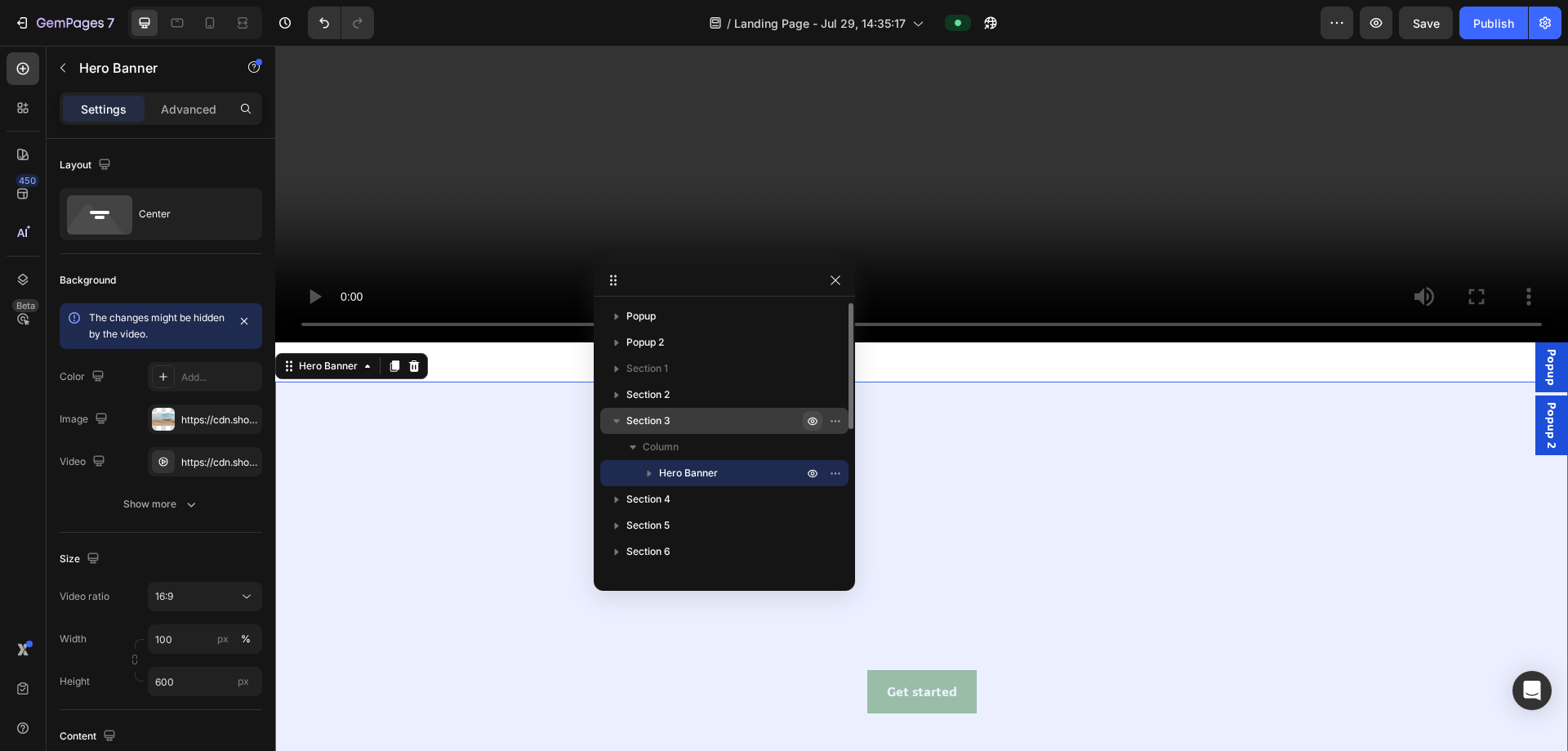 click 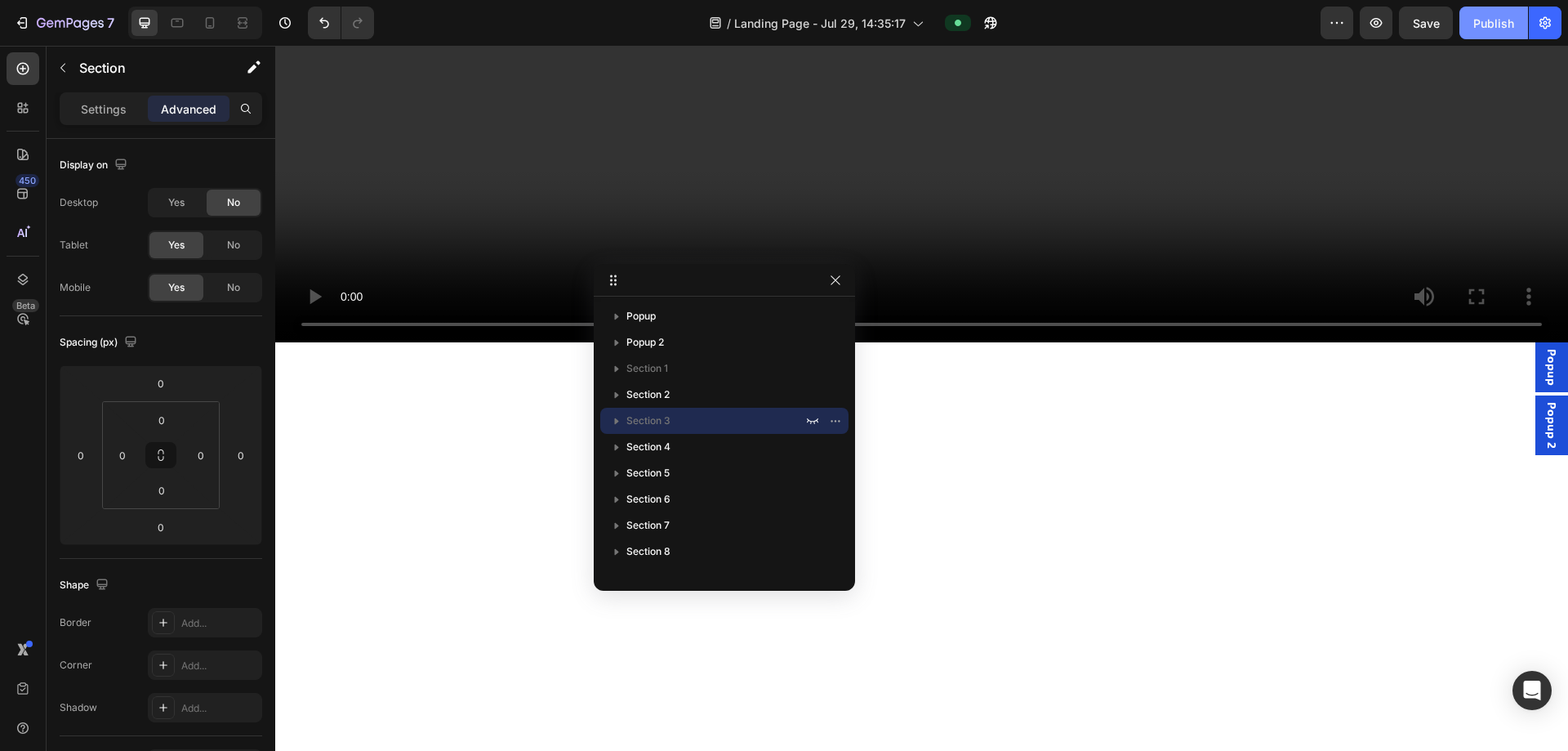 click on "Publish" at bounding box center (1494, 23) 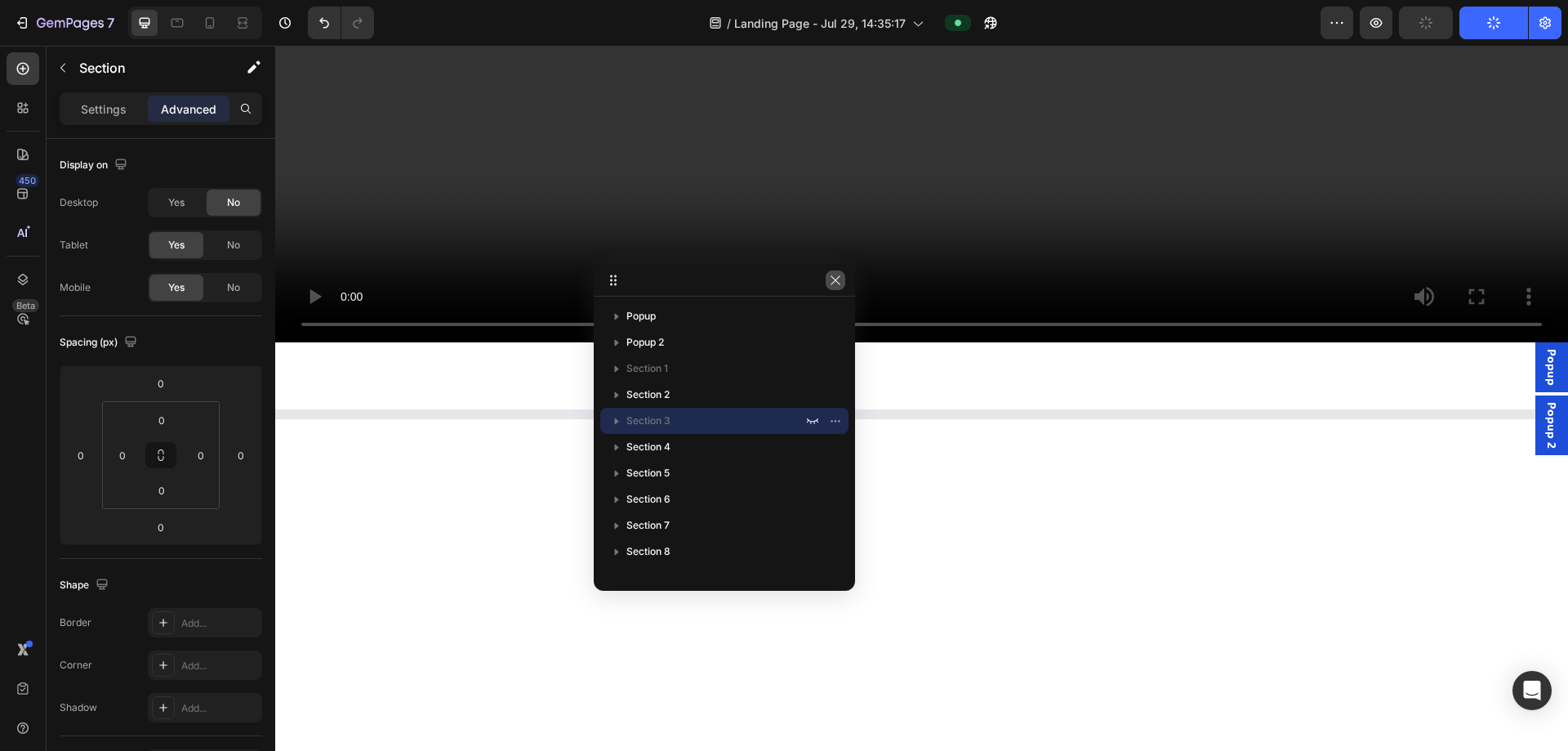 scroll, scrollTop: 163, scrollLeft: 0, axis: vertical 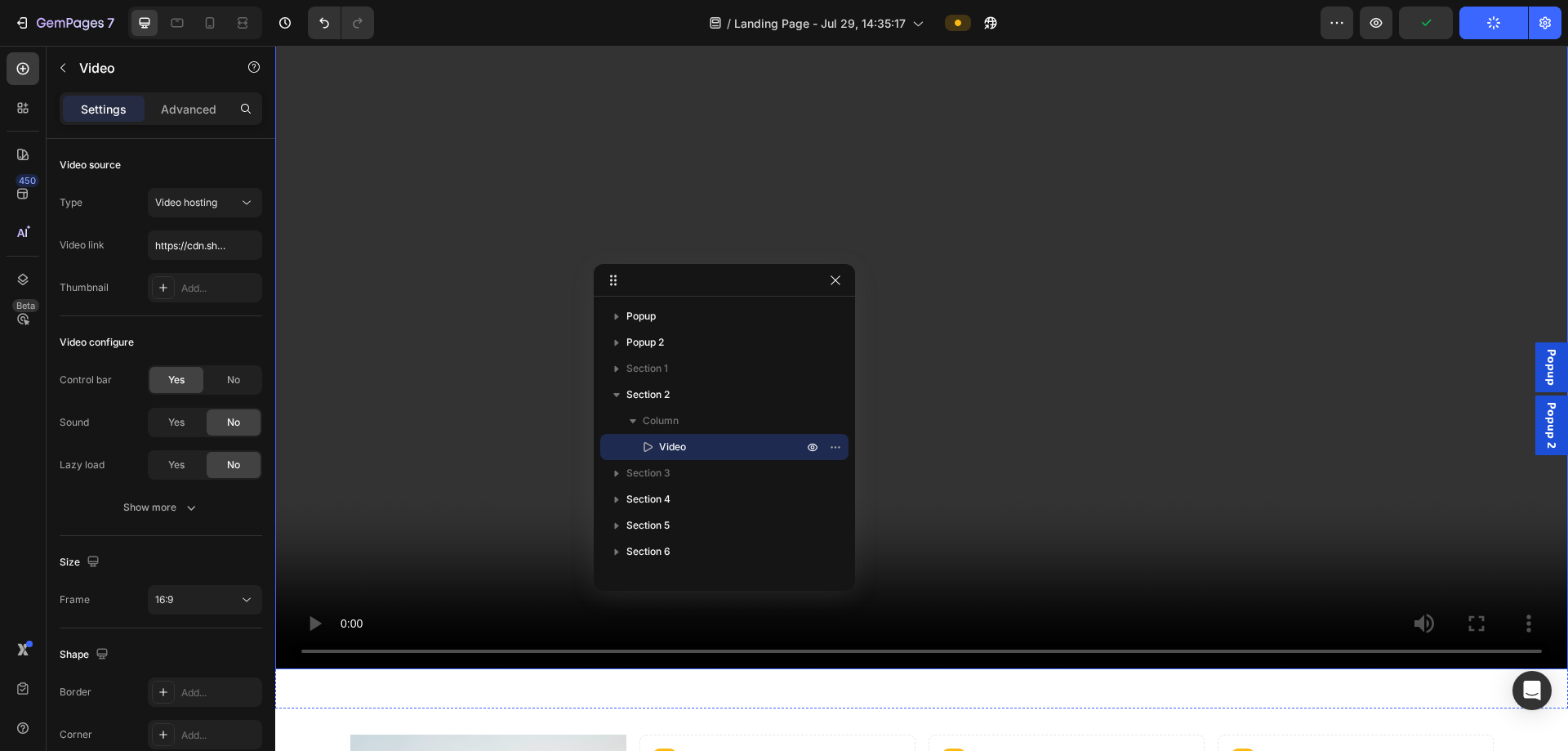 click at bounding box center (921, 306) 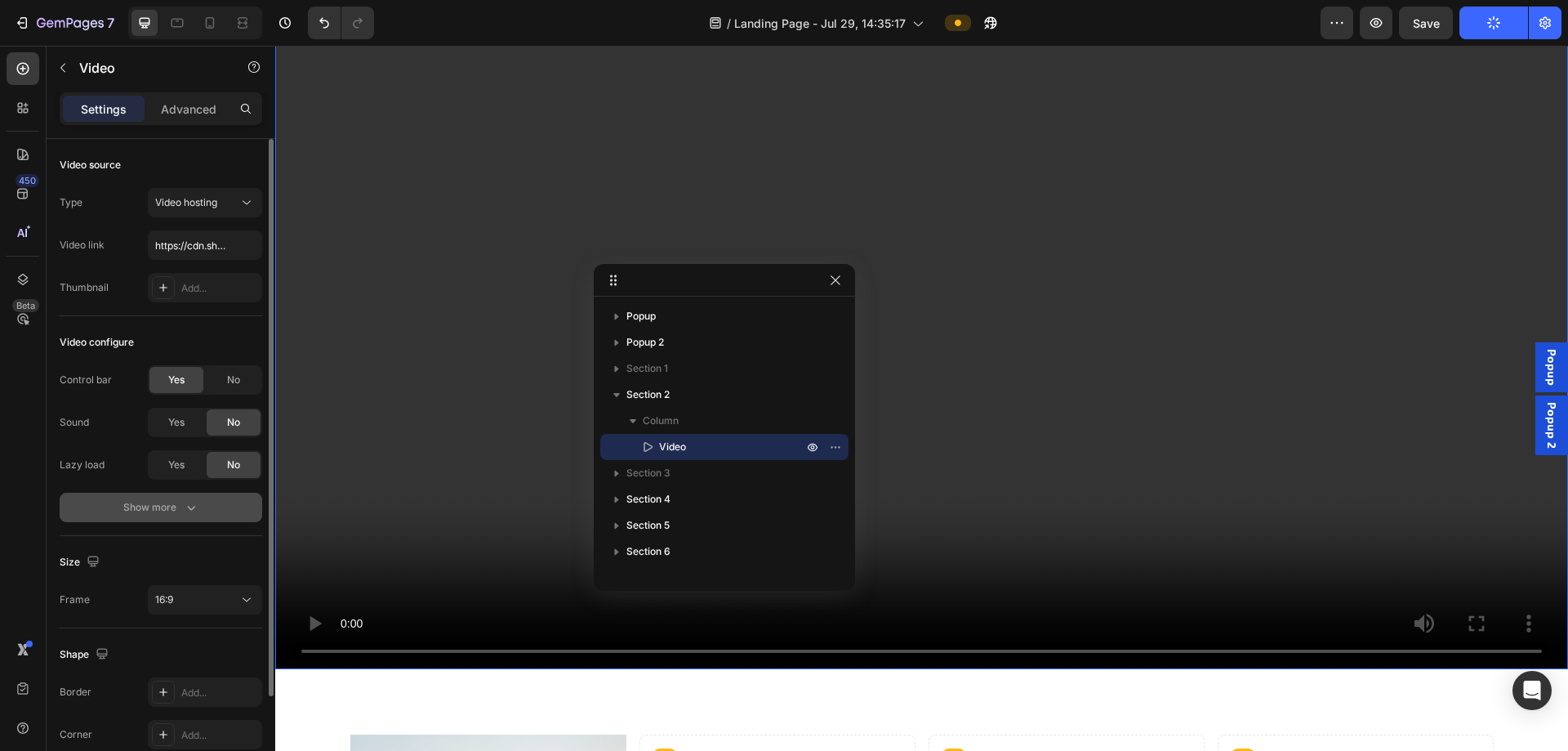 click on "Show more" at bounding box center (161, 507) 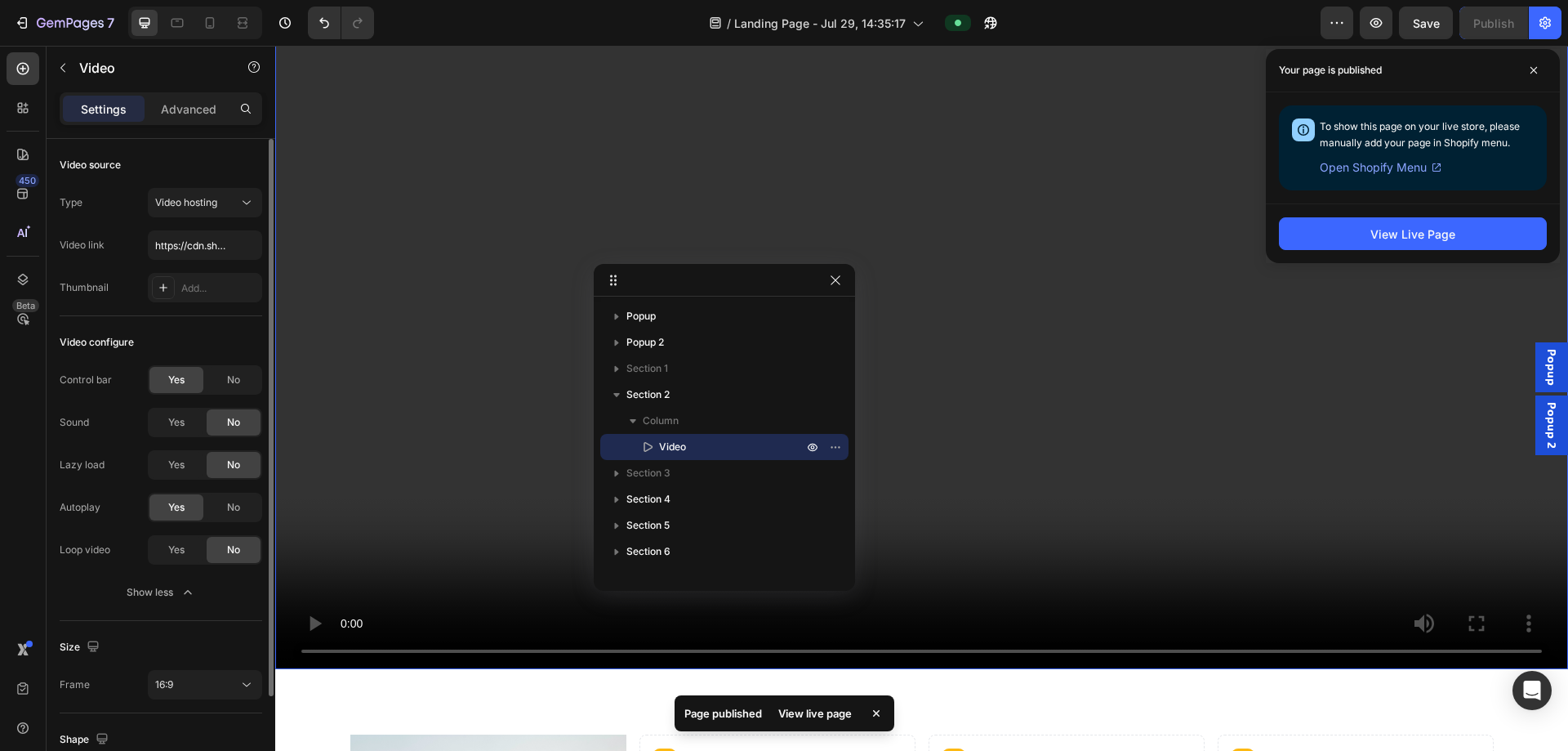 scroll, scrollTop: 163, scrollLeft: 0, axis: vertical 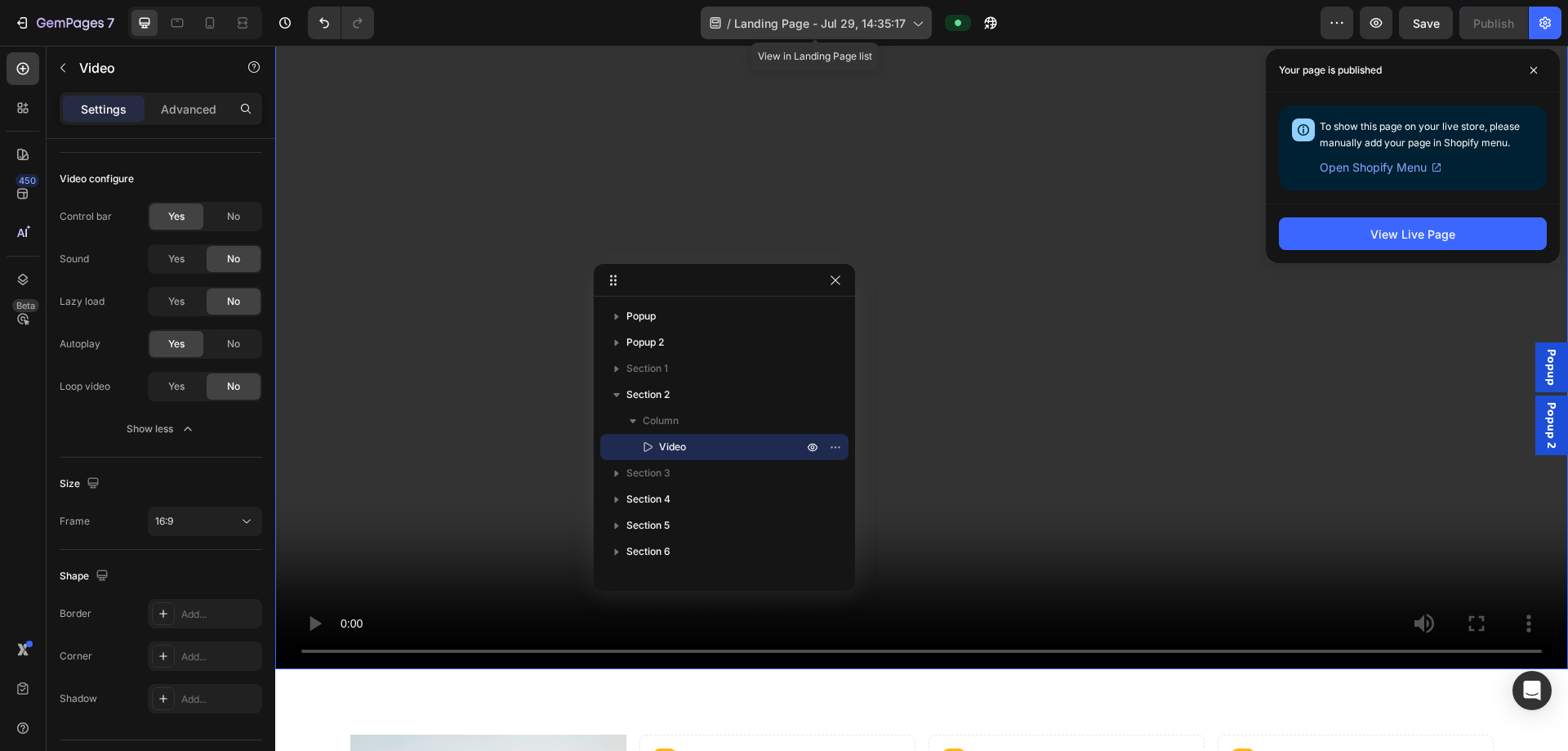 click on "Landing Page - Jul 29, 14:35:17" at bounding box center [820, 23] 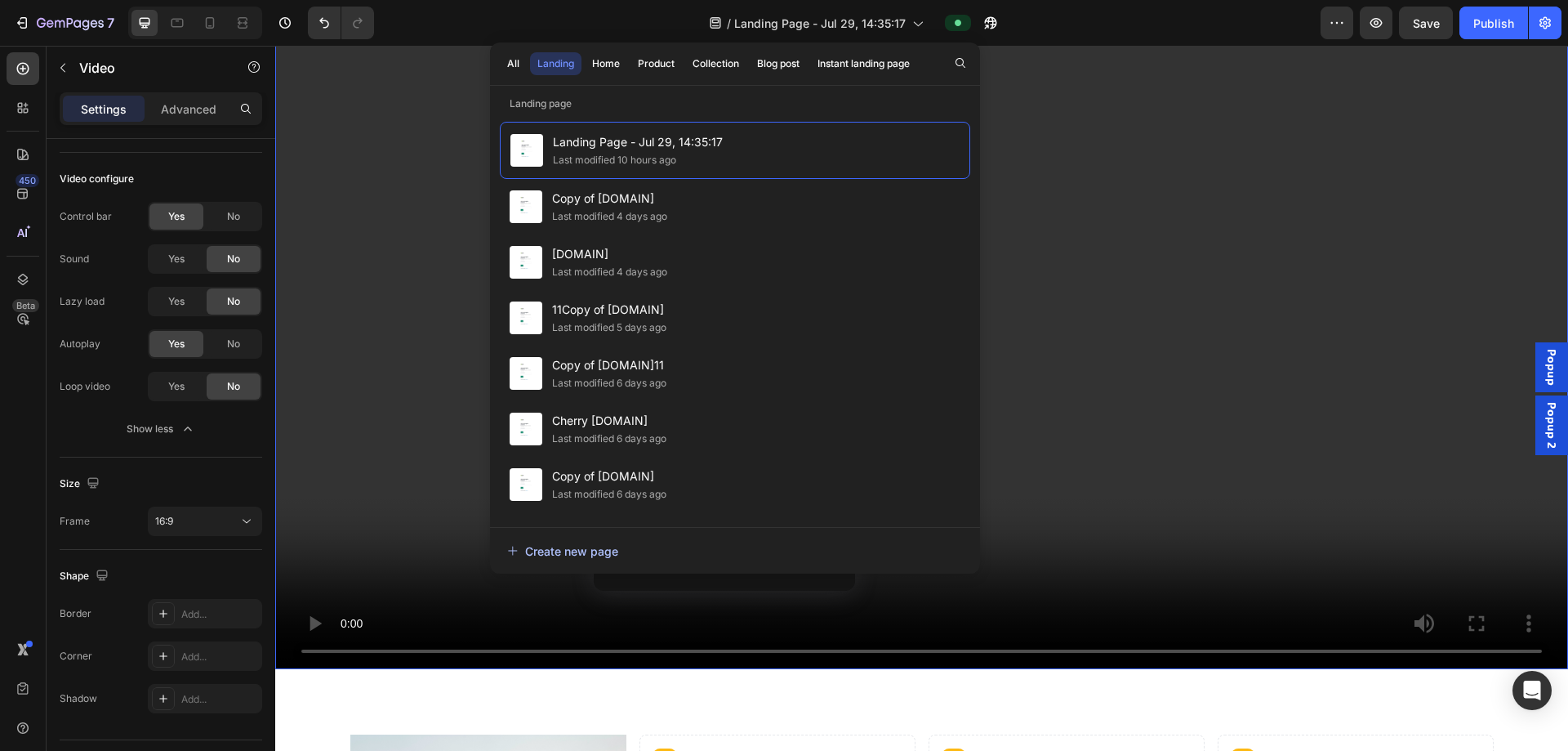 click on "Create new page" at bounding box center (563, 551) 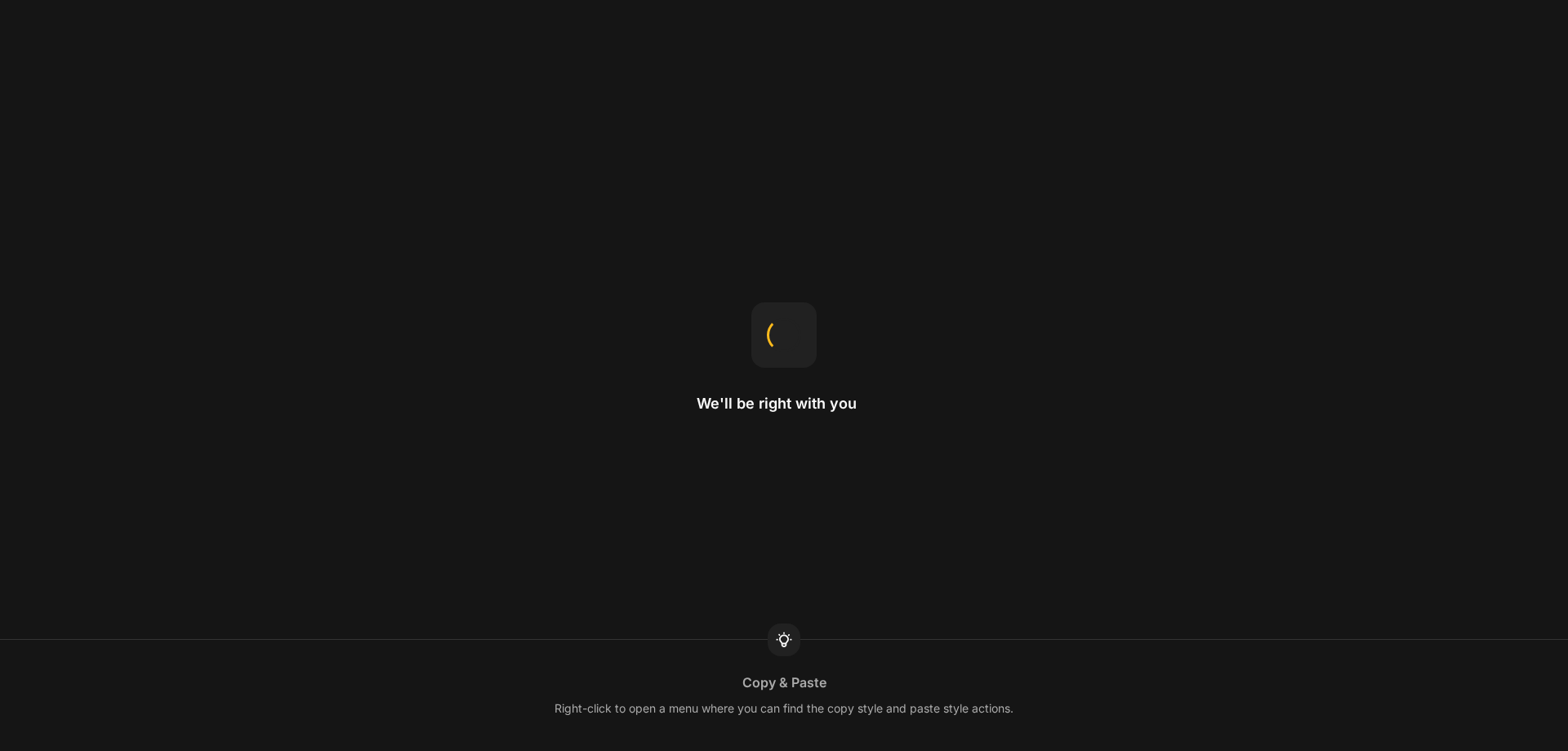 scroll, scrollTop: 0, scrollLeft: 0, axis: both 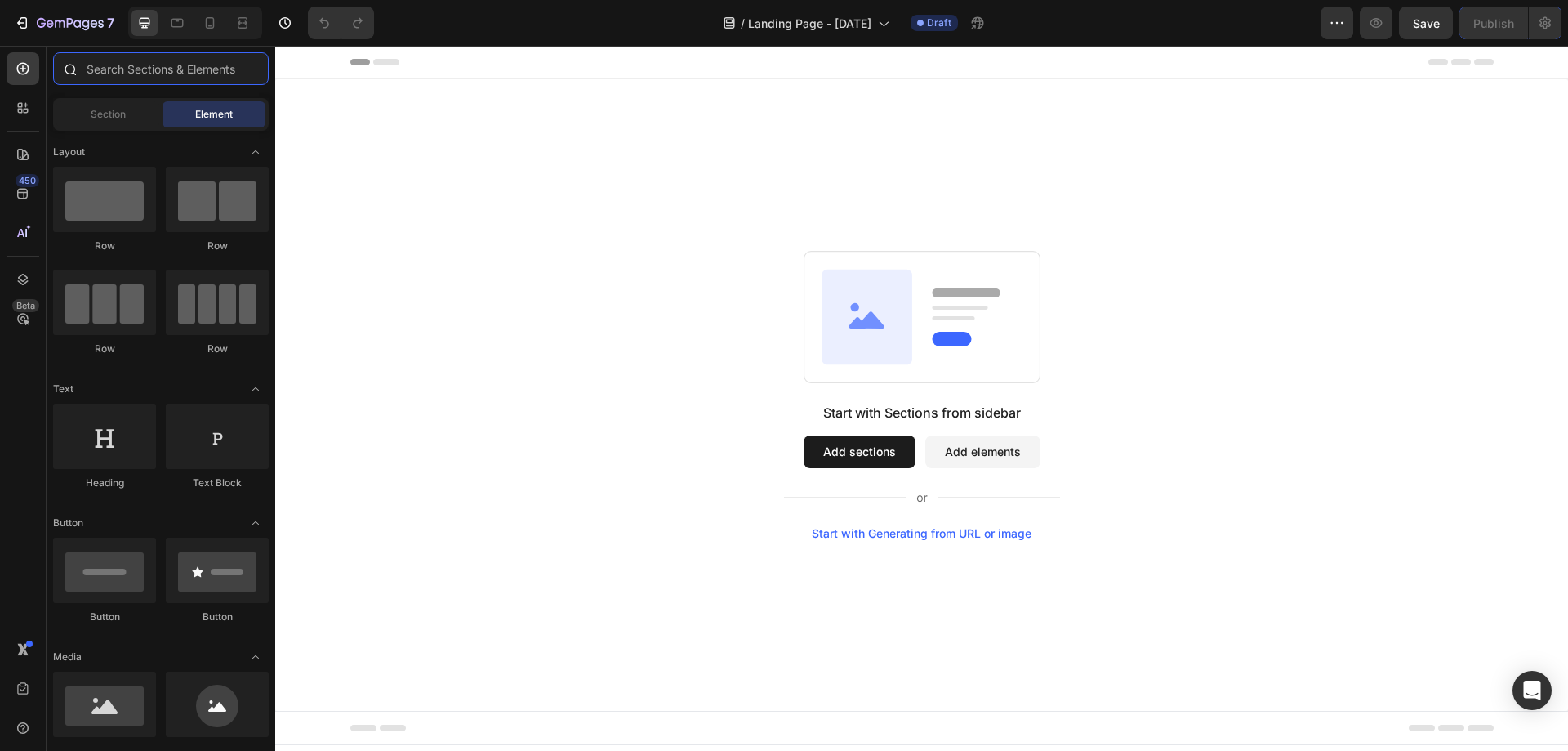 click at bounding box center [161, 69] 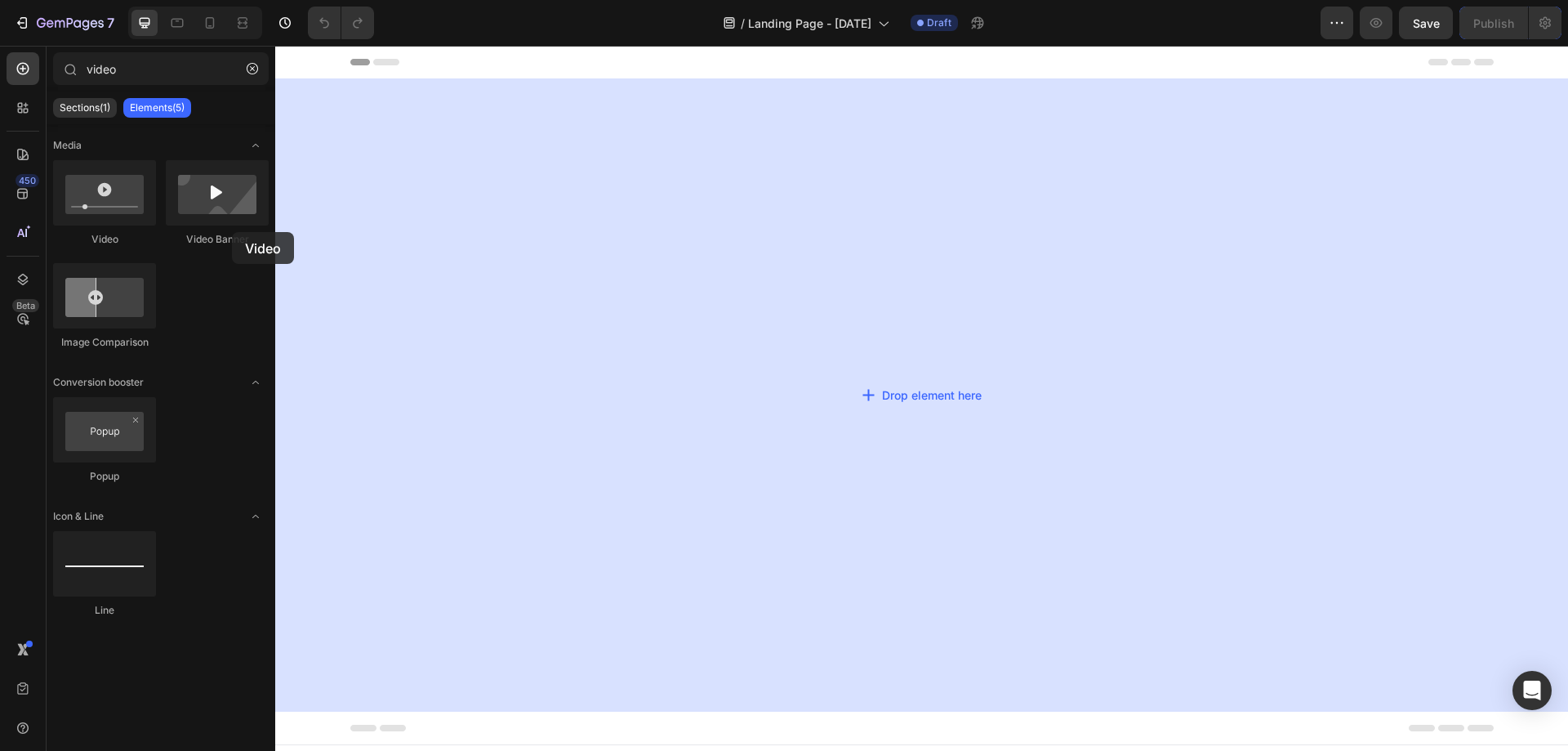 drag, startPoint x: 375, startPoint y: 256, endPoint x: 662, endPoint y: 244, distance: 287.25076 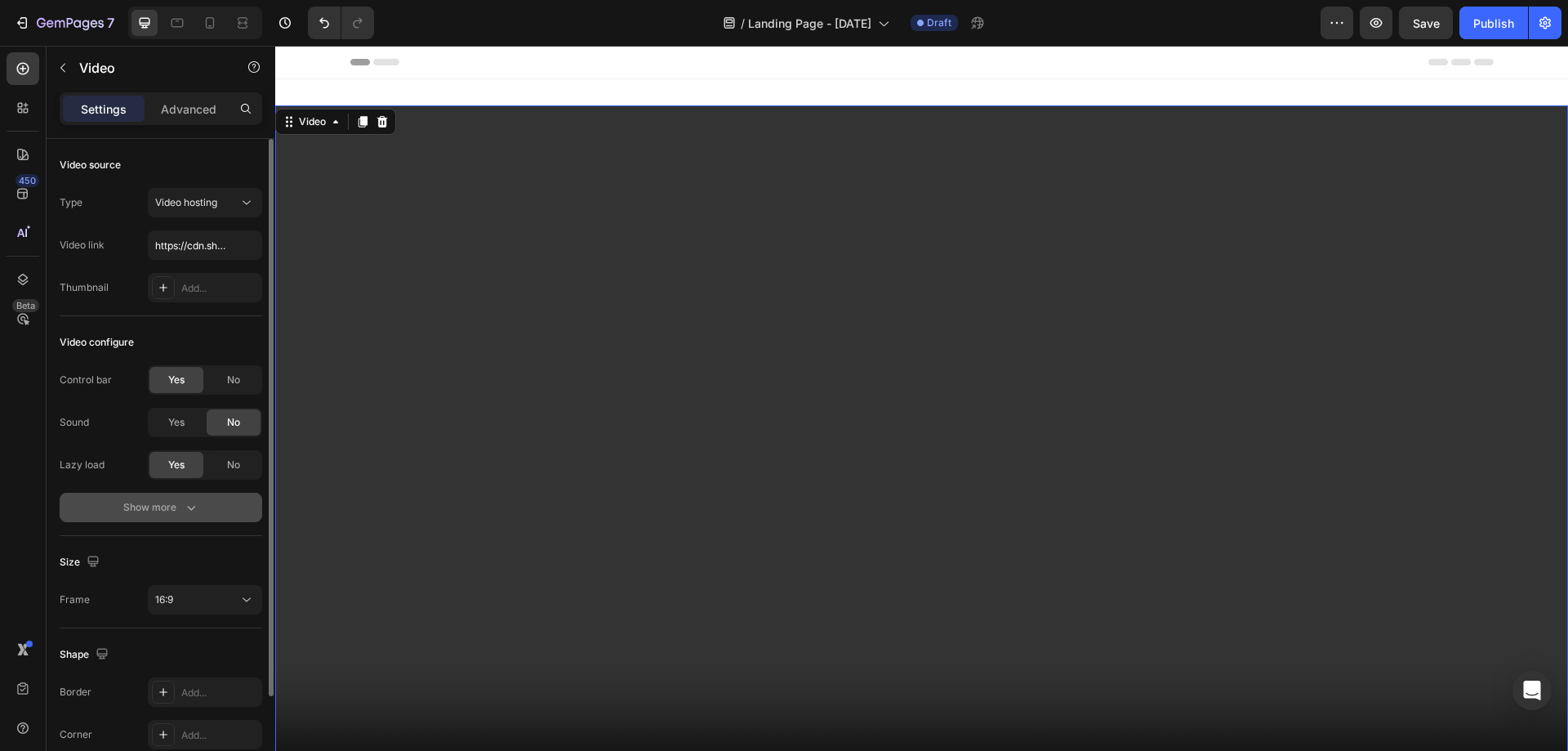 click on "Show more" at bounding box center [161, 507] 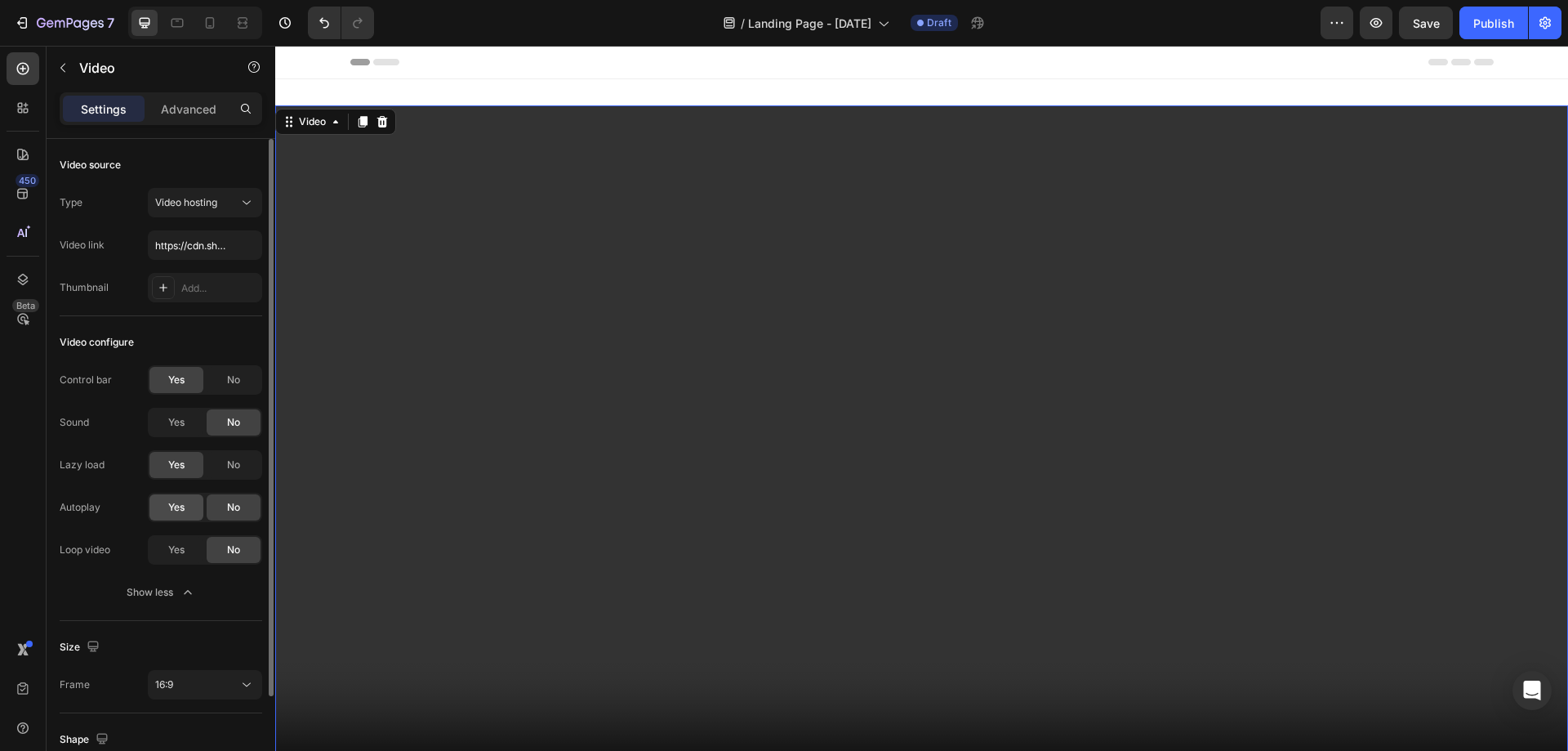click on "Yes" 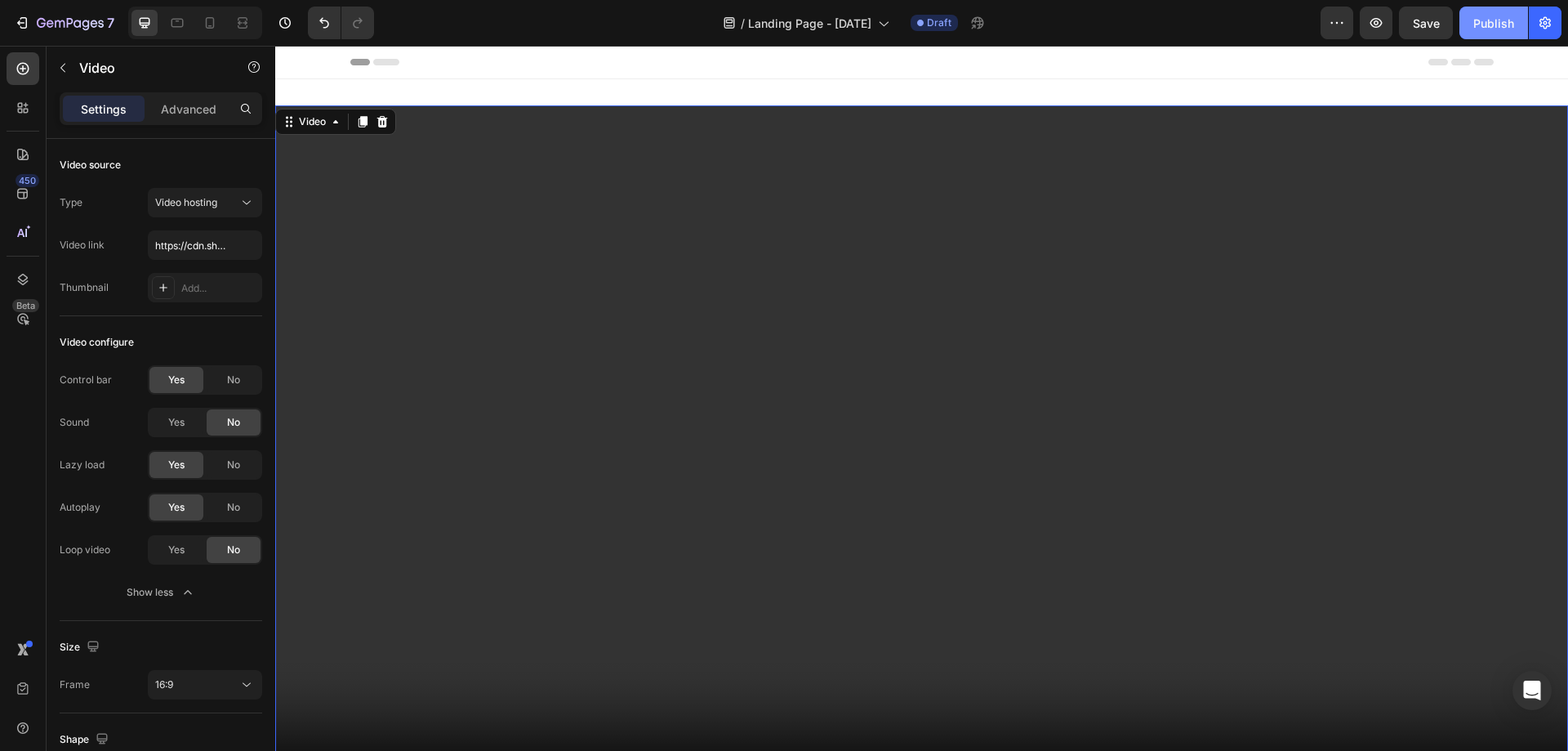 click on "Publish" at bounding box center (1494, 23) 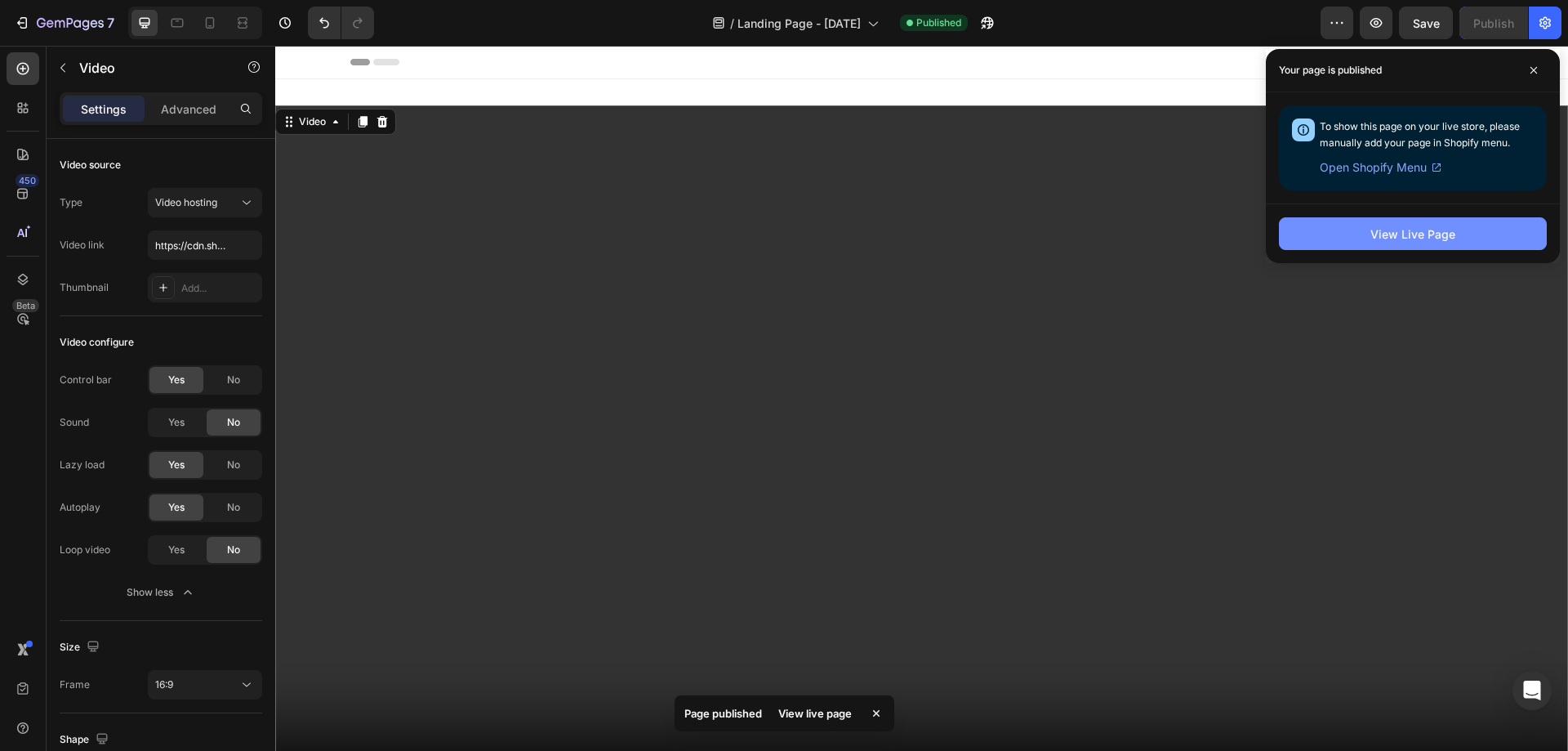 click on "View Live Page" at bounding box center [1413, 234] 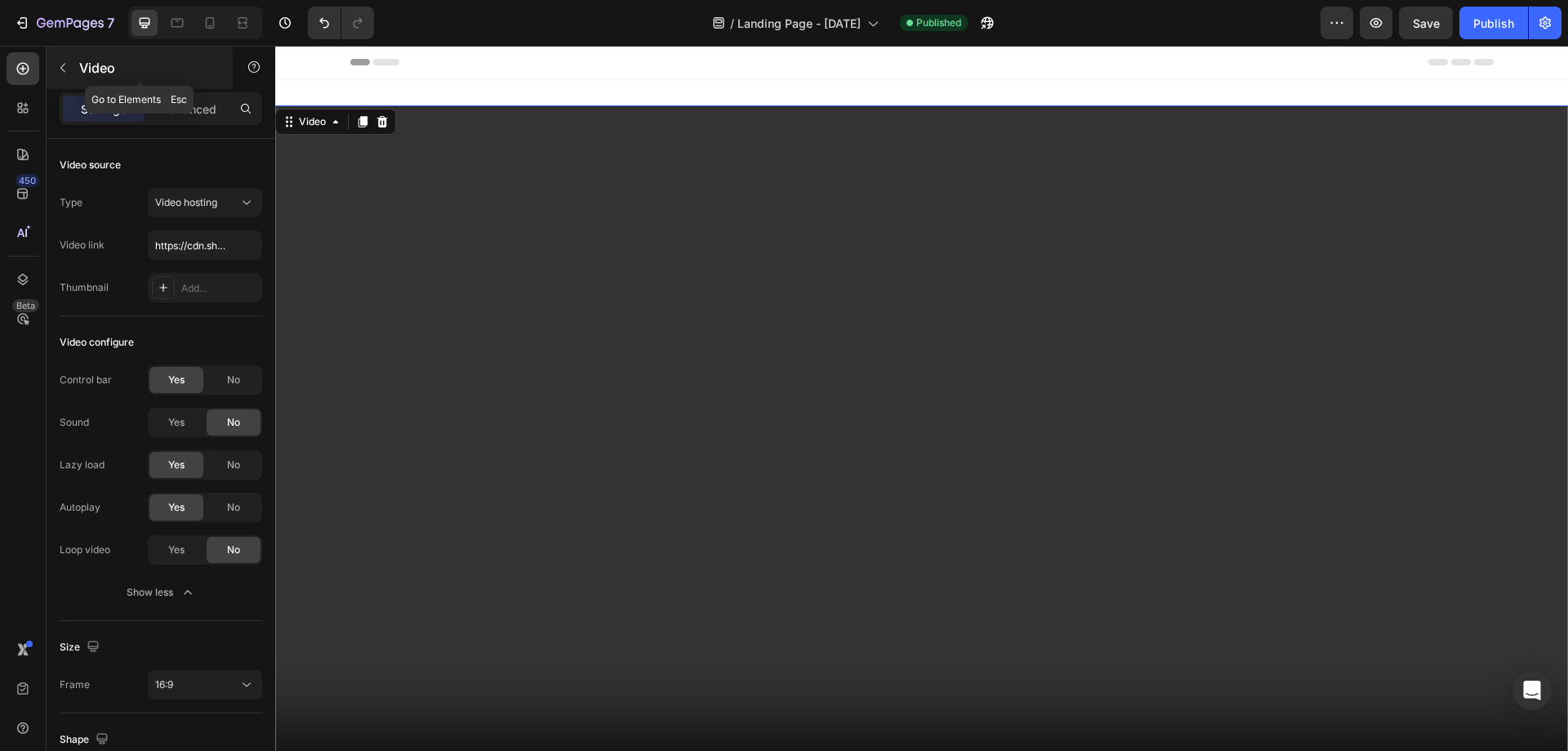 click at bounding box center (63, 68) 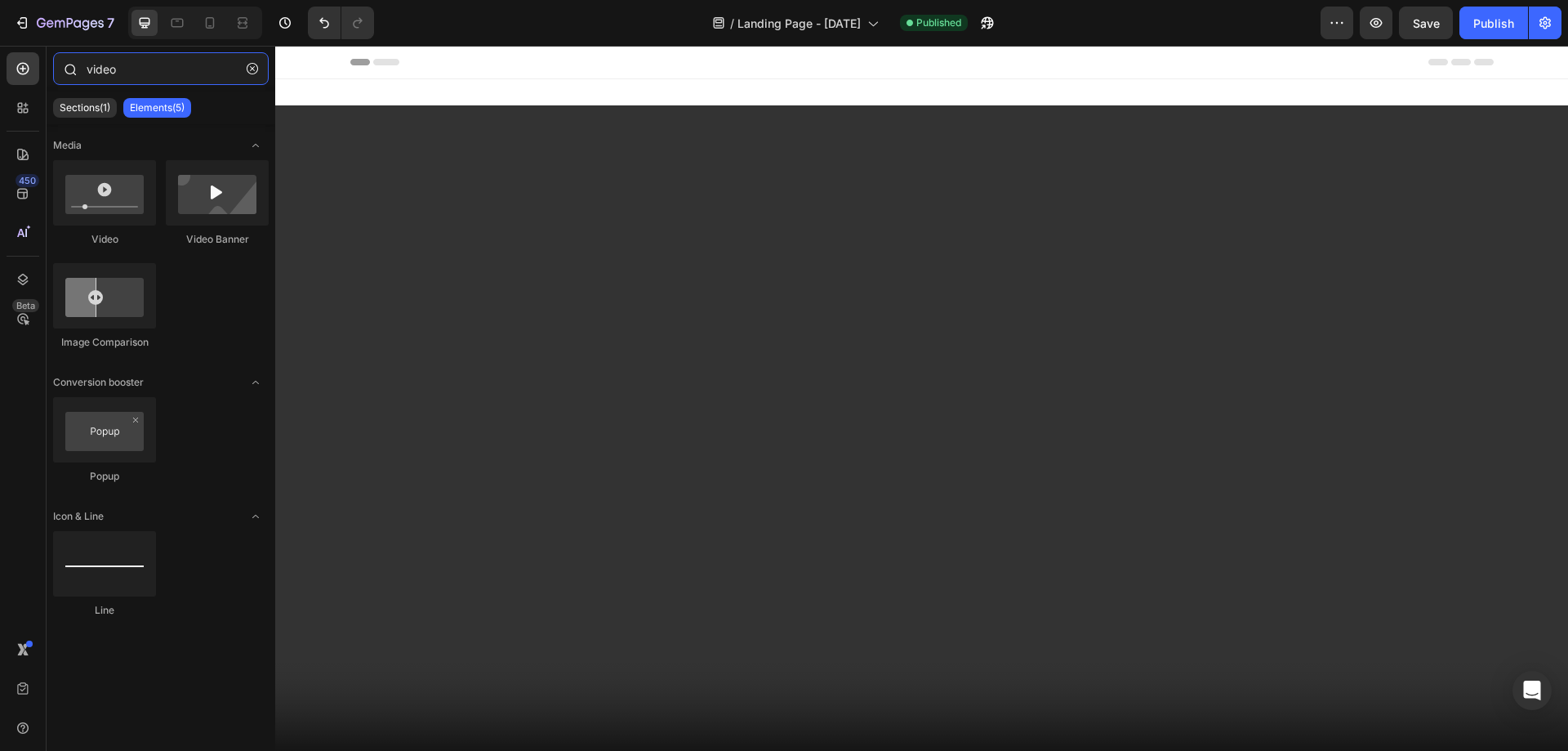 click on "video" at bounding box center [161, 69] 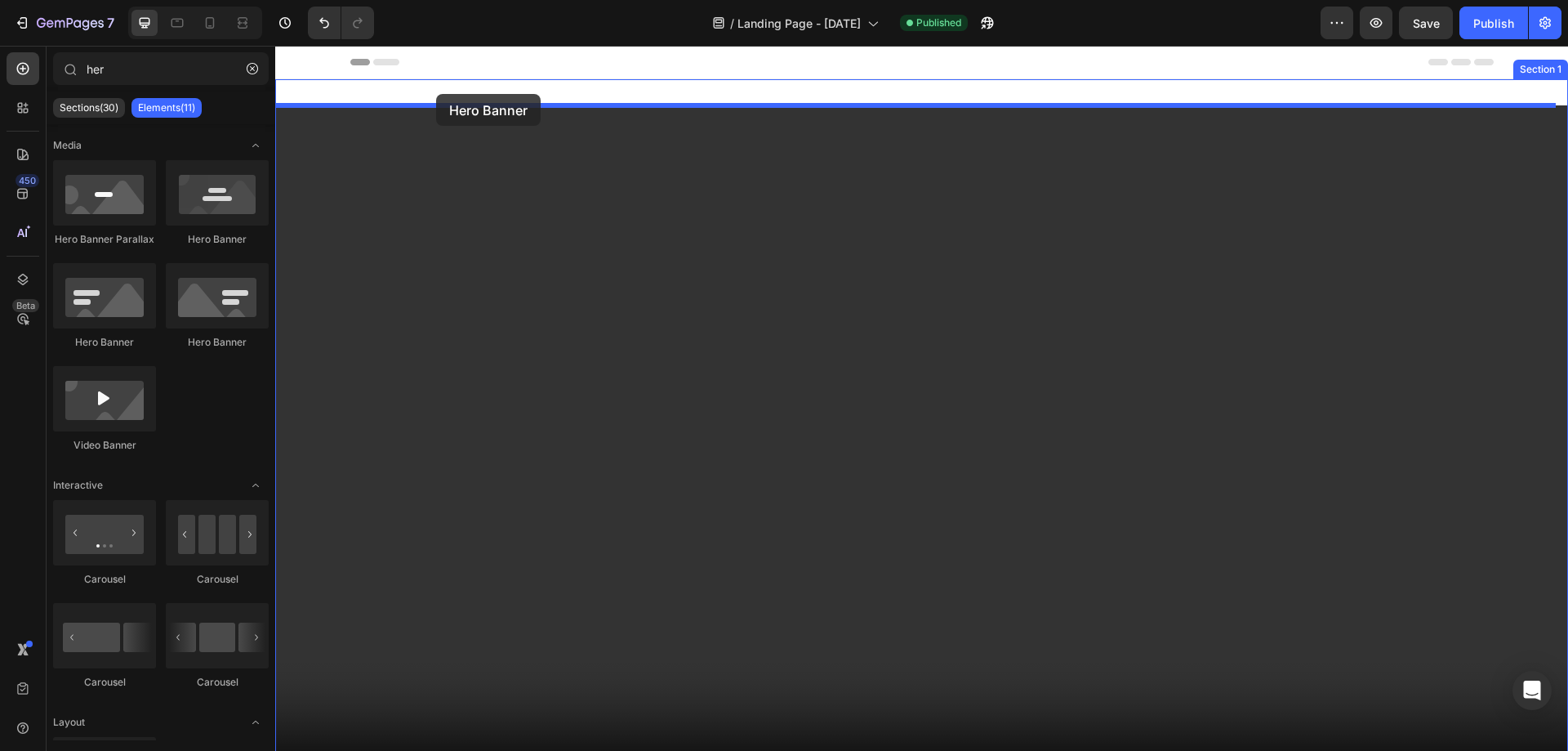 drag, startPoint x: 502, startPoint y: 253, endPoint x: 438, endPoint y: 97, distance: 168.61791 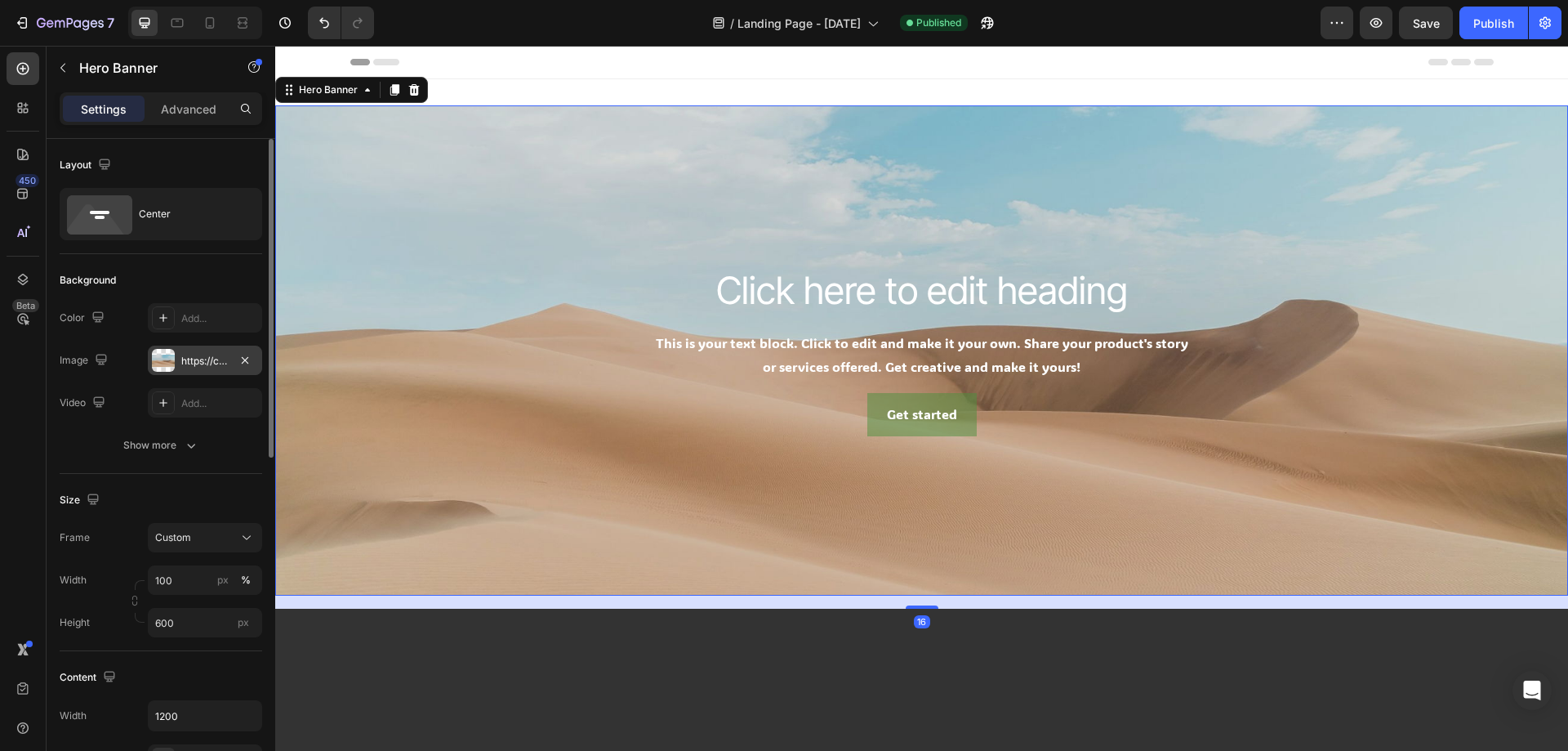 click on "https://cdn.shopify.com/s/files/1/2005/9307/files/background_settings.jpg" at bounding box center (205, 361) 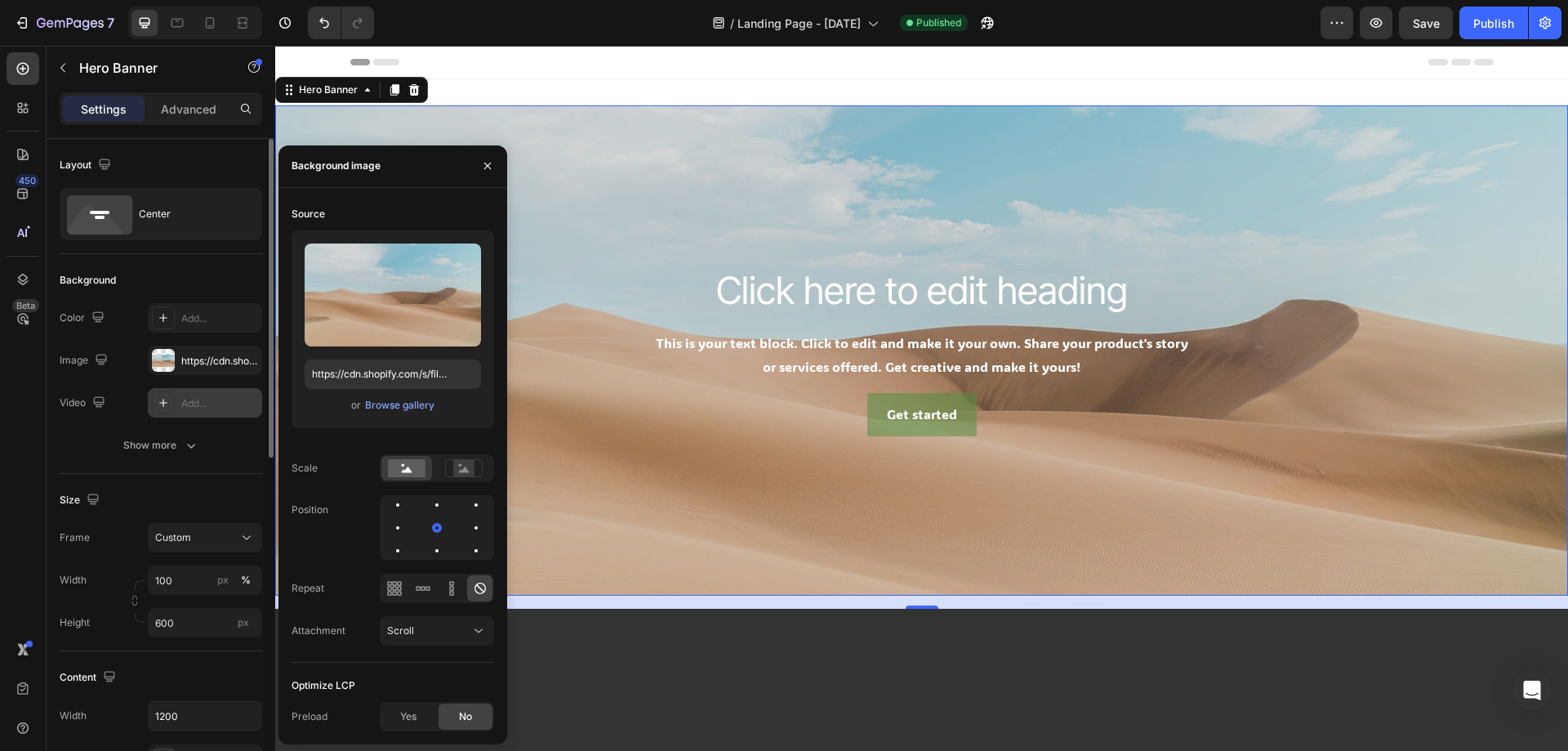 click on "Add..." at bounding box center [220, 404] 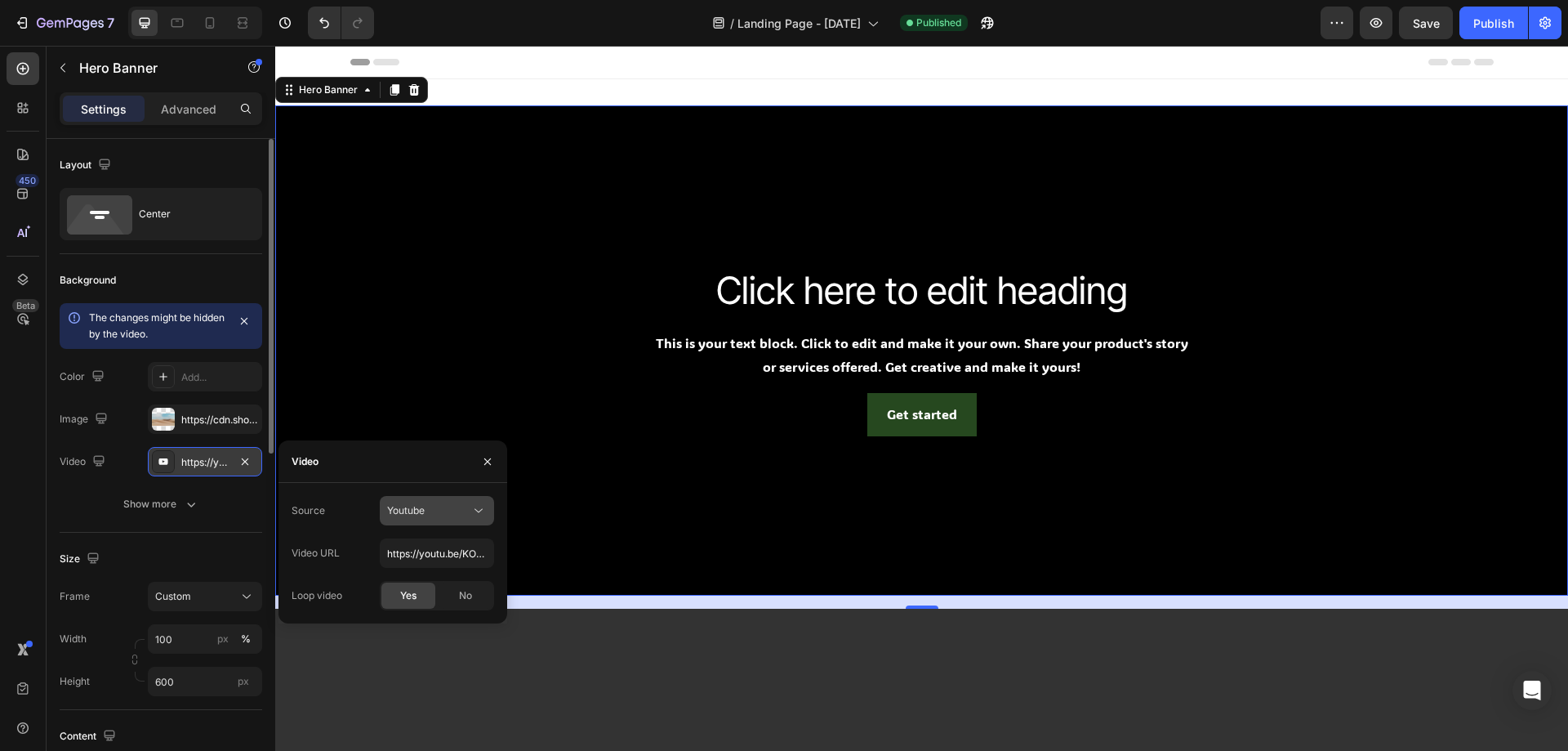 click on "Youtube" at bounding box center (406, 510) 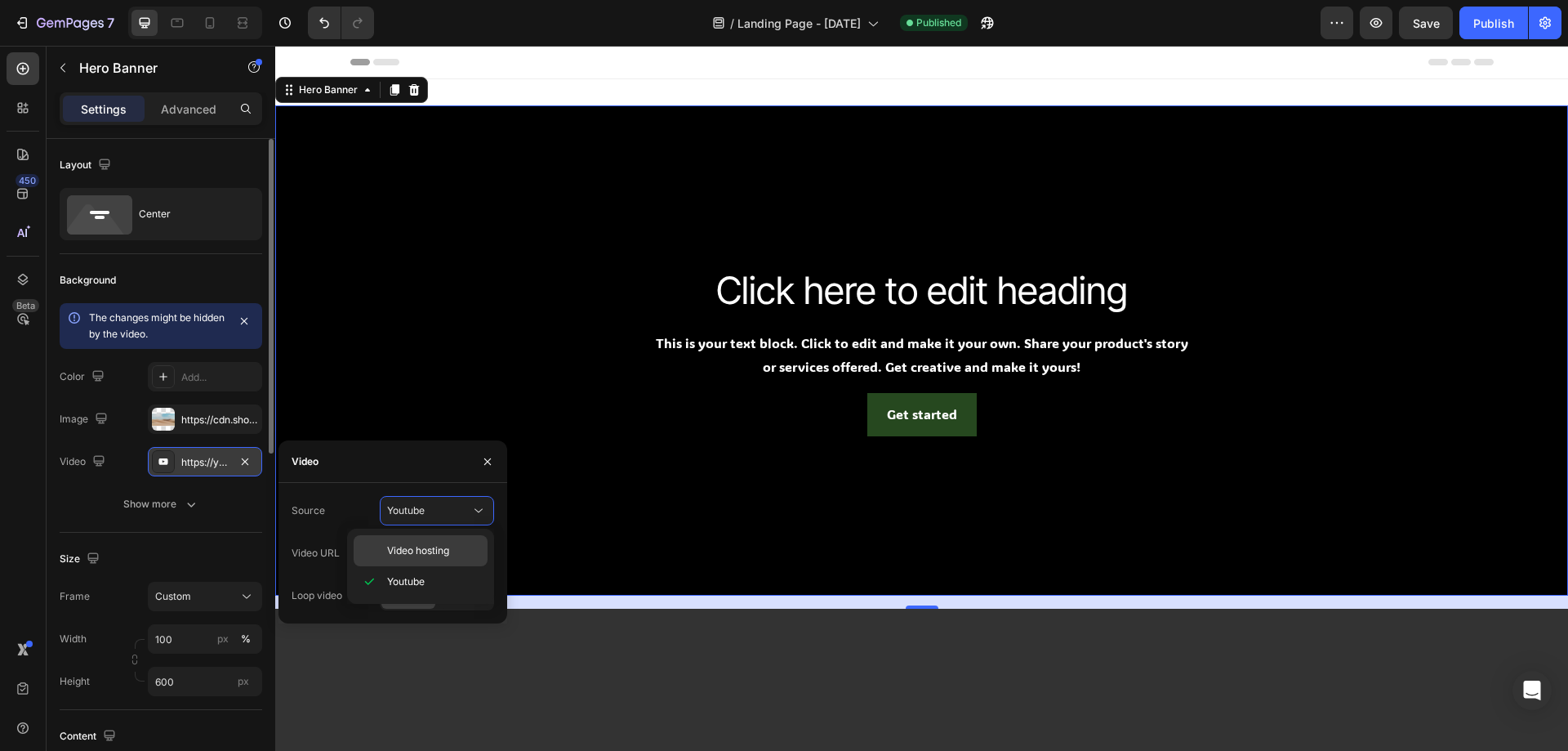 click on "Video hosting" at bounding box center (418, 551) 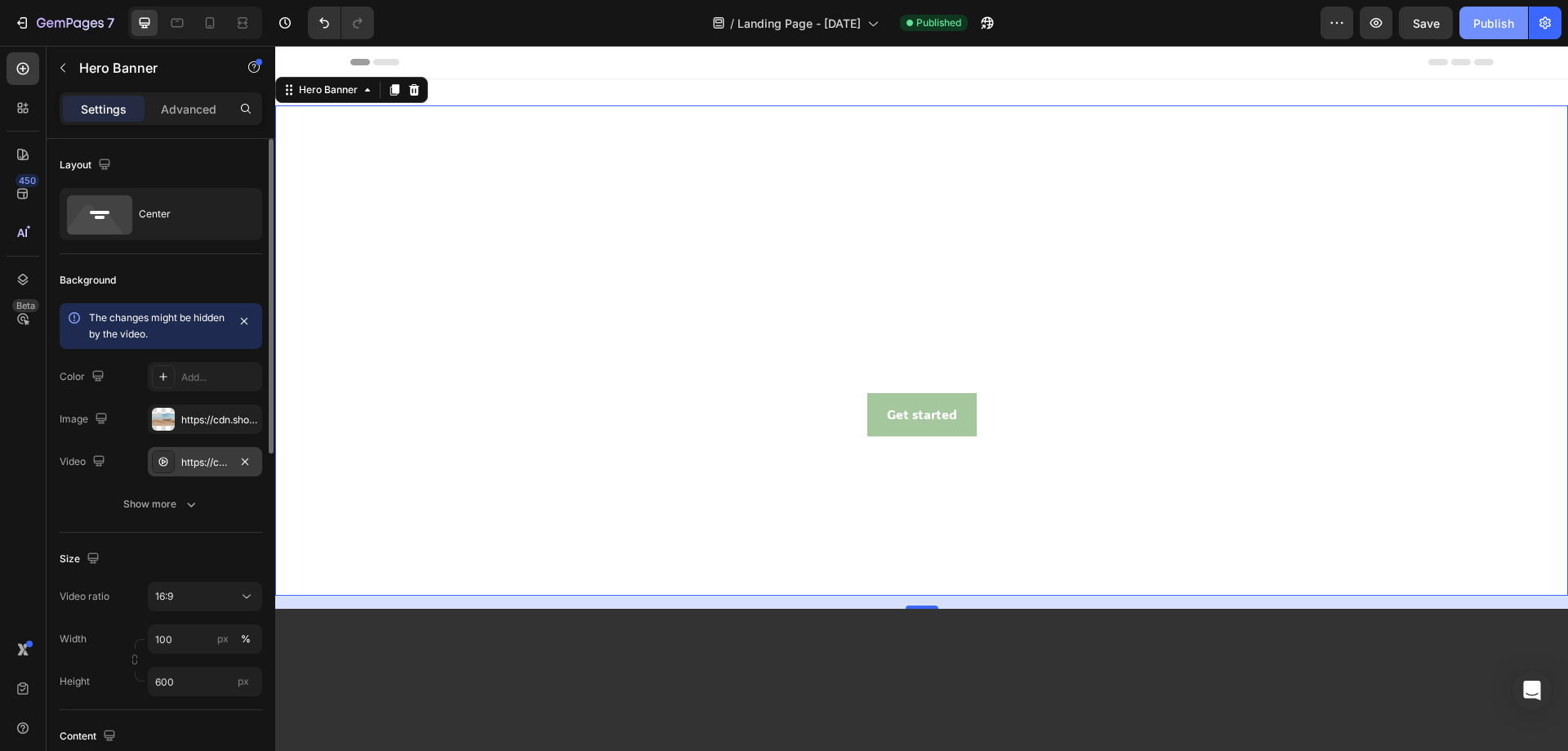 click on "Publish" at bounding box center [1494, 23] 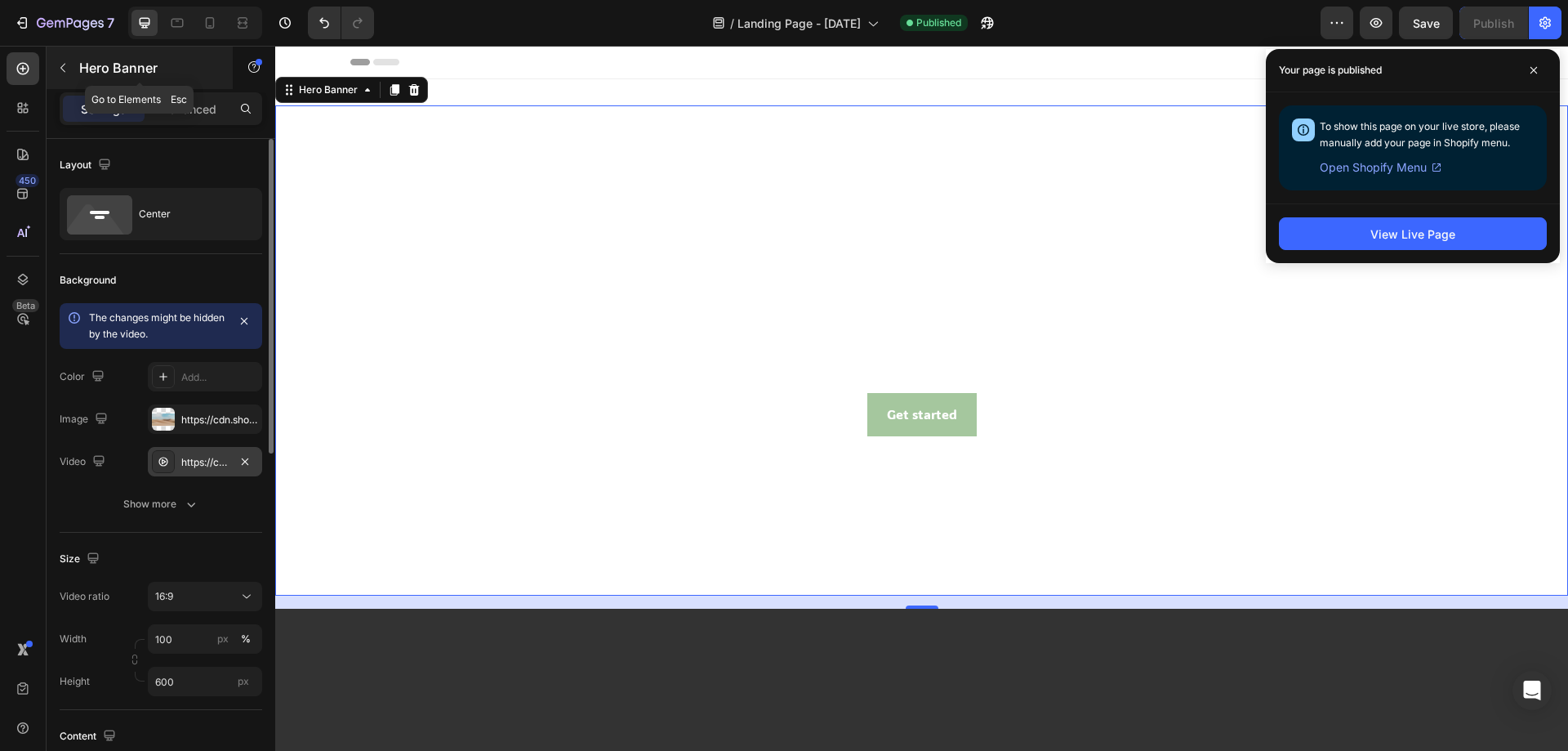 click 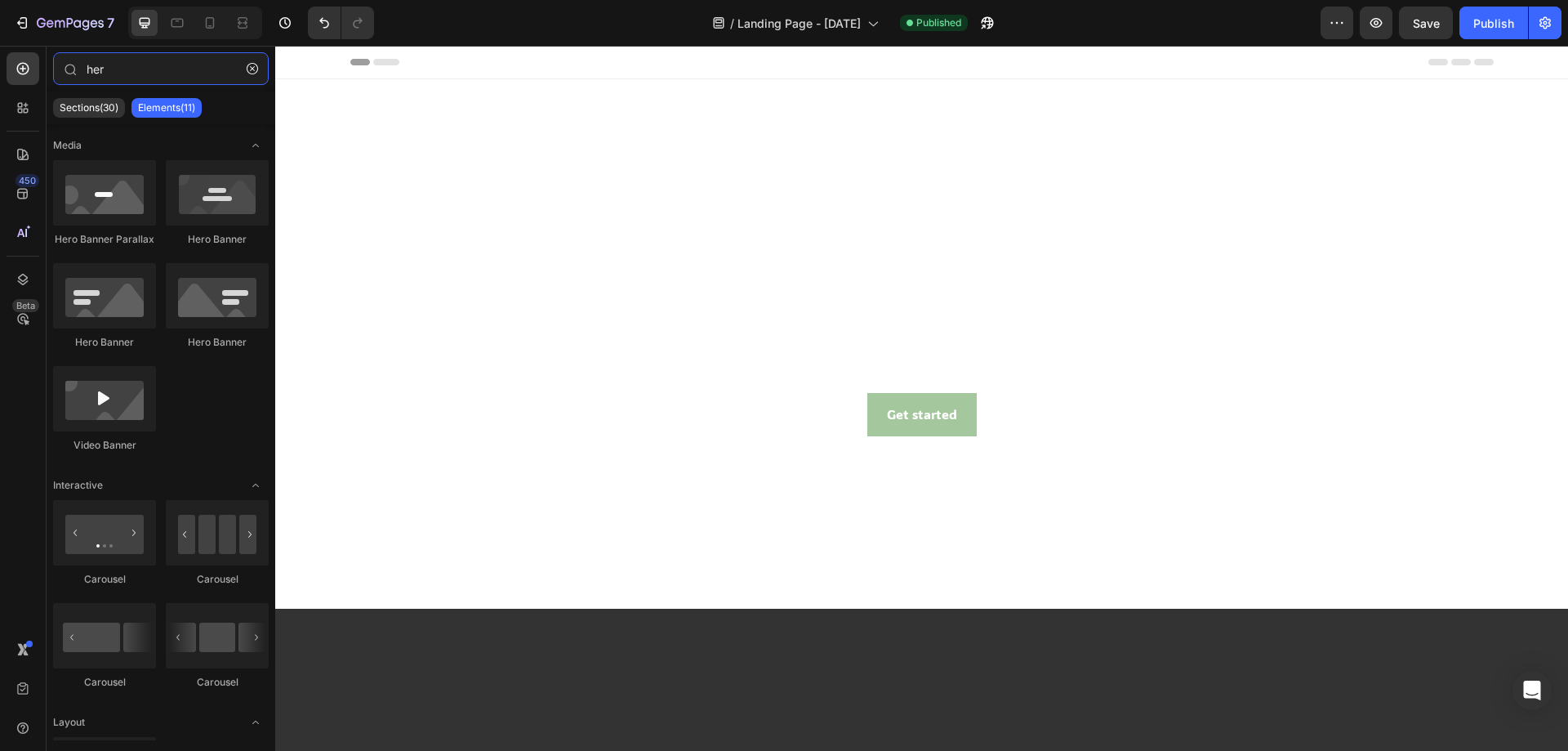 drag, startPoint x: 128, startPoint y: 76, endPoint x: 0, endPoint y: 55, distance: 129.7112 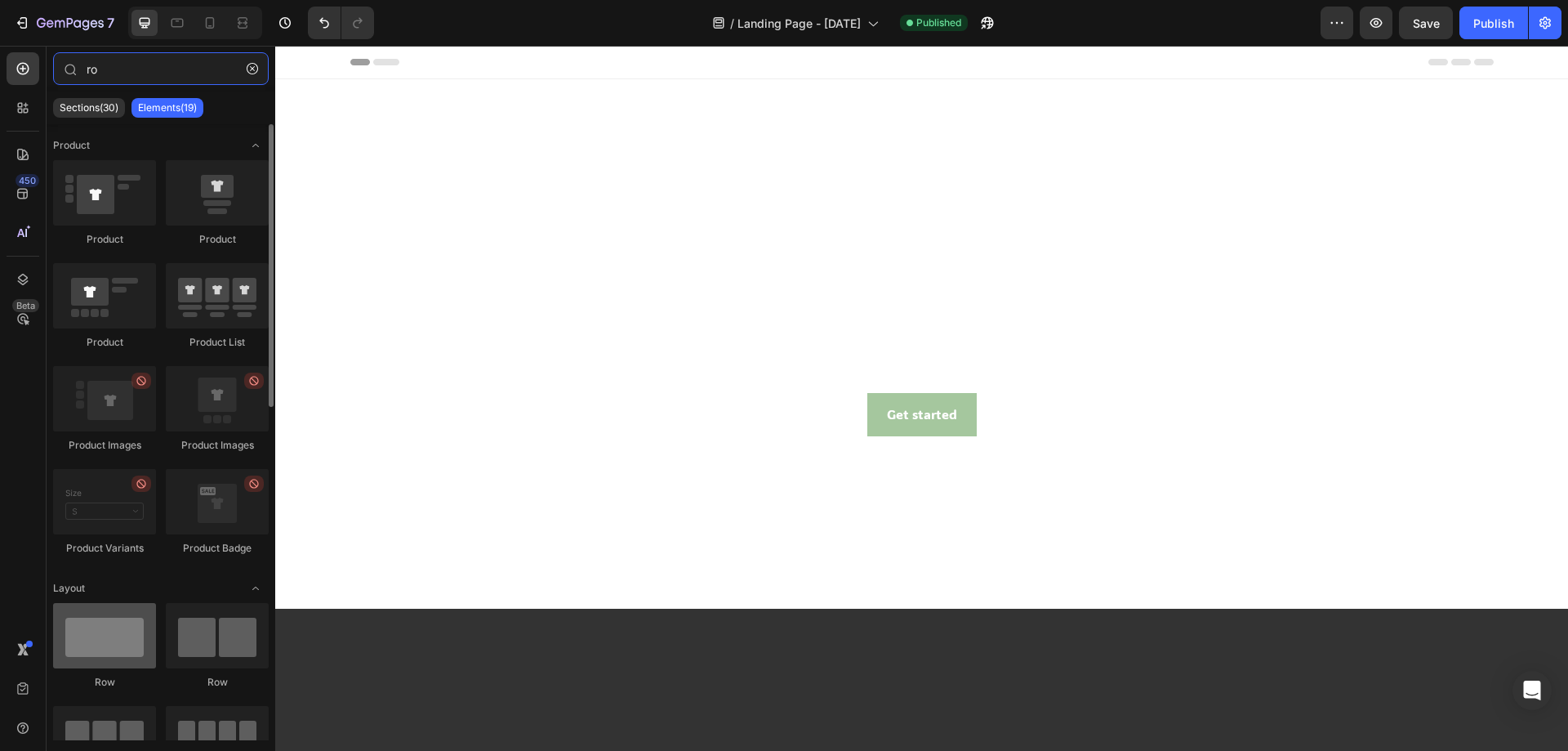 type on "ro" 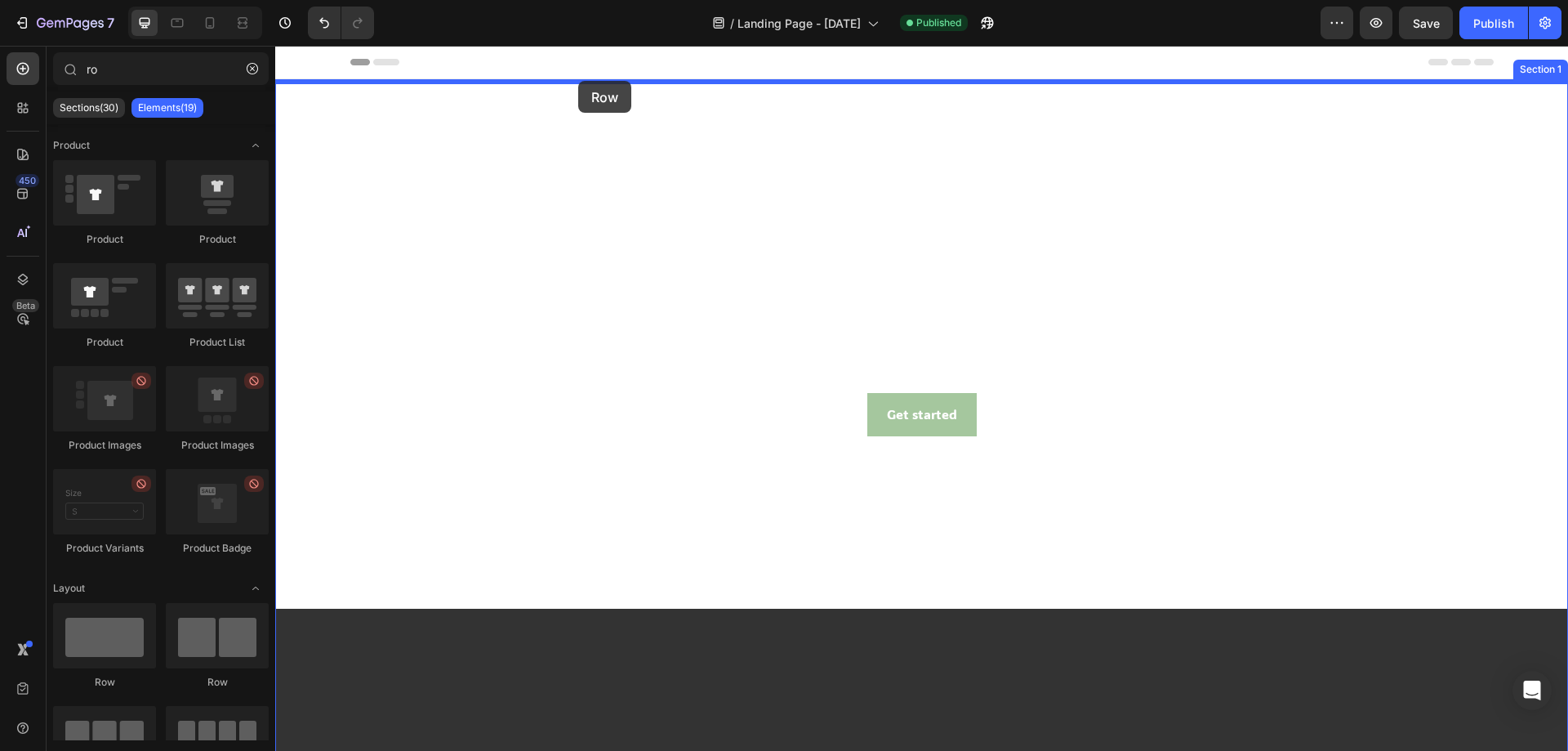 drag, startPoint x: 391, startPoint y: 677, endPoint x: 578, endPoint y: 81, distance: 624.6479 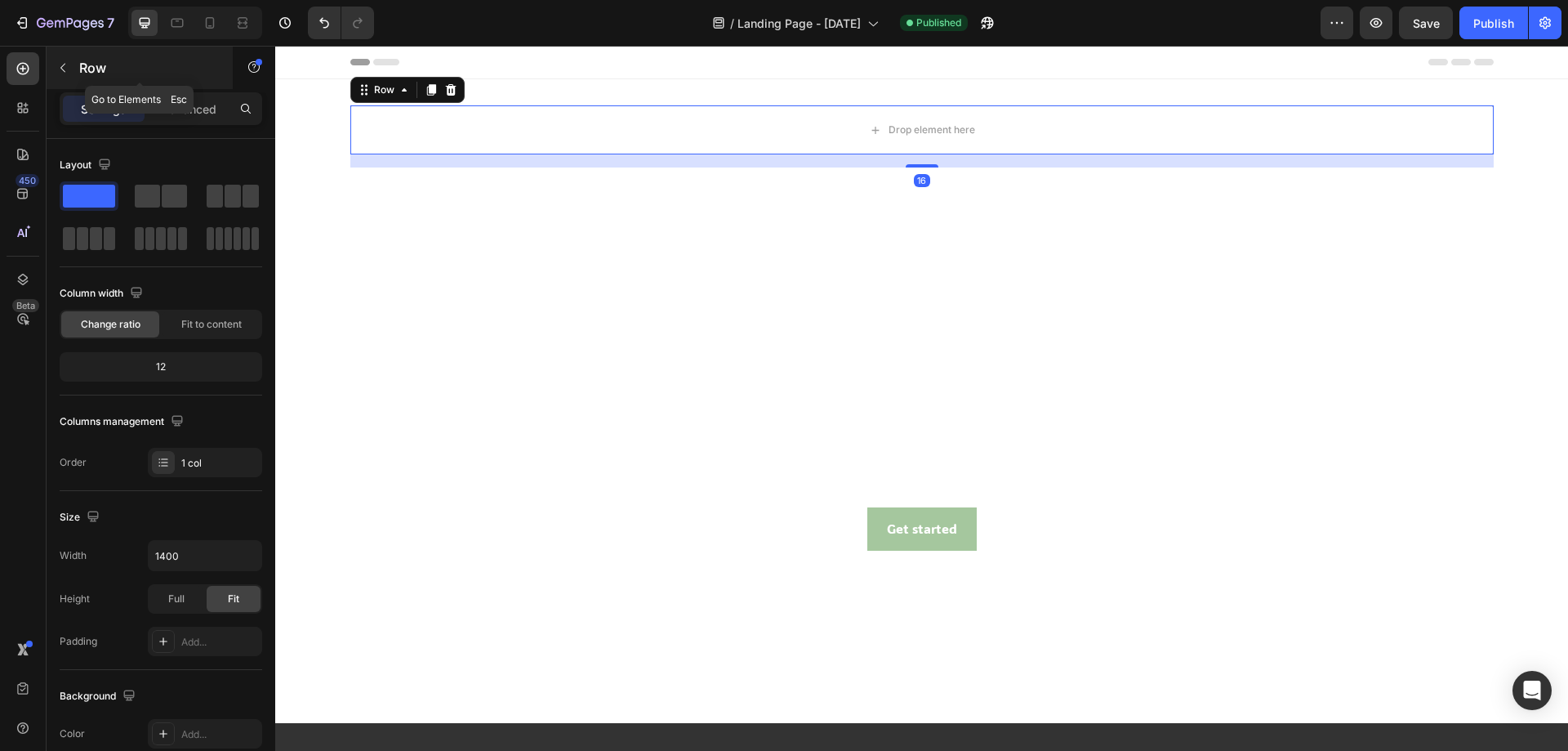 click 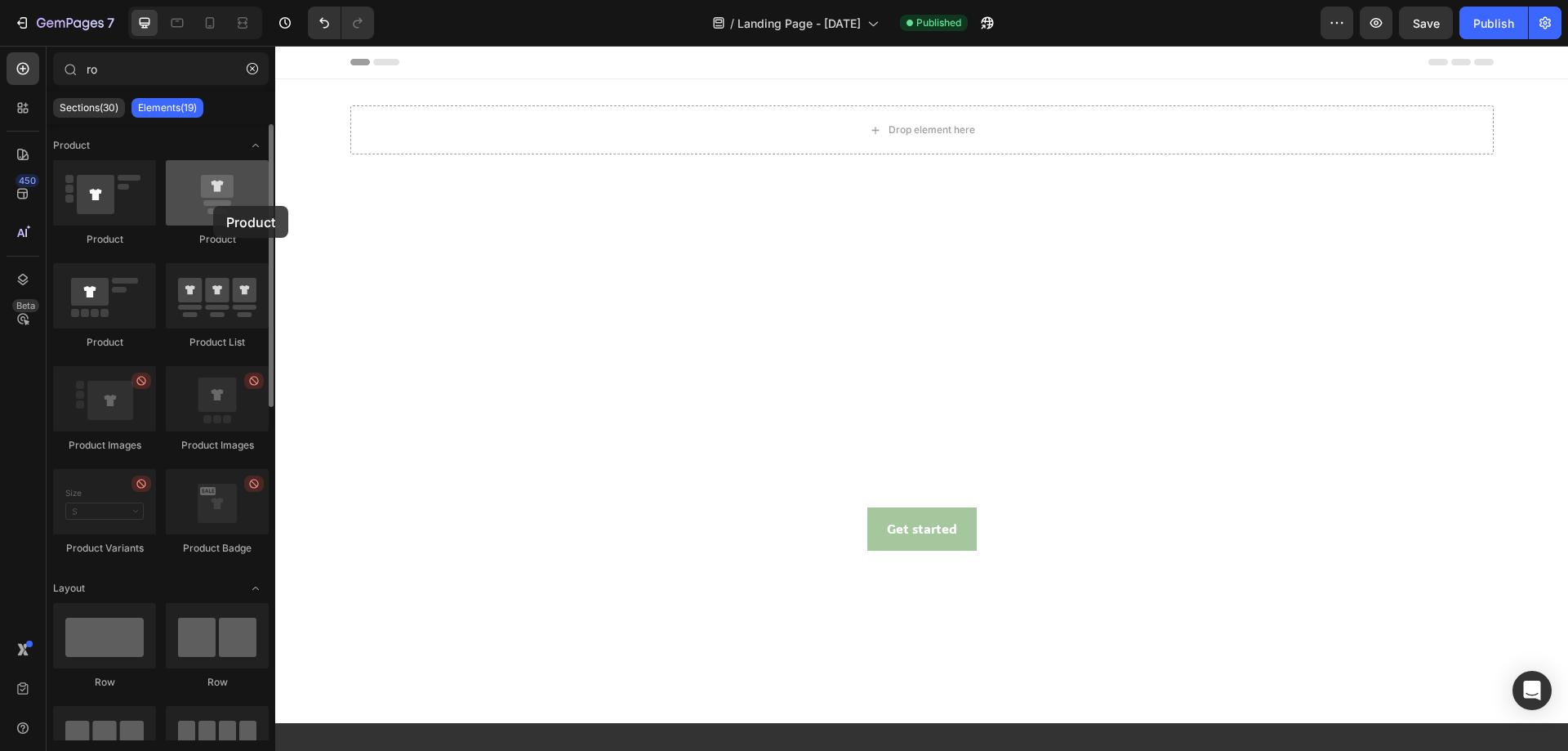 click at bounding box center (217, 193) 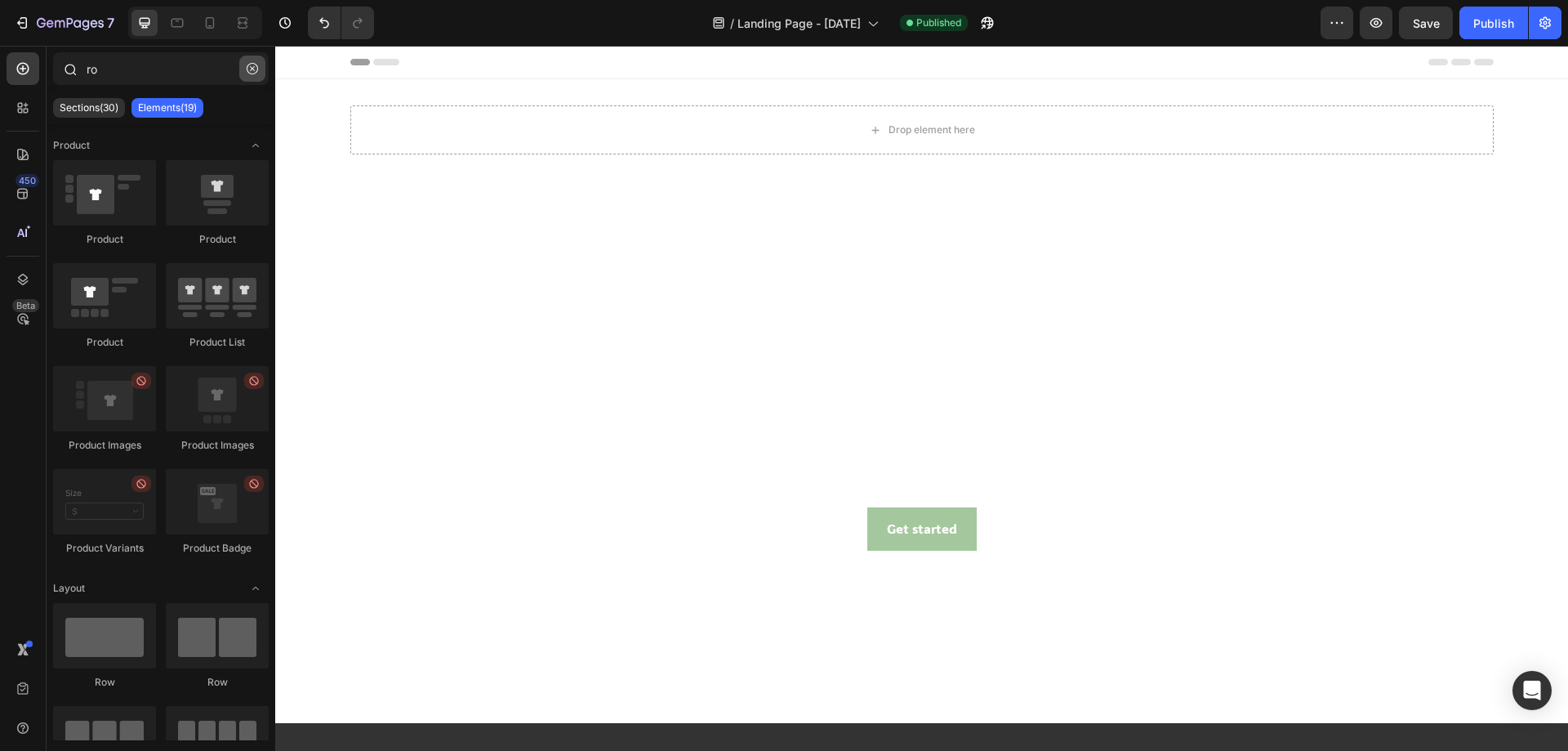 click 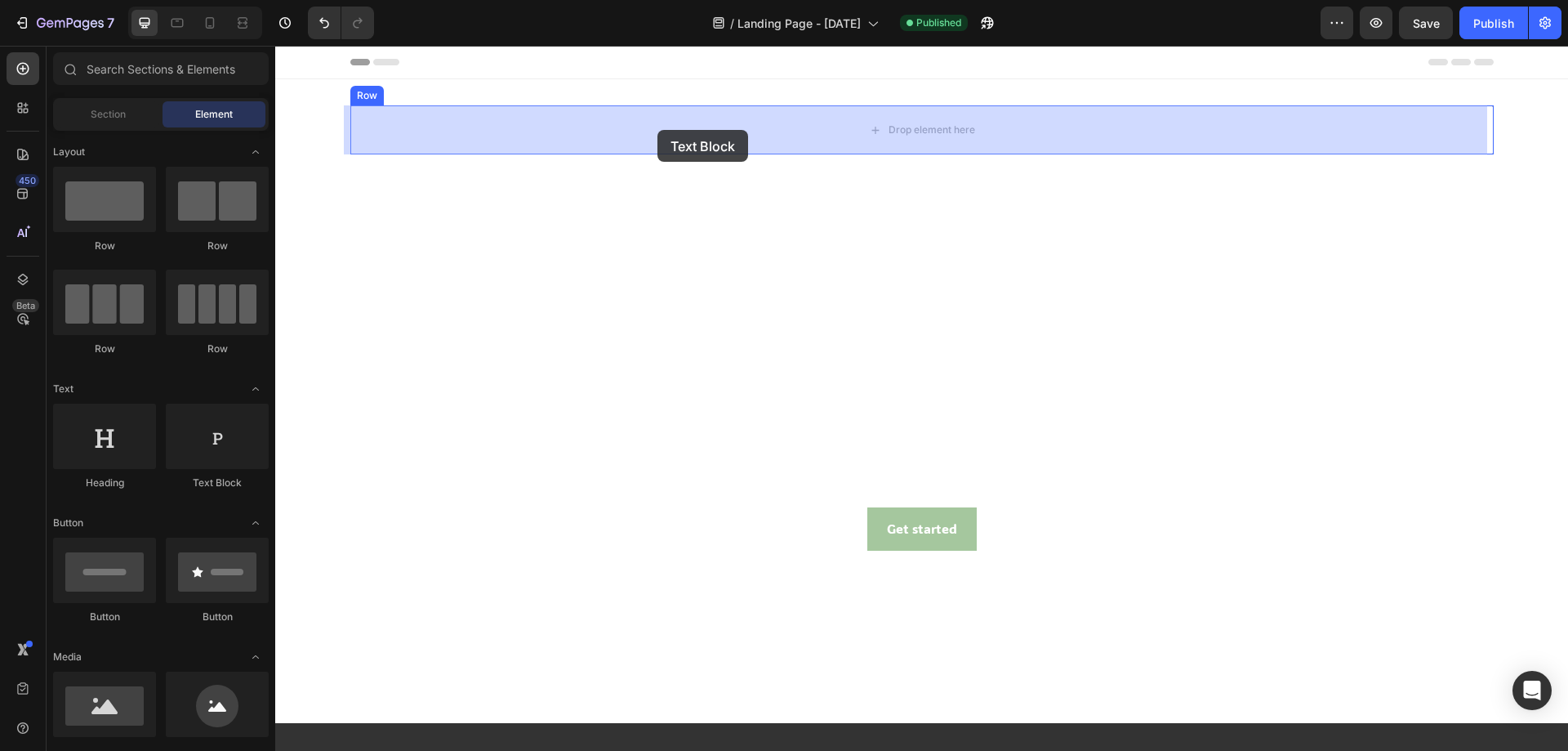 drag, startPoint x: 496, startPoint y: 507, endPoint x: 657, endPoint y: 130, distance: 409.93902 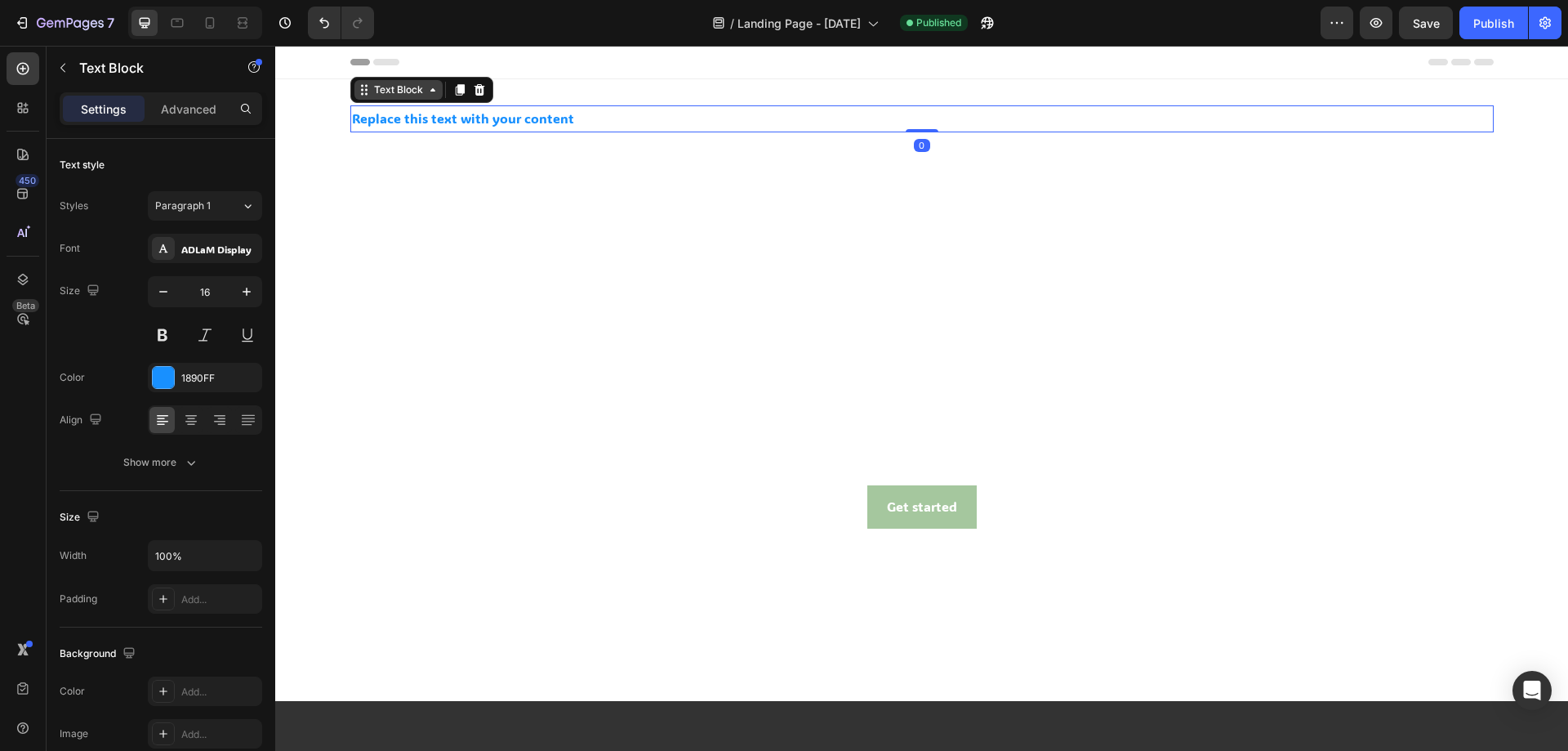 click on "Text Block" at bounding box center (399, 90) 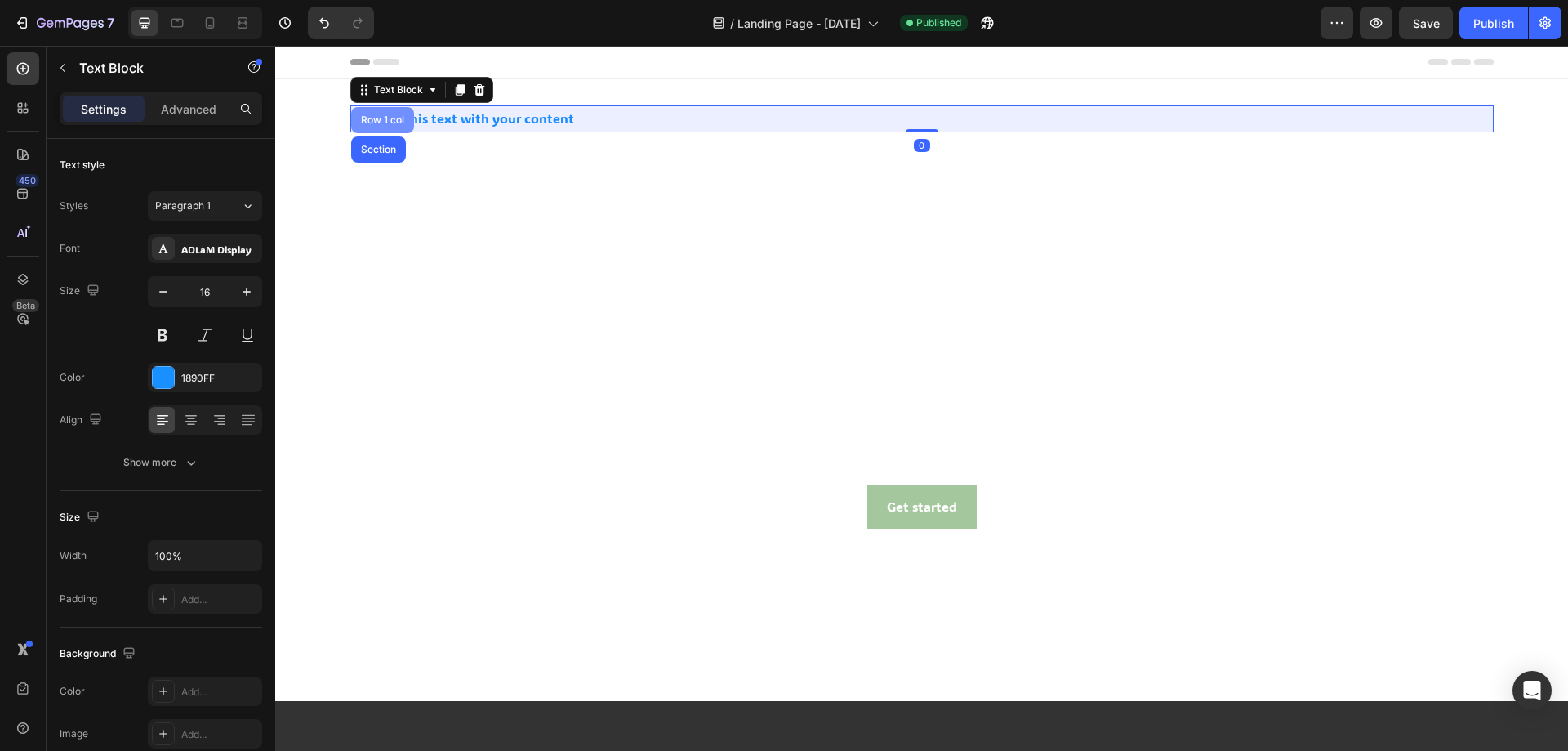 click on "Row 1 col" at bounding box center (382, 120) 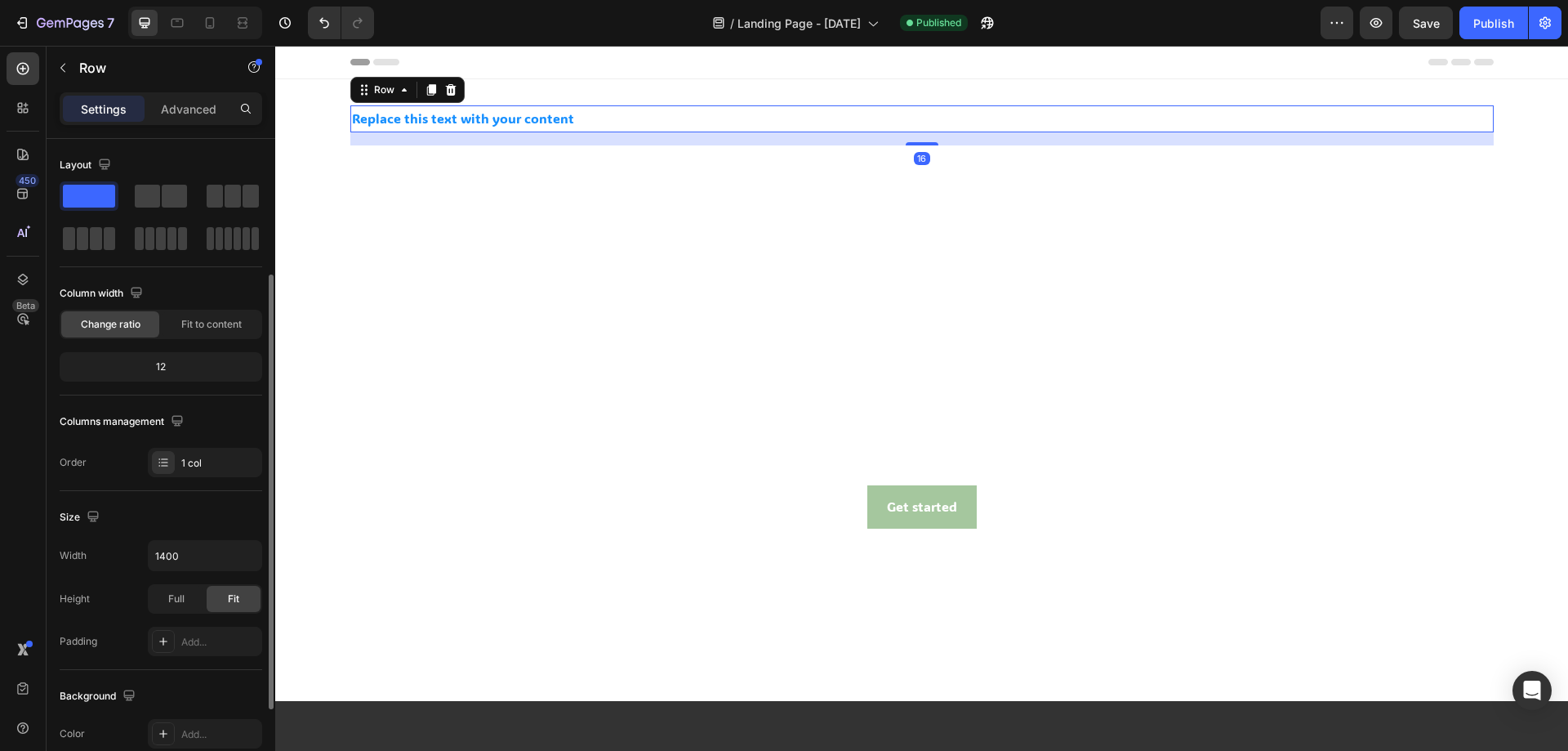 scroll, scrollTop: 163, scrollLeft: 0, axis: vertical 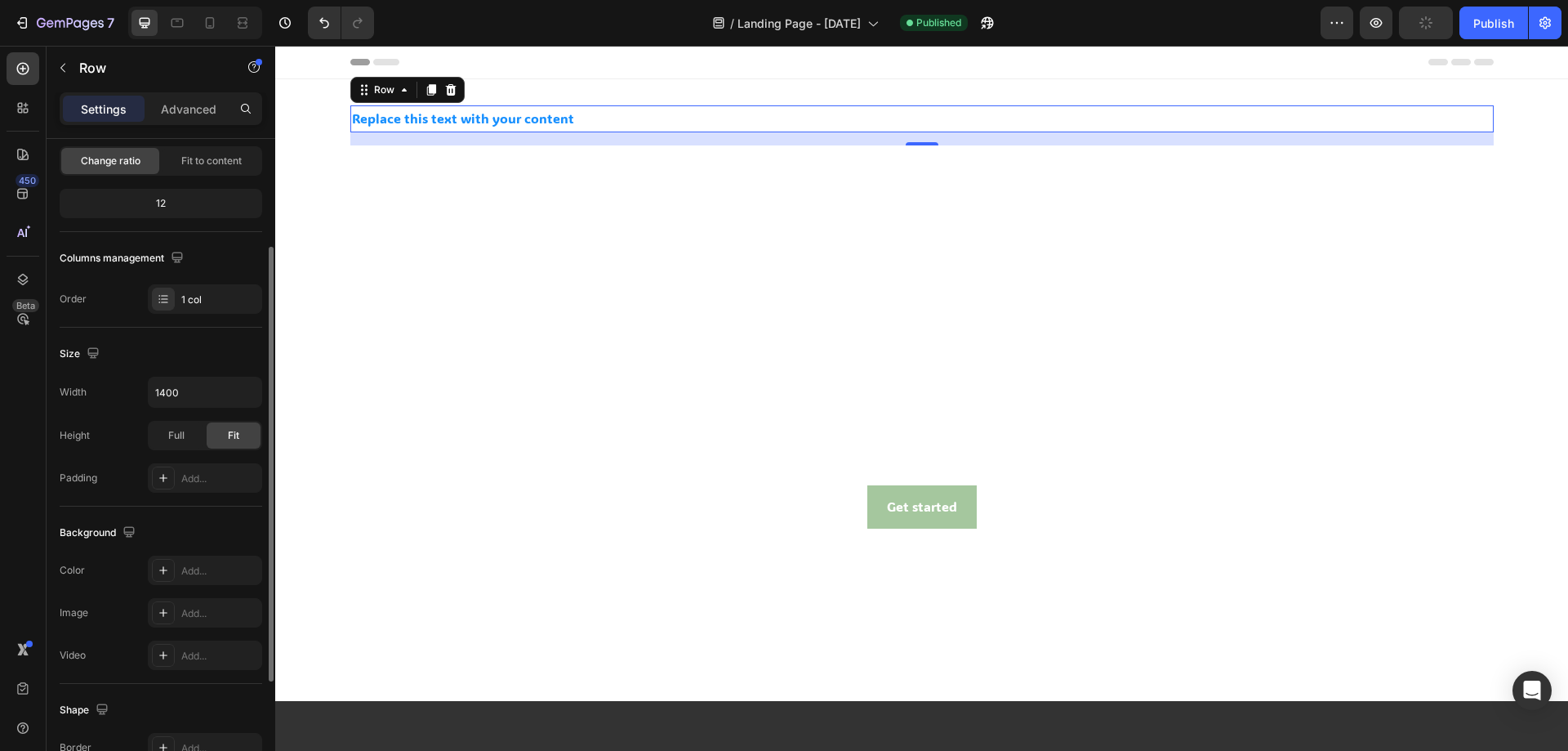 click on "Background The changes might be hidden by  the video. Color Add... Image Add... Video Add..." 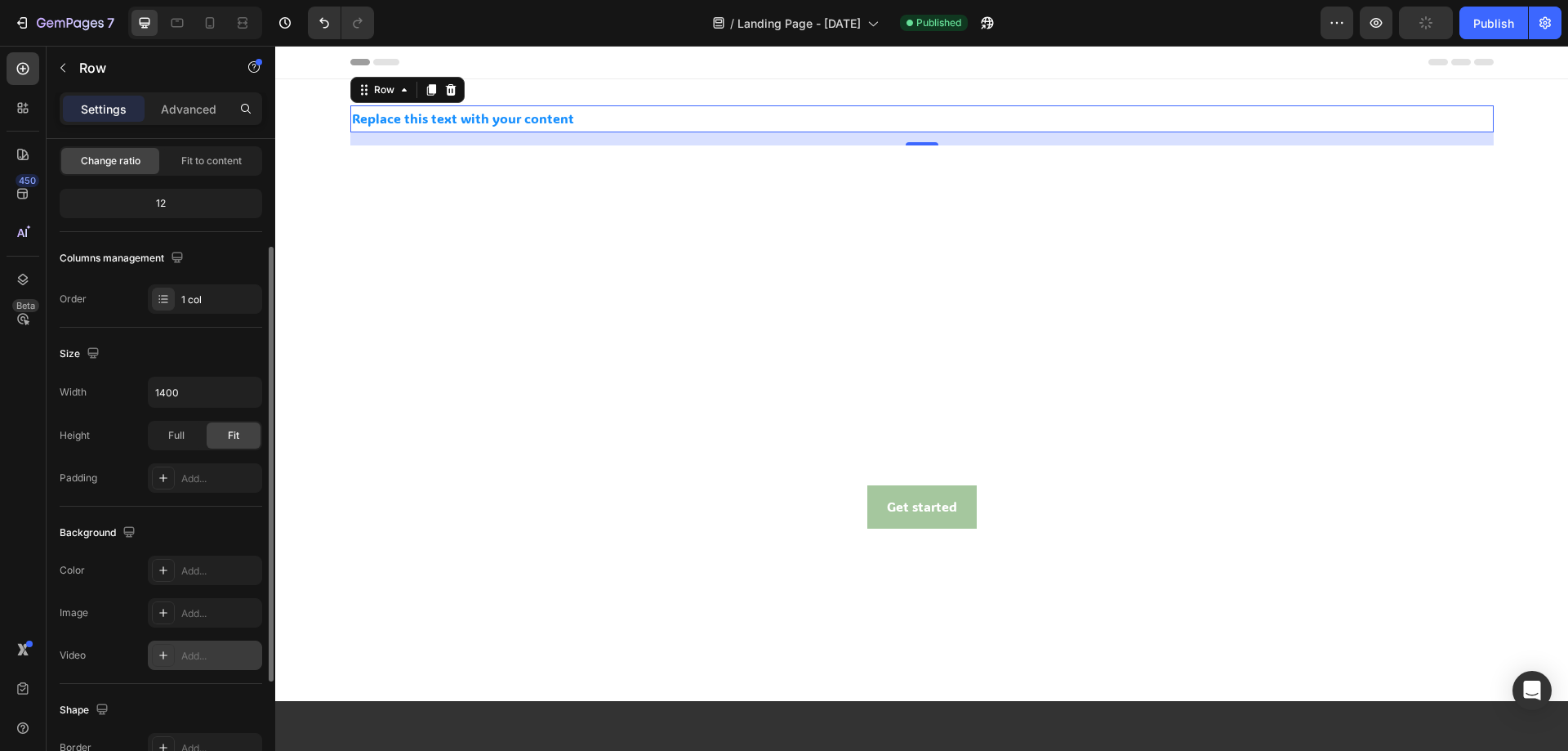 click on "Add..." at bounding box center [220, 656] 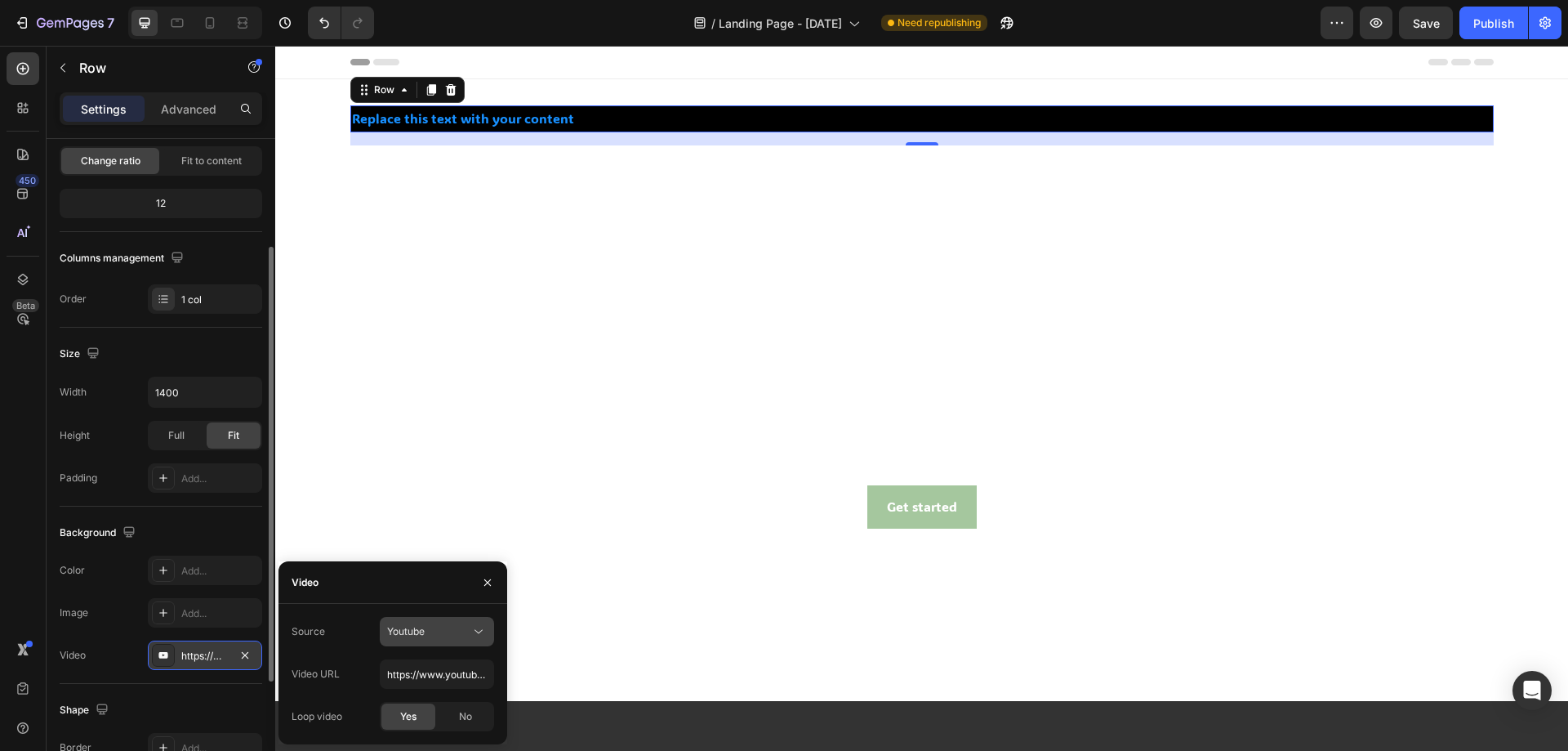 click on "Youtube" at bounding box center [429, 632] 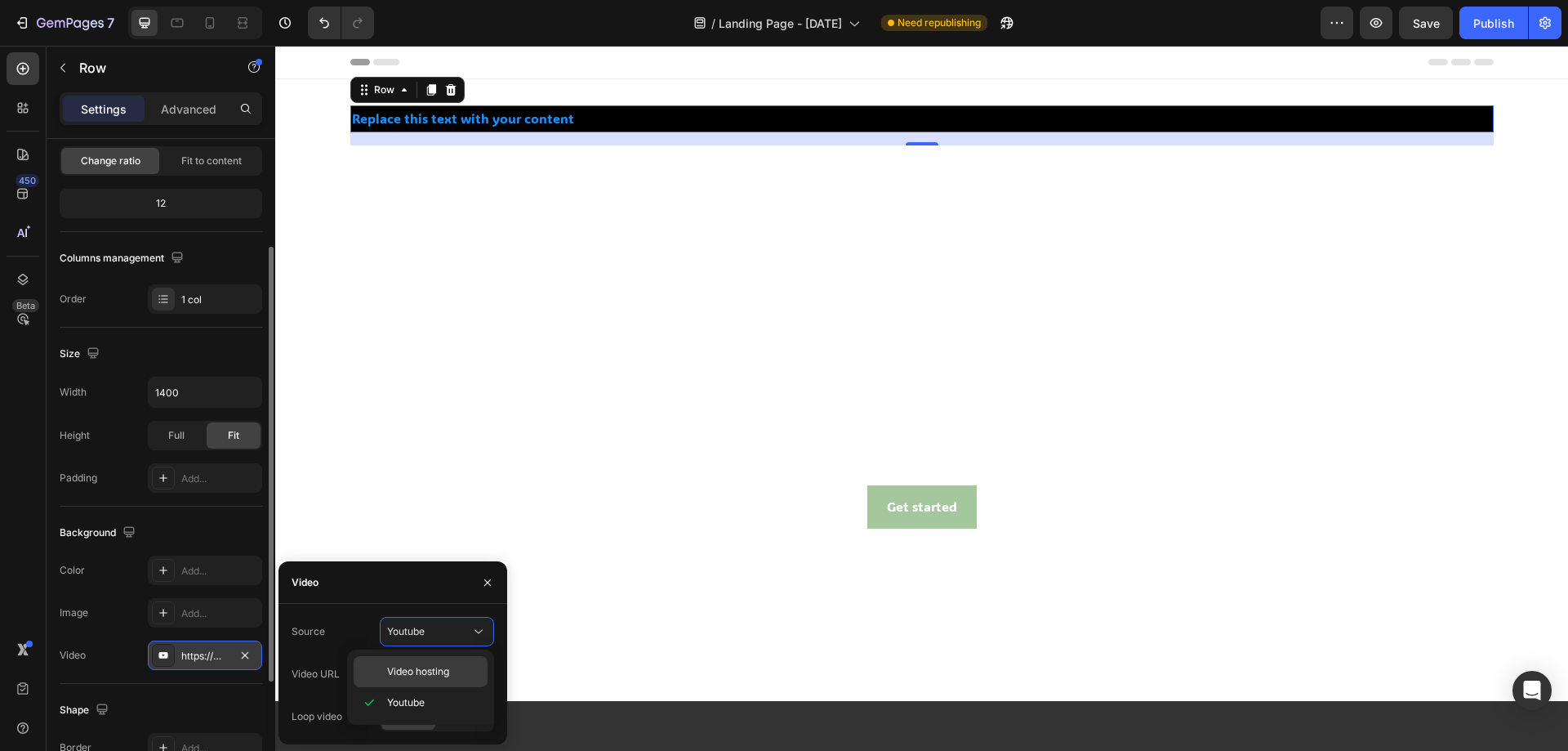 drag, startPoint x: 434, startPoint y: 678, endPoint x: 465, endPoint y: 565, distance: 117.17508 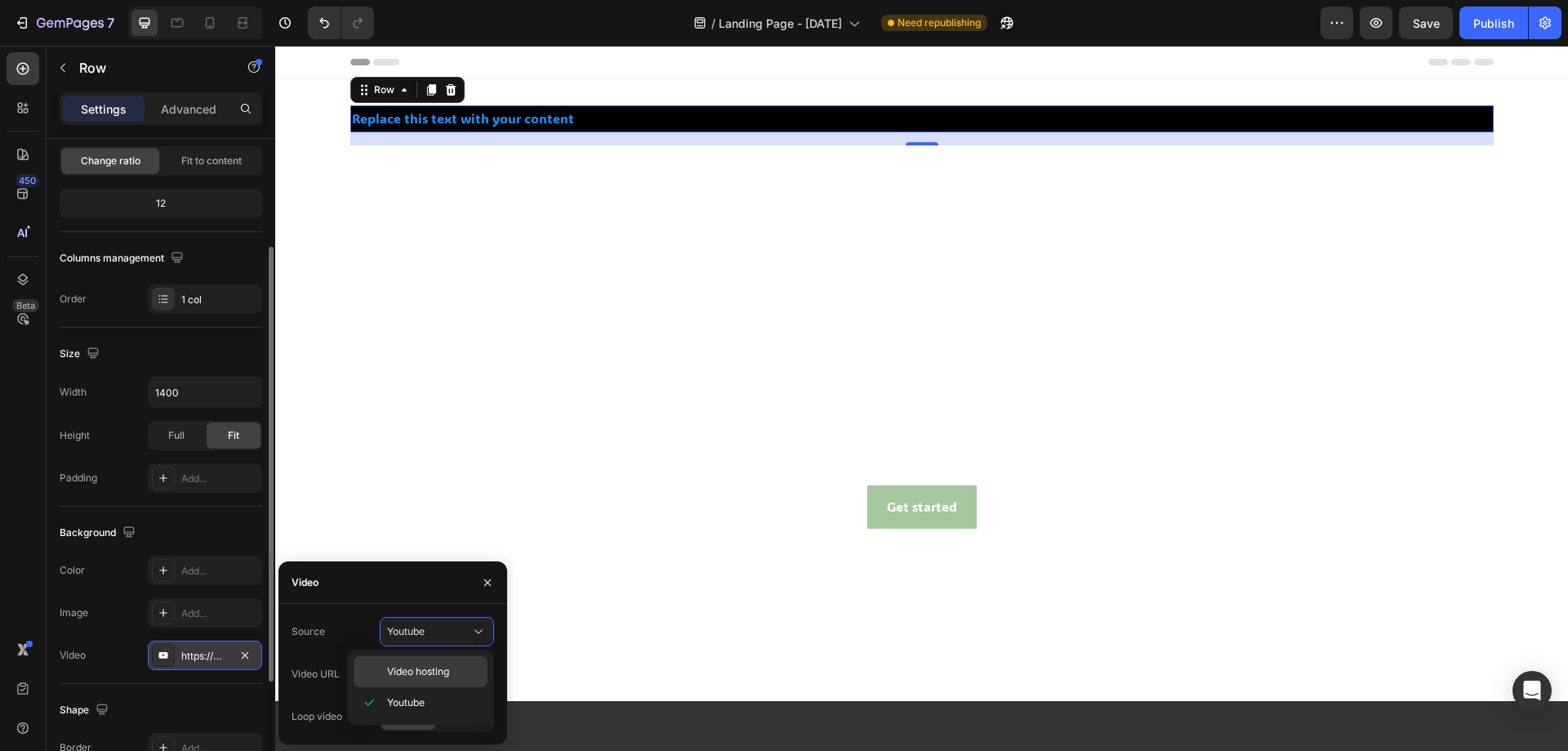 click on "Video hosting" at bounding box center (418, 672) 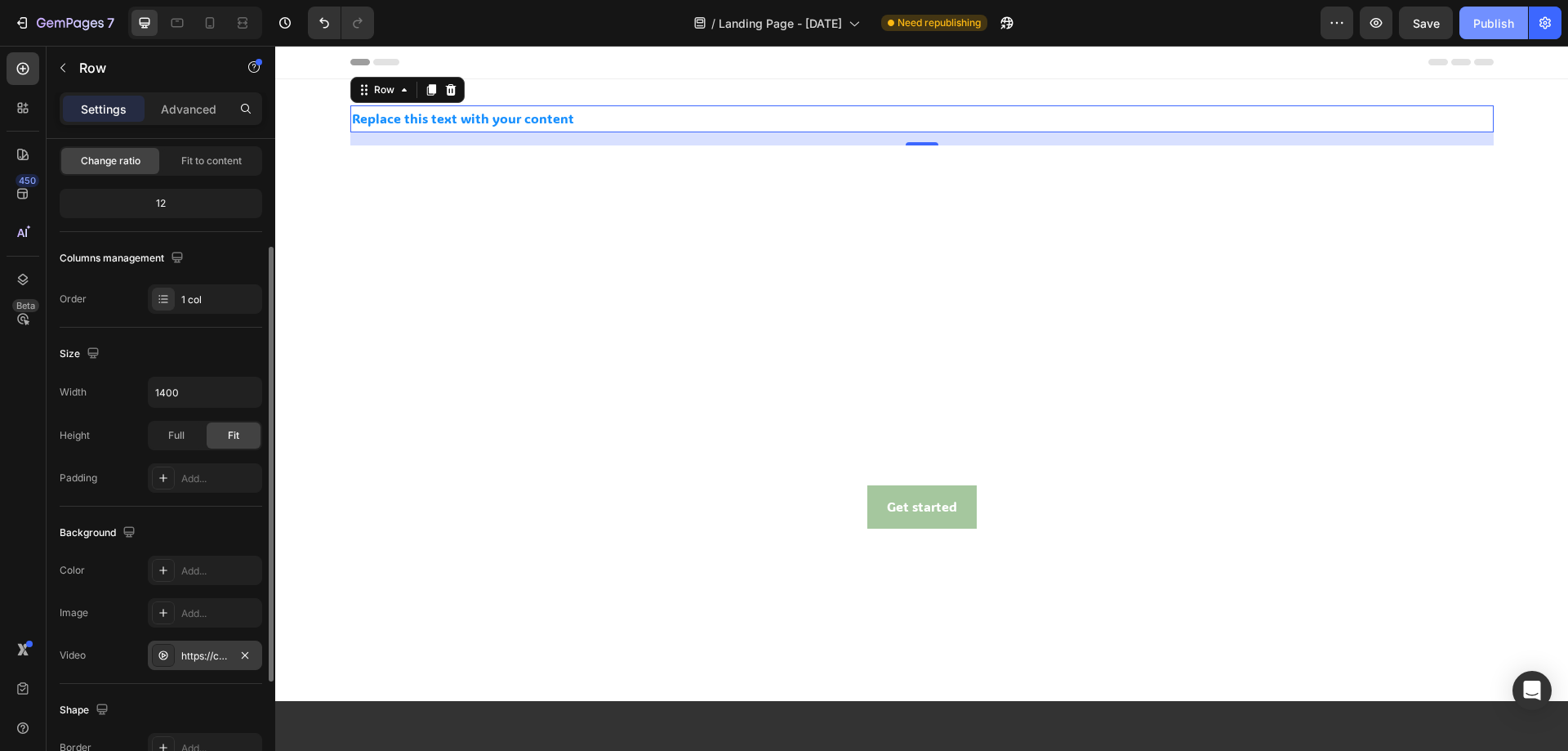 click on "Publish" 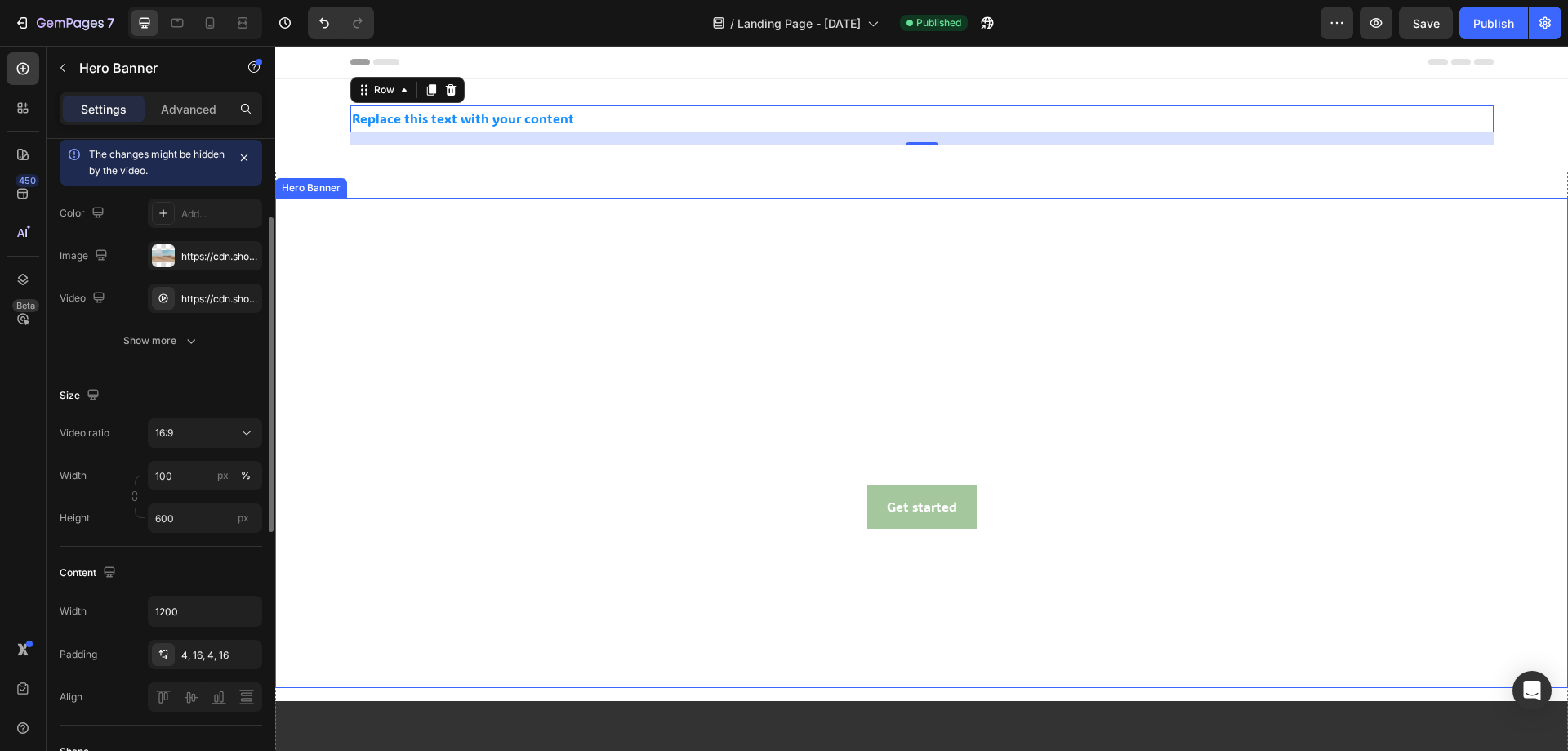 click at bounding box center [921, 561] 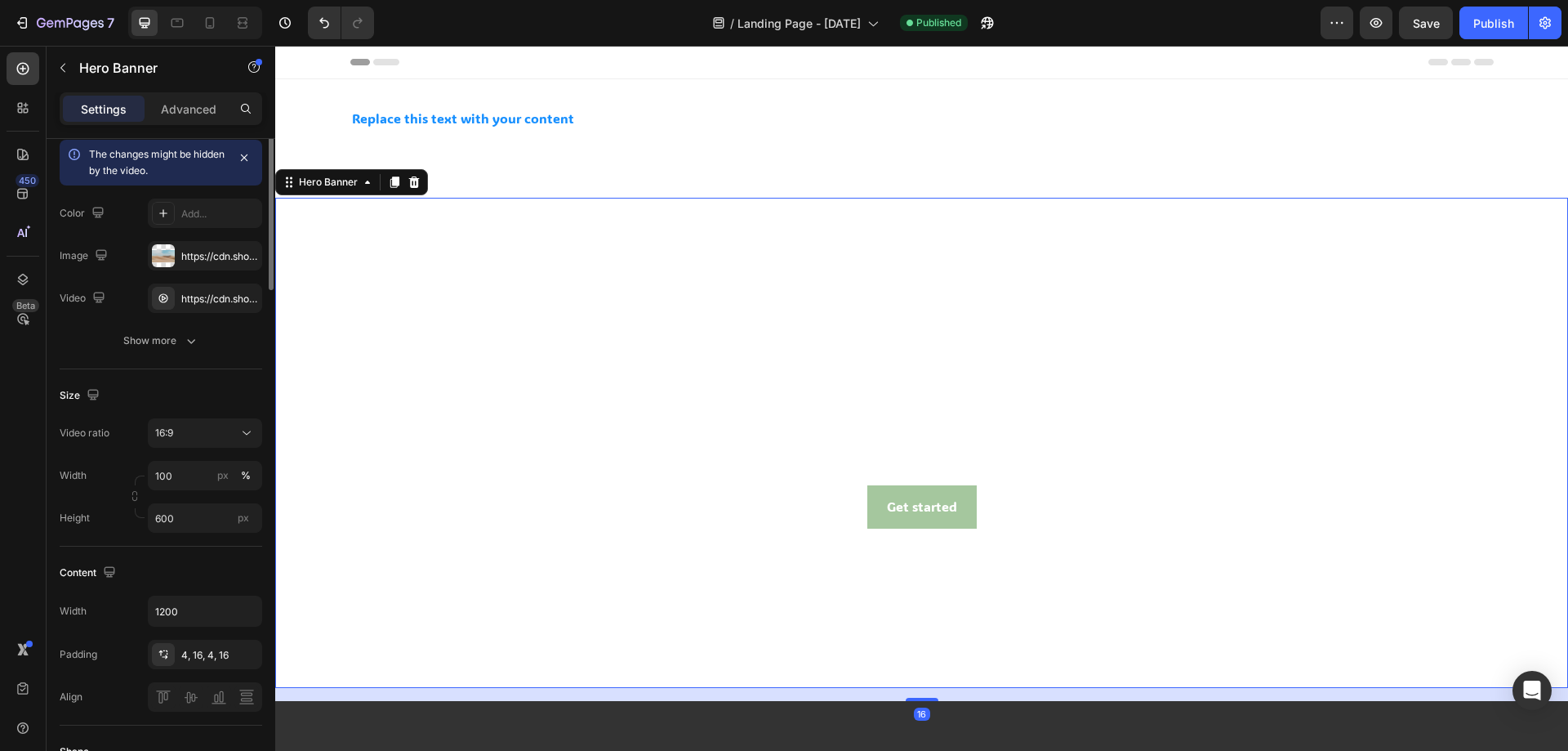 scroll, scrollTop: 0, scrollLeft: 0, axis: both 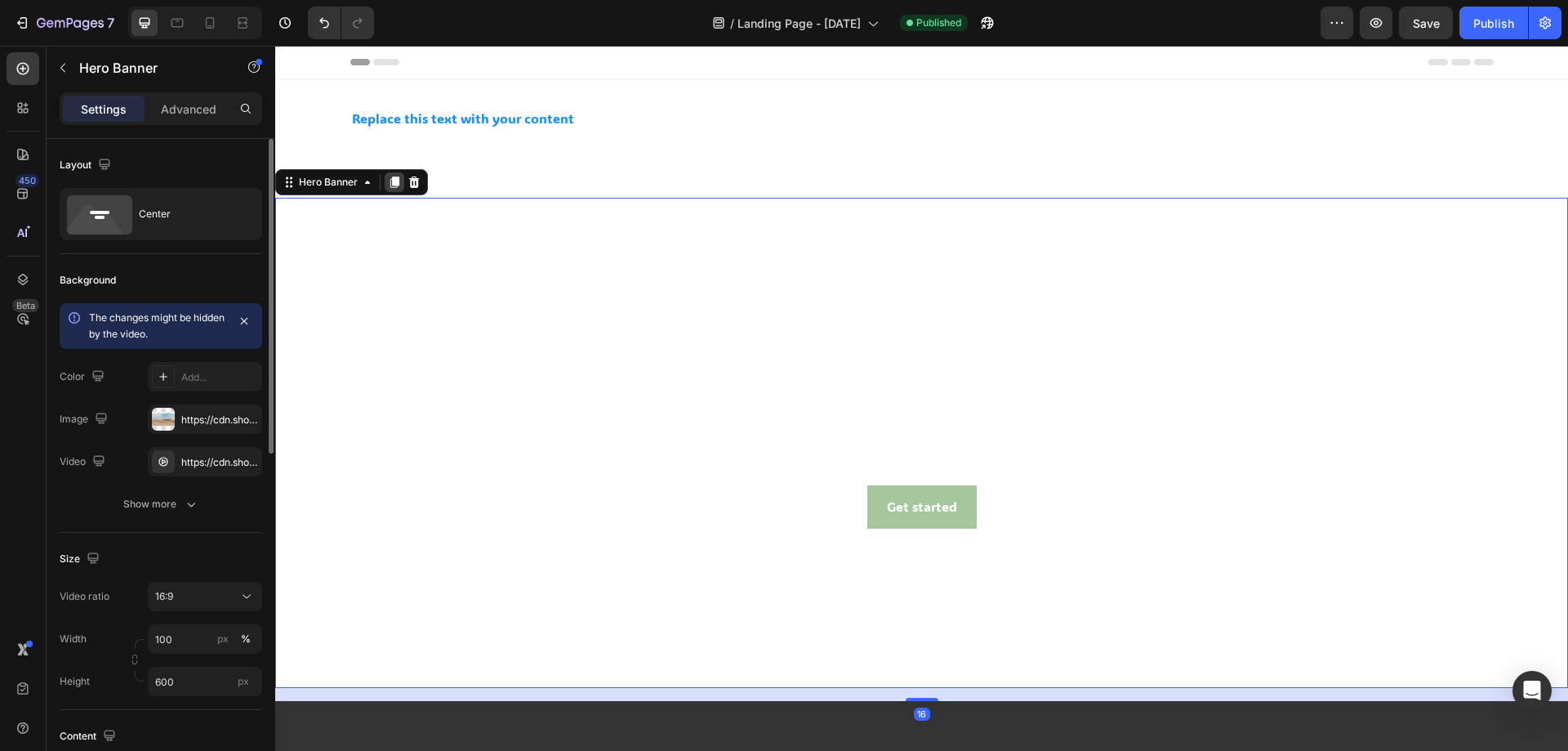 click 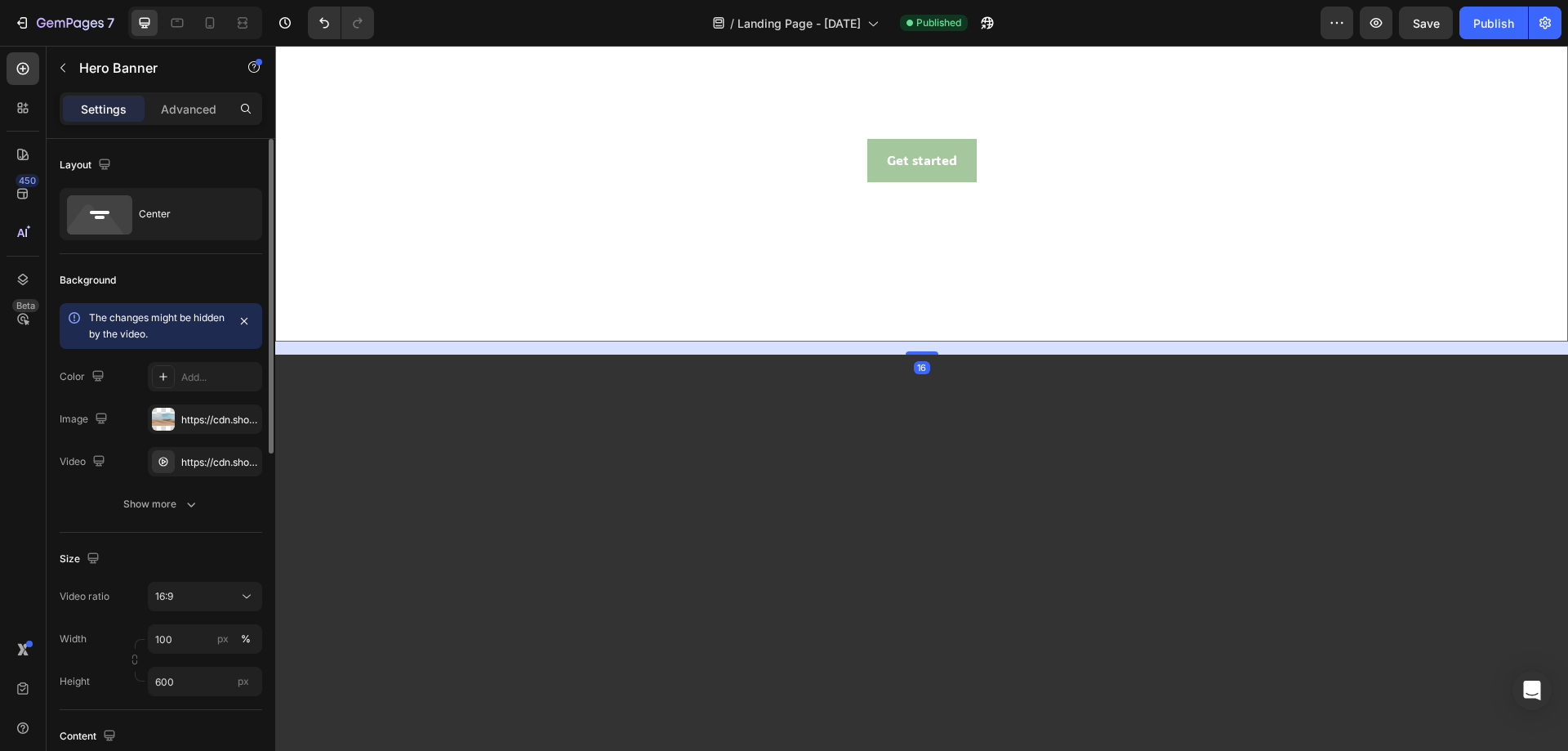 scroll, scrollTop: 925, scrollLeft: 0, axis: vertical 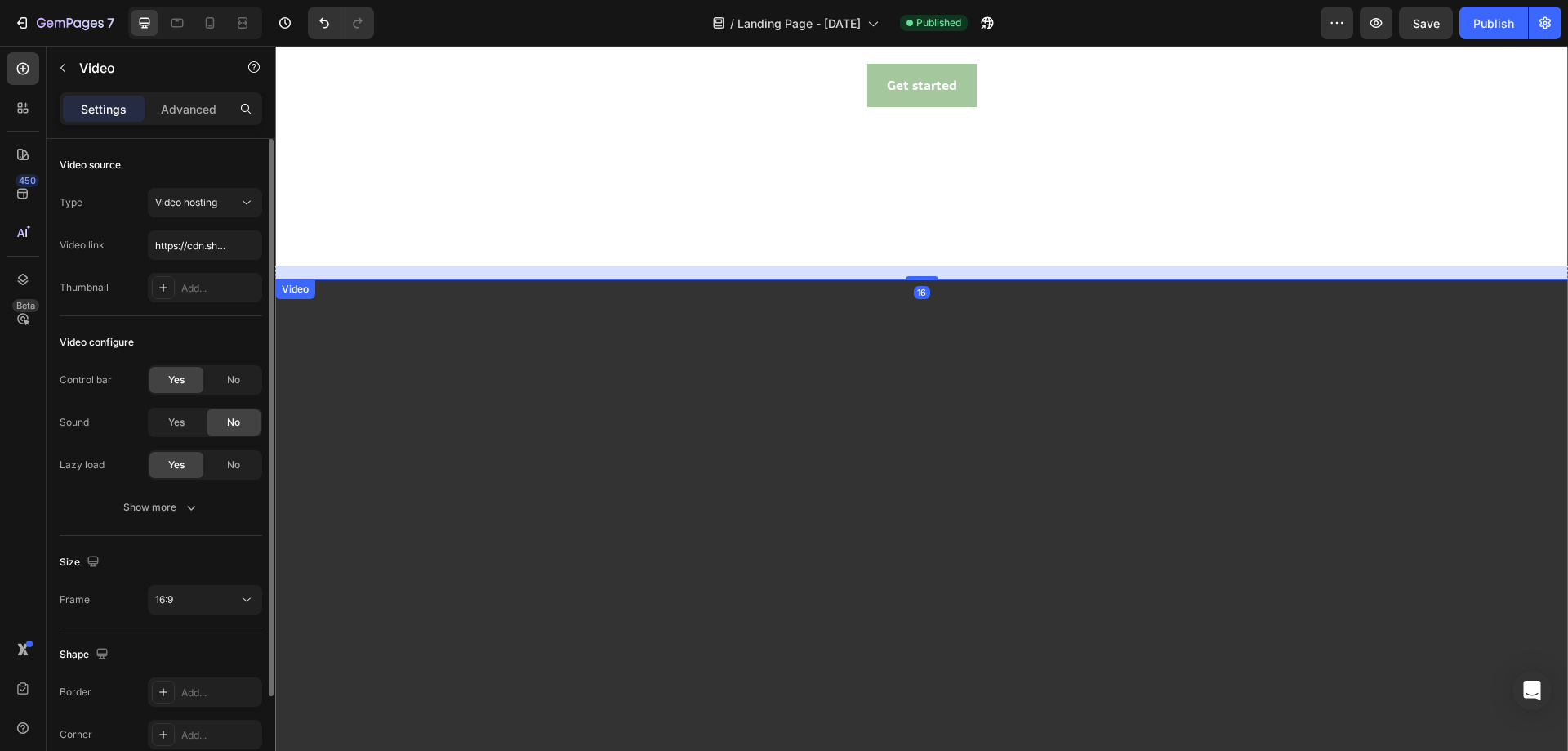 click at bounding box center (921, 643) 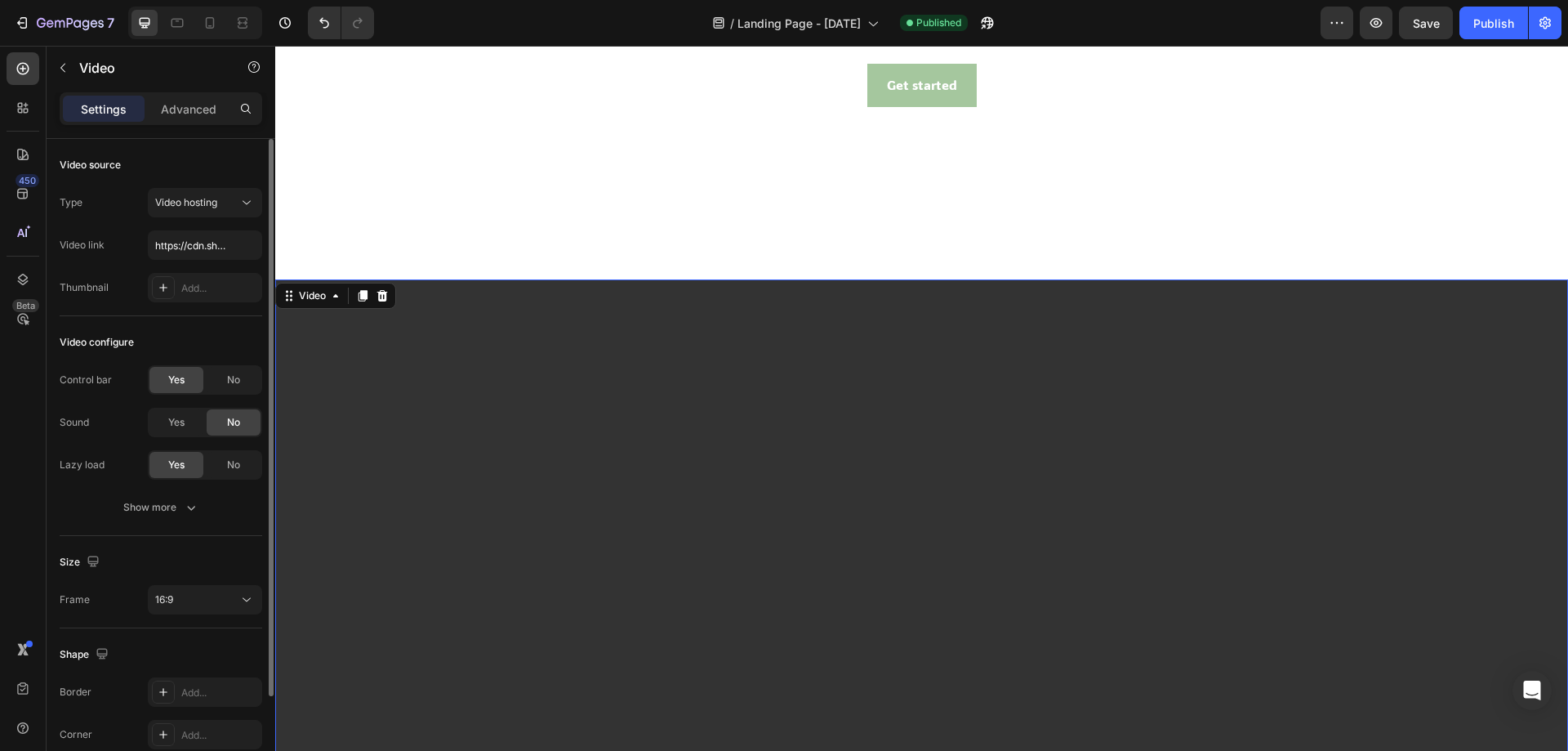 drag, startPoint x: 363, startPoint y: 295, endPoint x: 1094, endPoint y: 750, distance: 861.0377 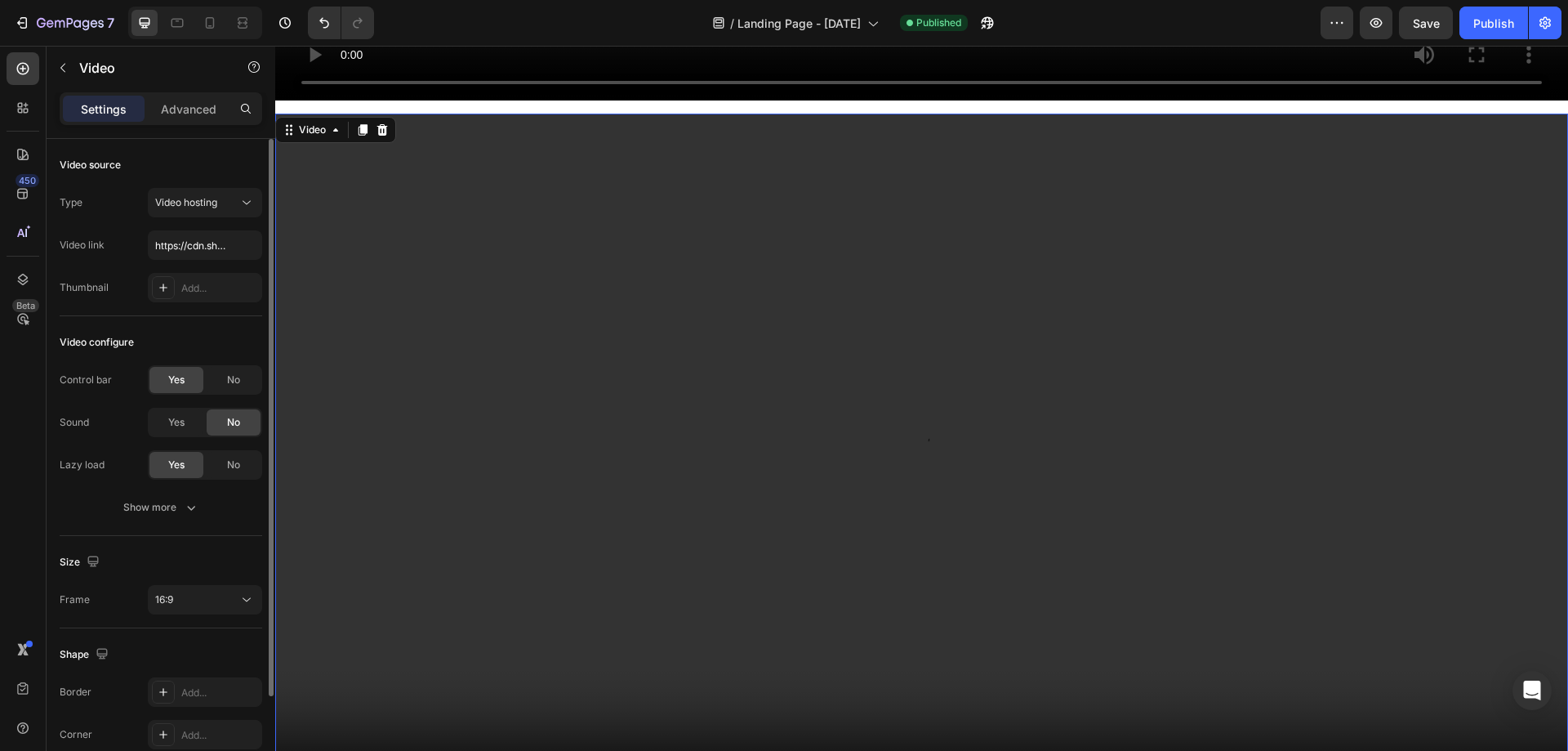 scroll, scrollTop: 1835, scrollLeft: 0, axis: vertical 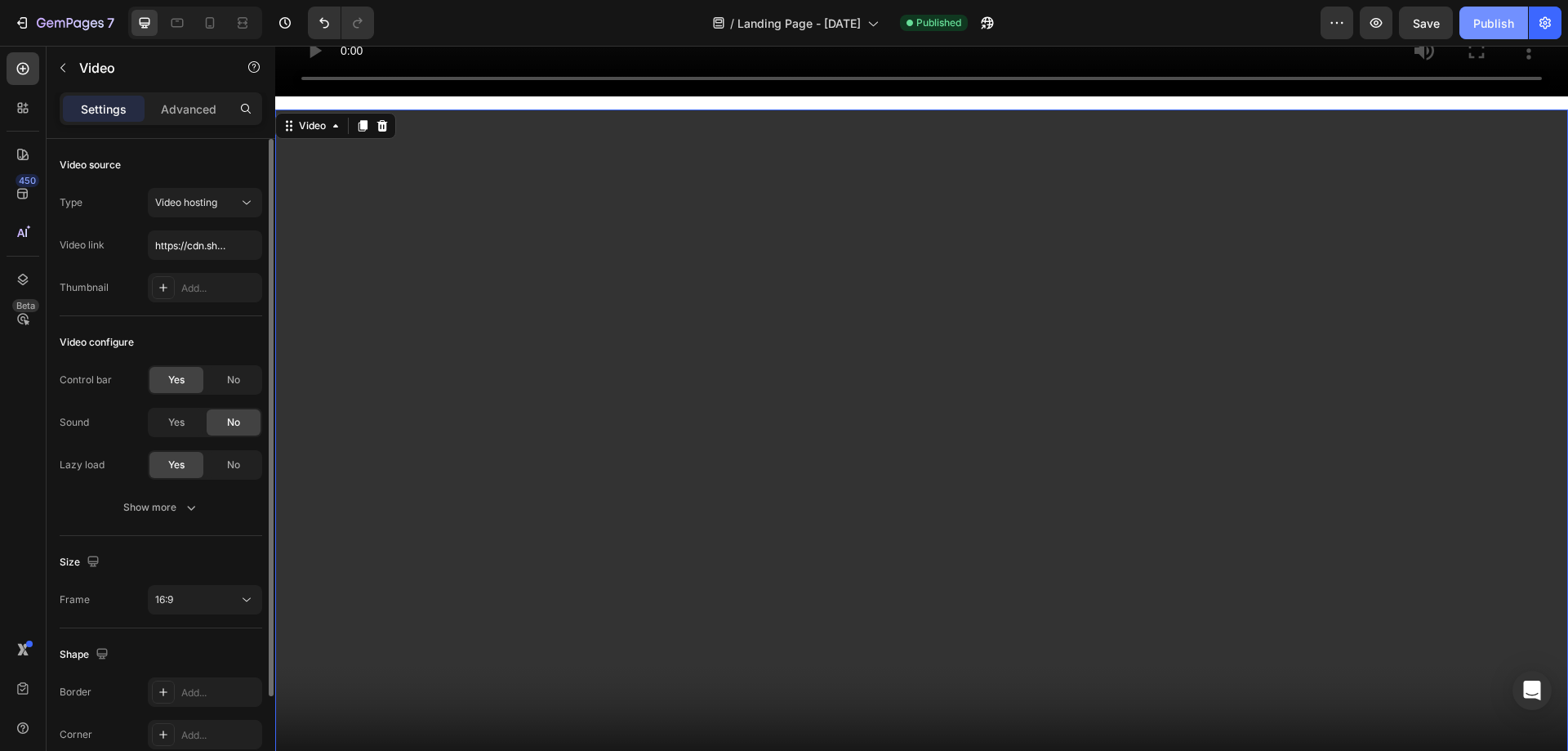 click on "Publish" at bounding box center [1494, 23] 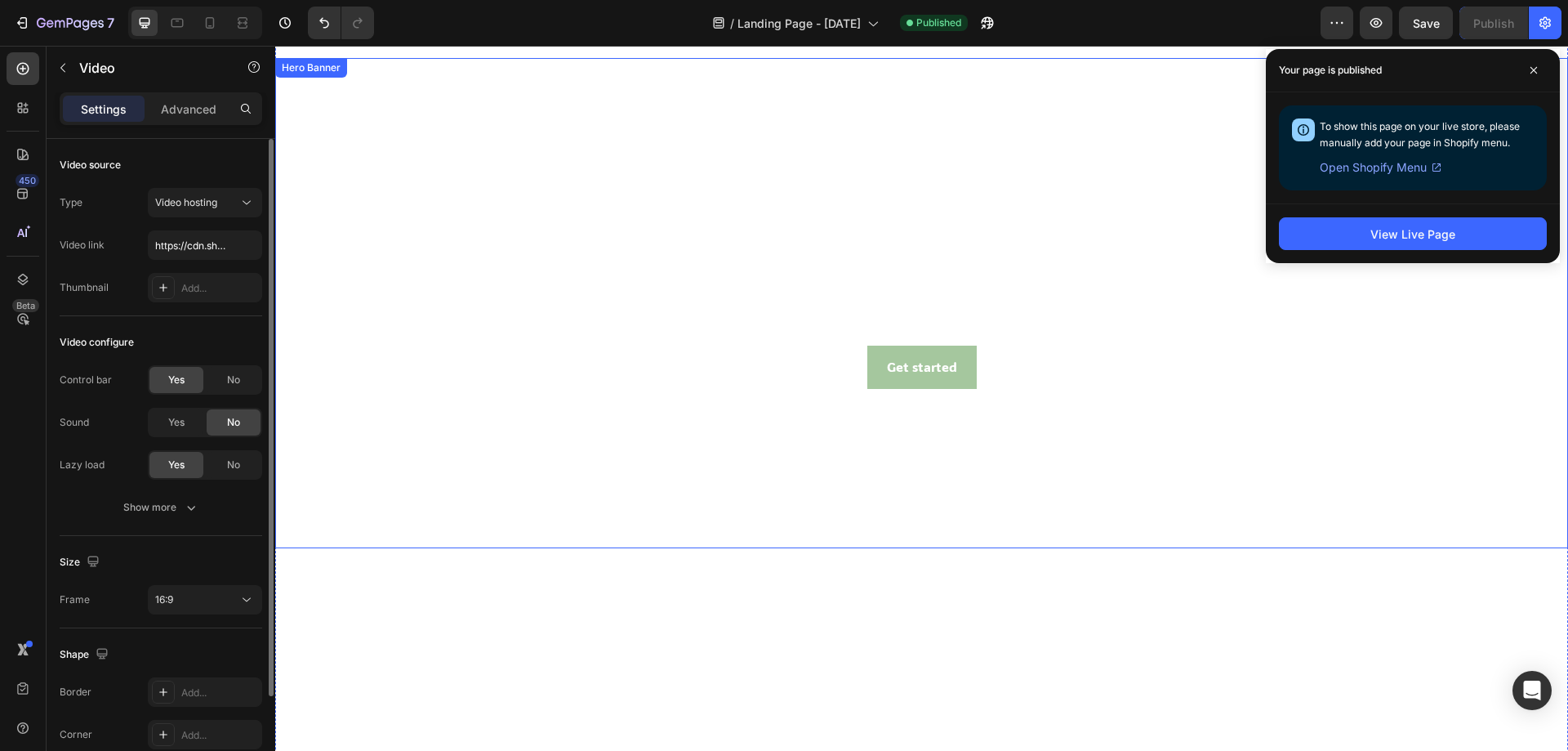 scroll, scrollTop: 0, scrollLeft: 0, axis: both 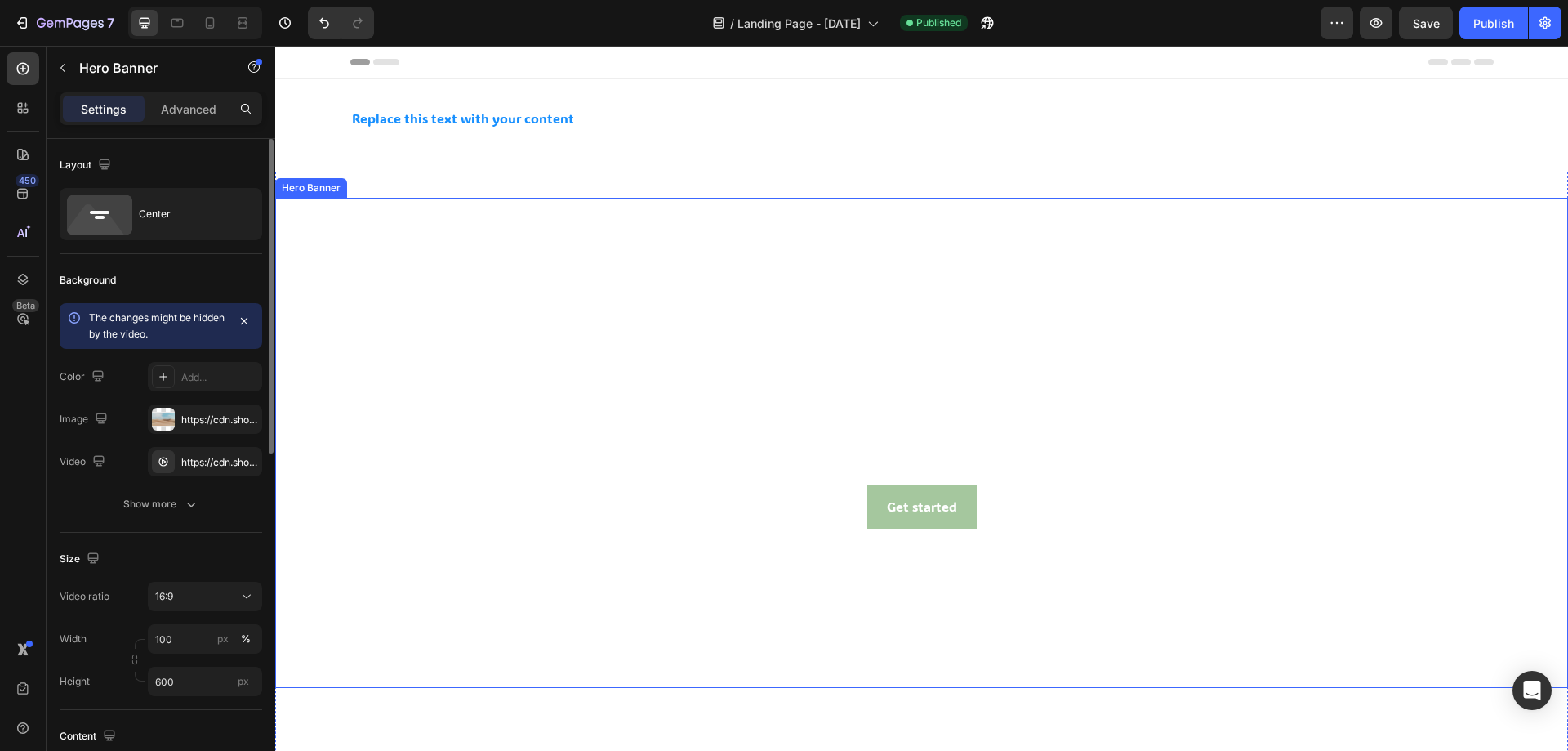 click at bounding box center (921, 561) 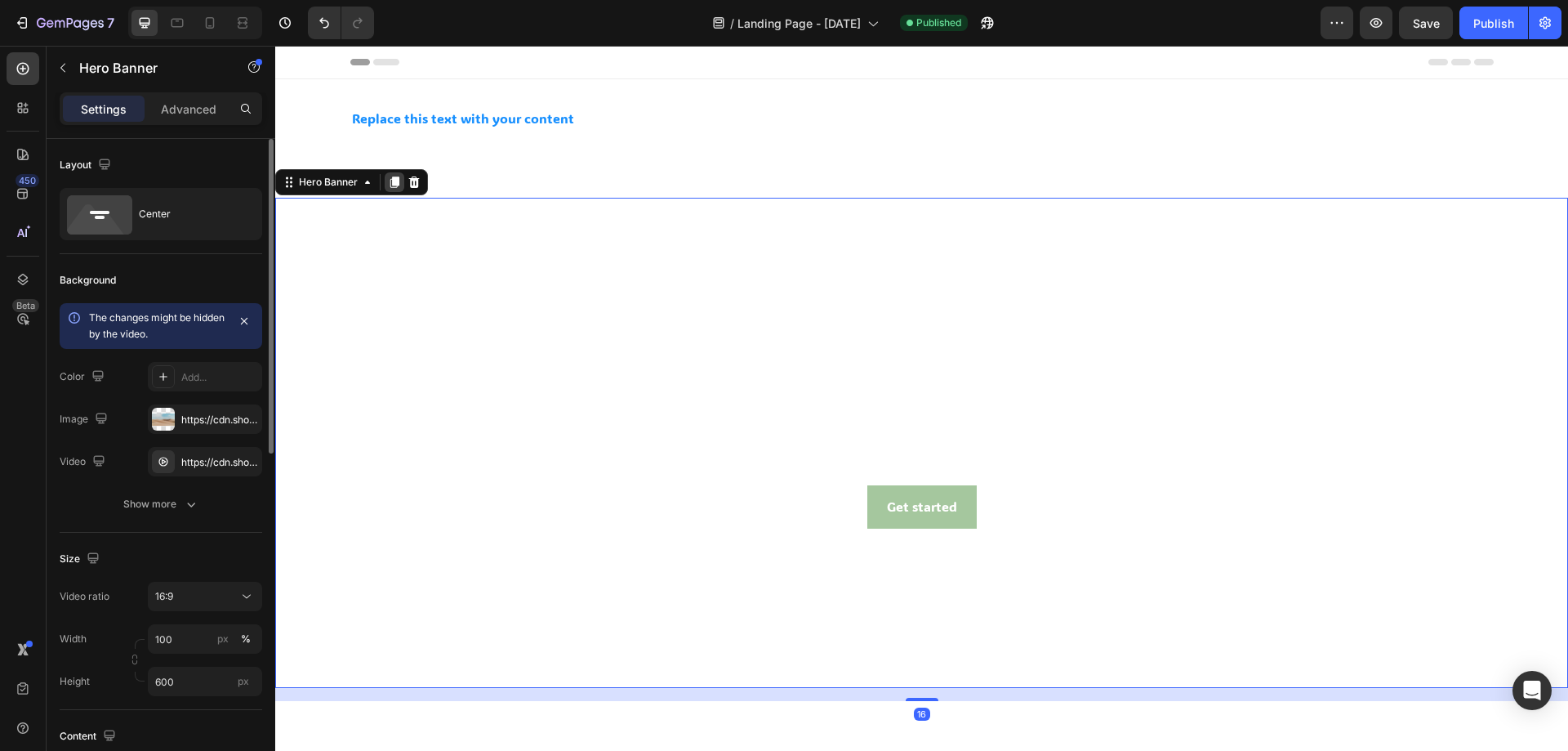 click at bounding box center (394, 182) 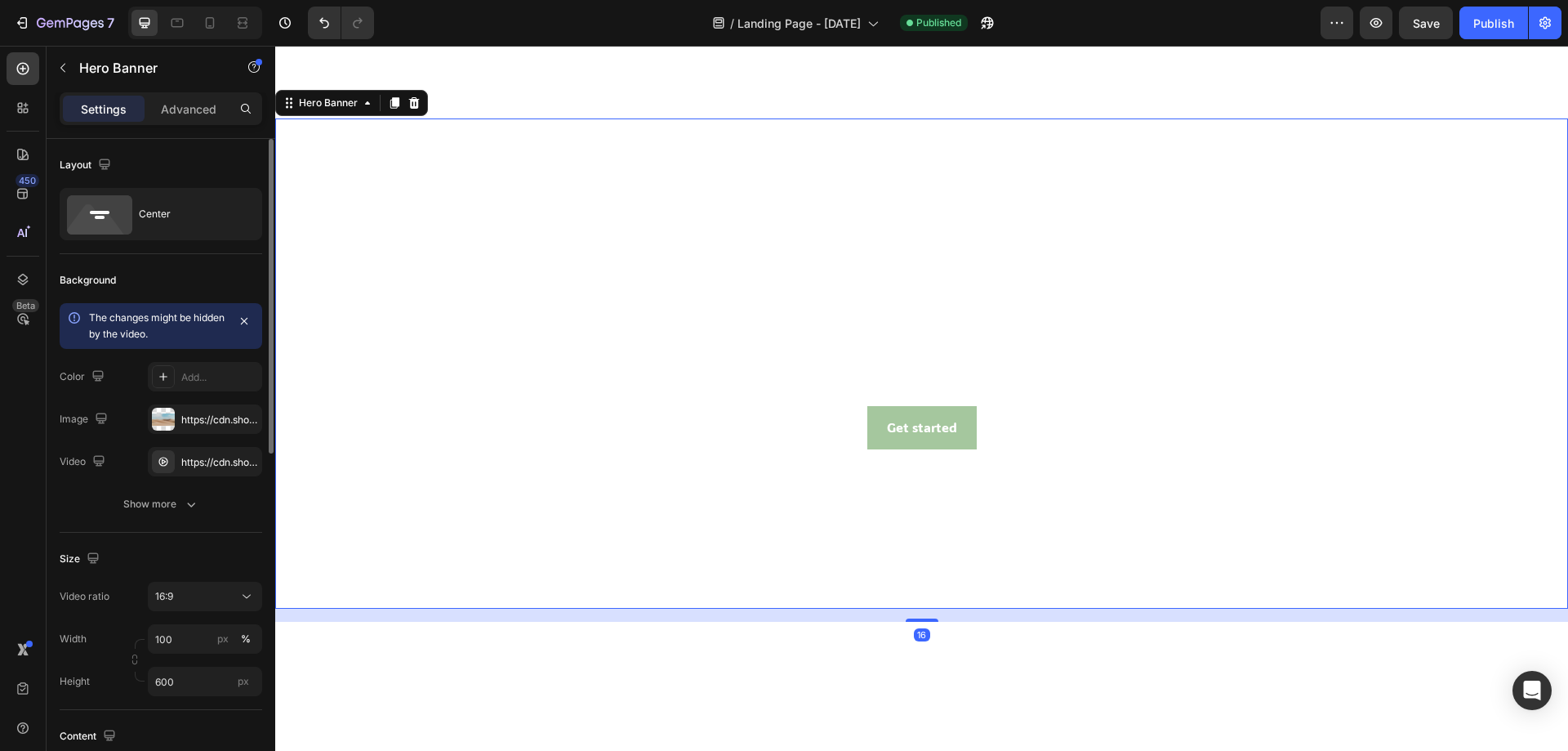 scroll, scrollTop: 598, scrollLeft: 0, axis: vertical 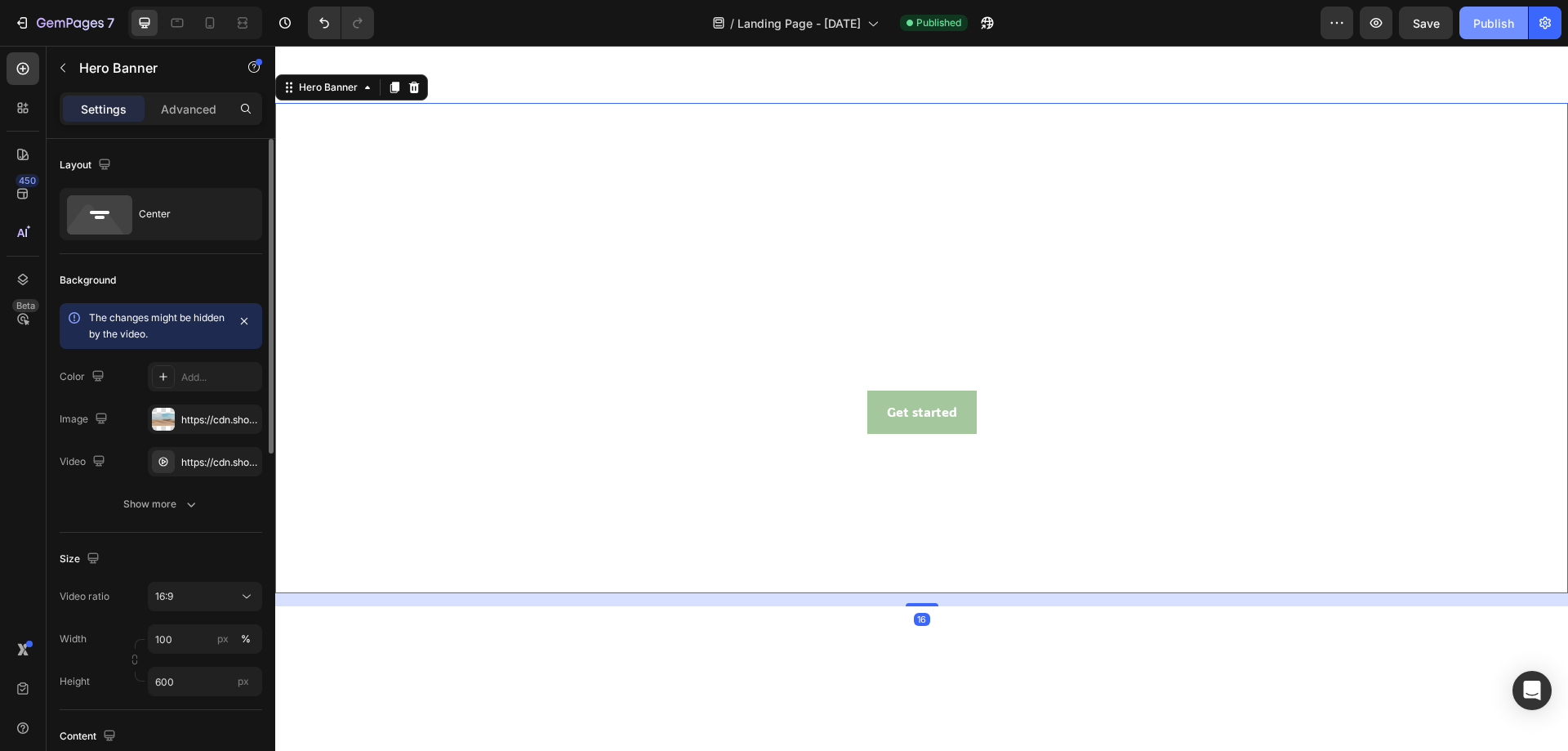 click on "Publish" at bounding box center (1494, 23) 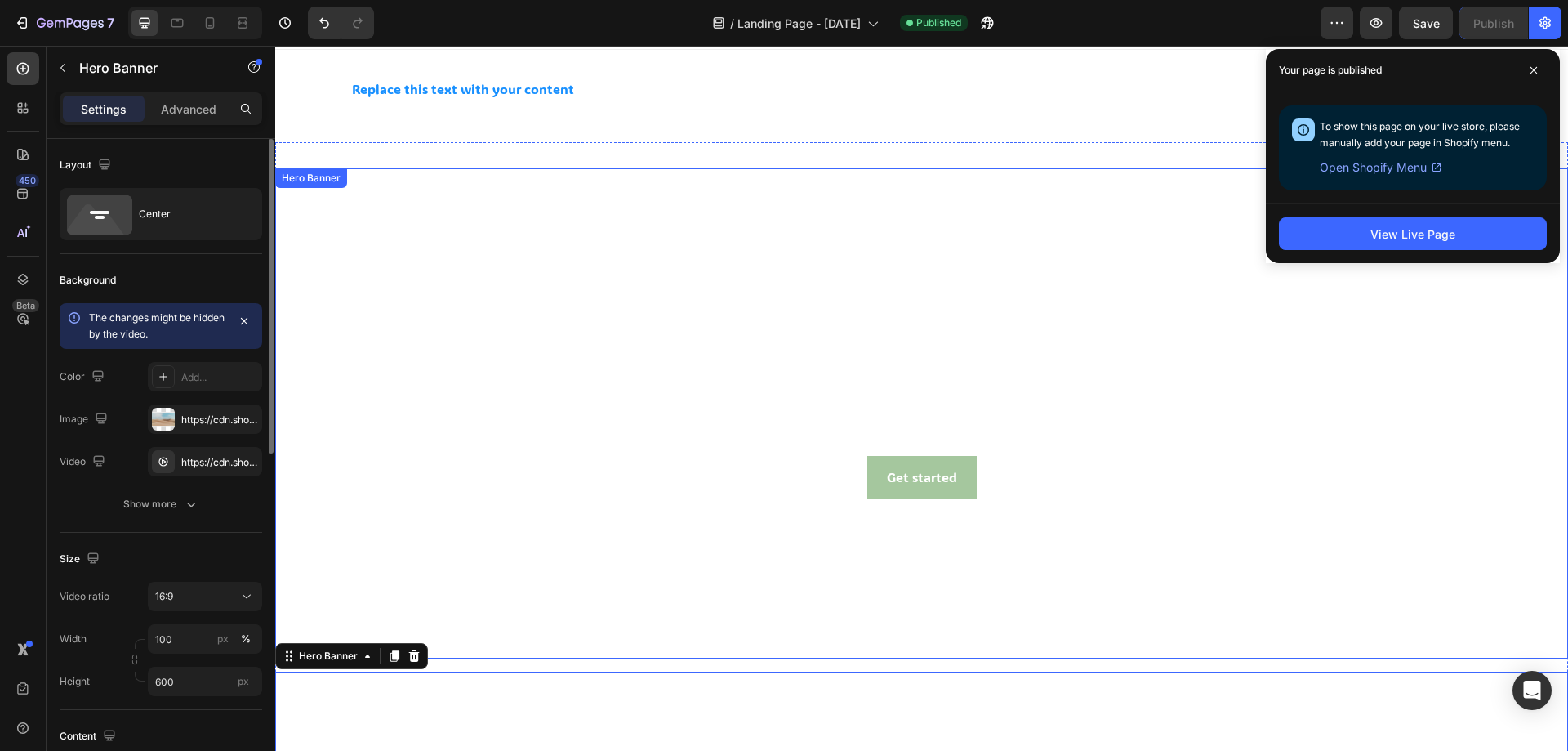scroll, scrollTop: 0, scrollLeft: 0, axis: both 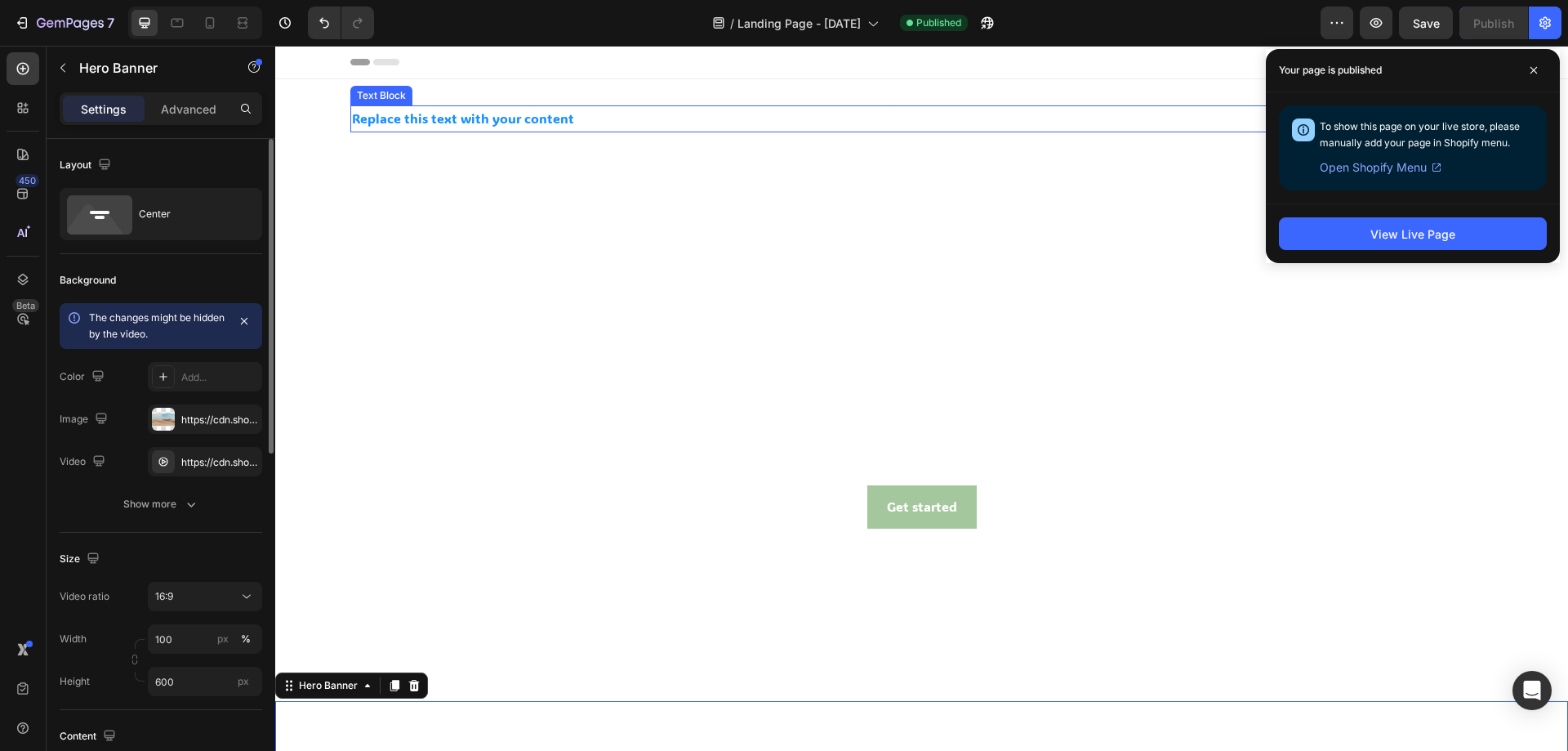 click on "Replace this text with your content" at bounding box center (922, 118) 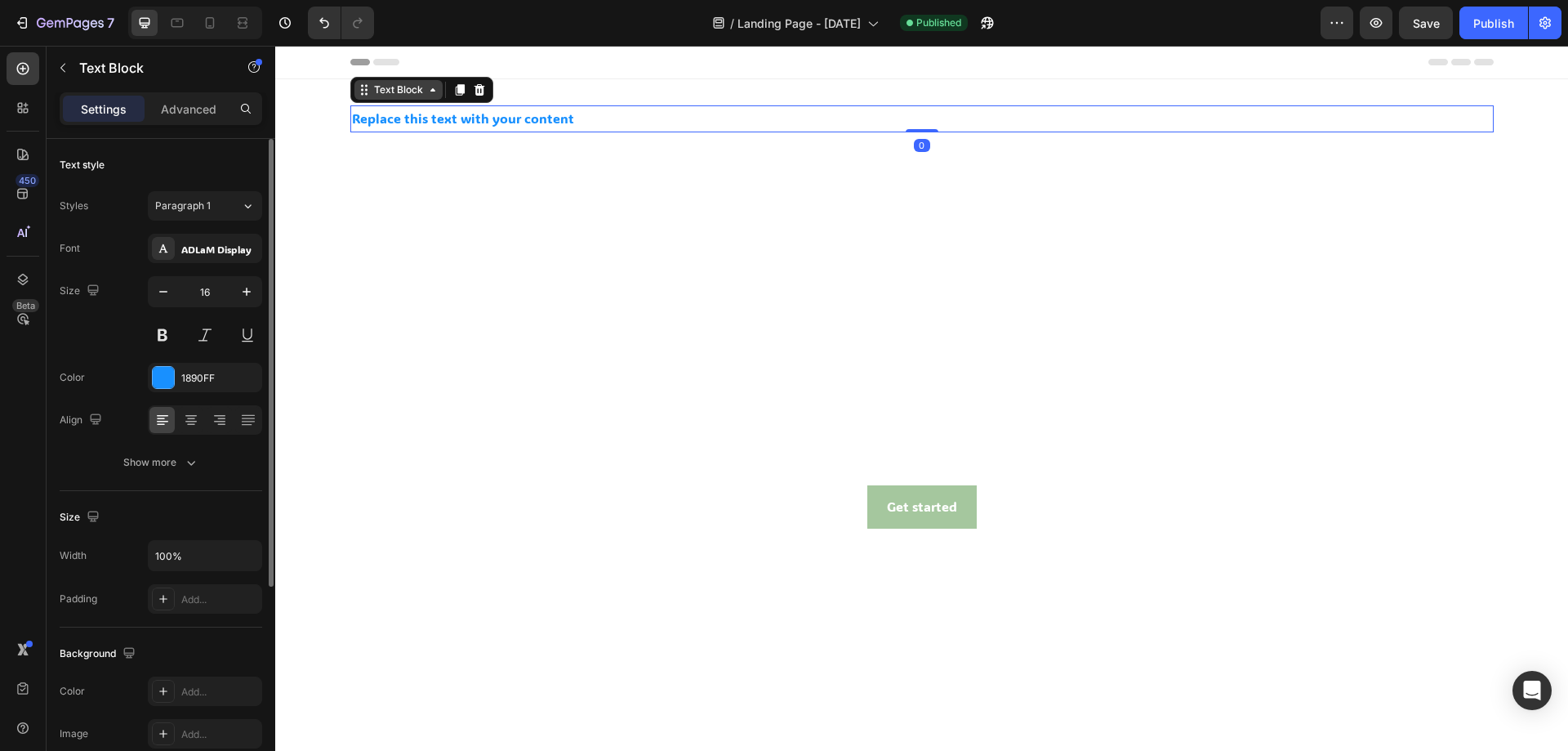click on "Text Block" at bounding box center (399, 90) 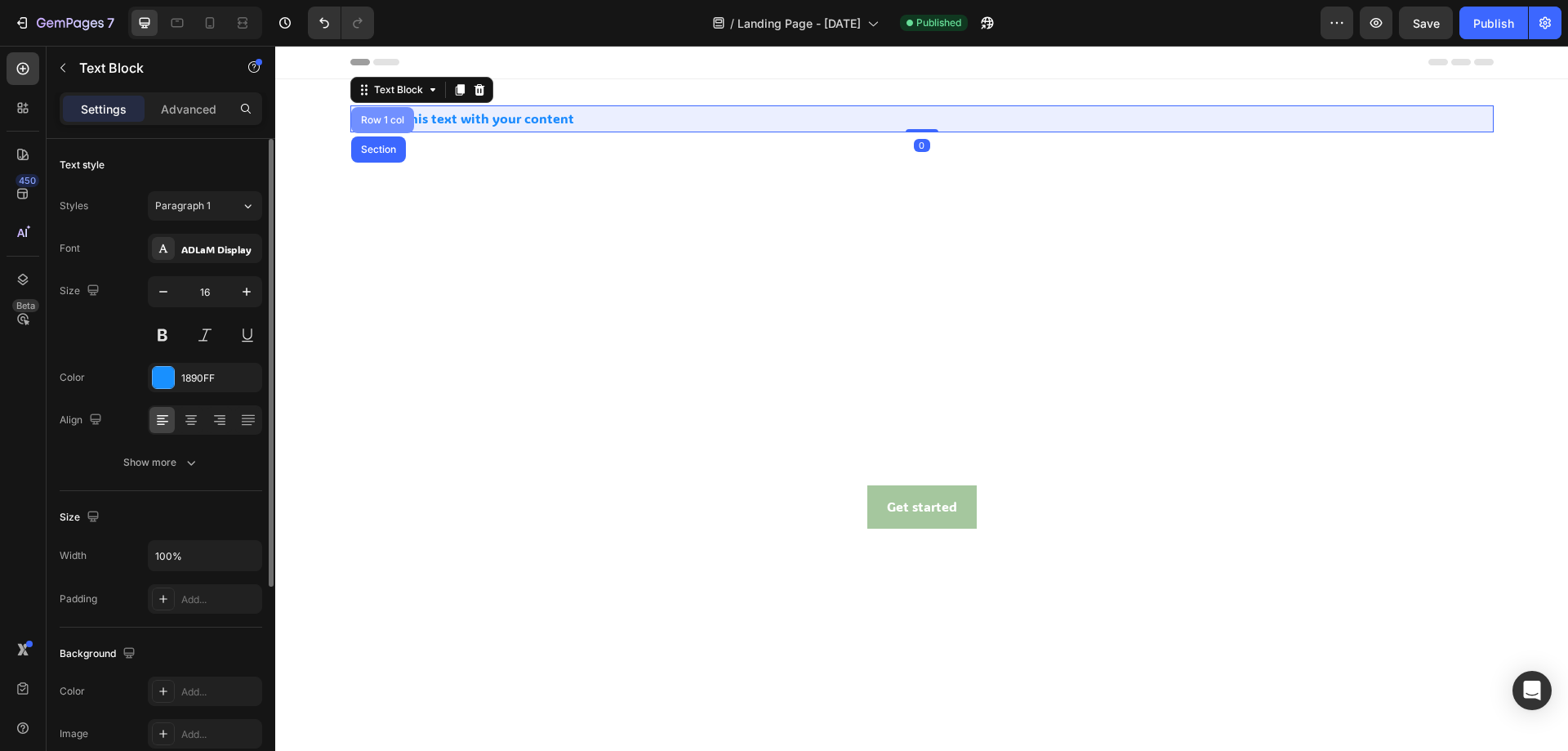 click on "Row 1 col" at bounding box center (382, 120) 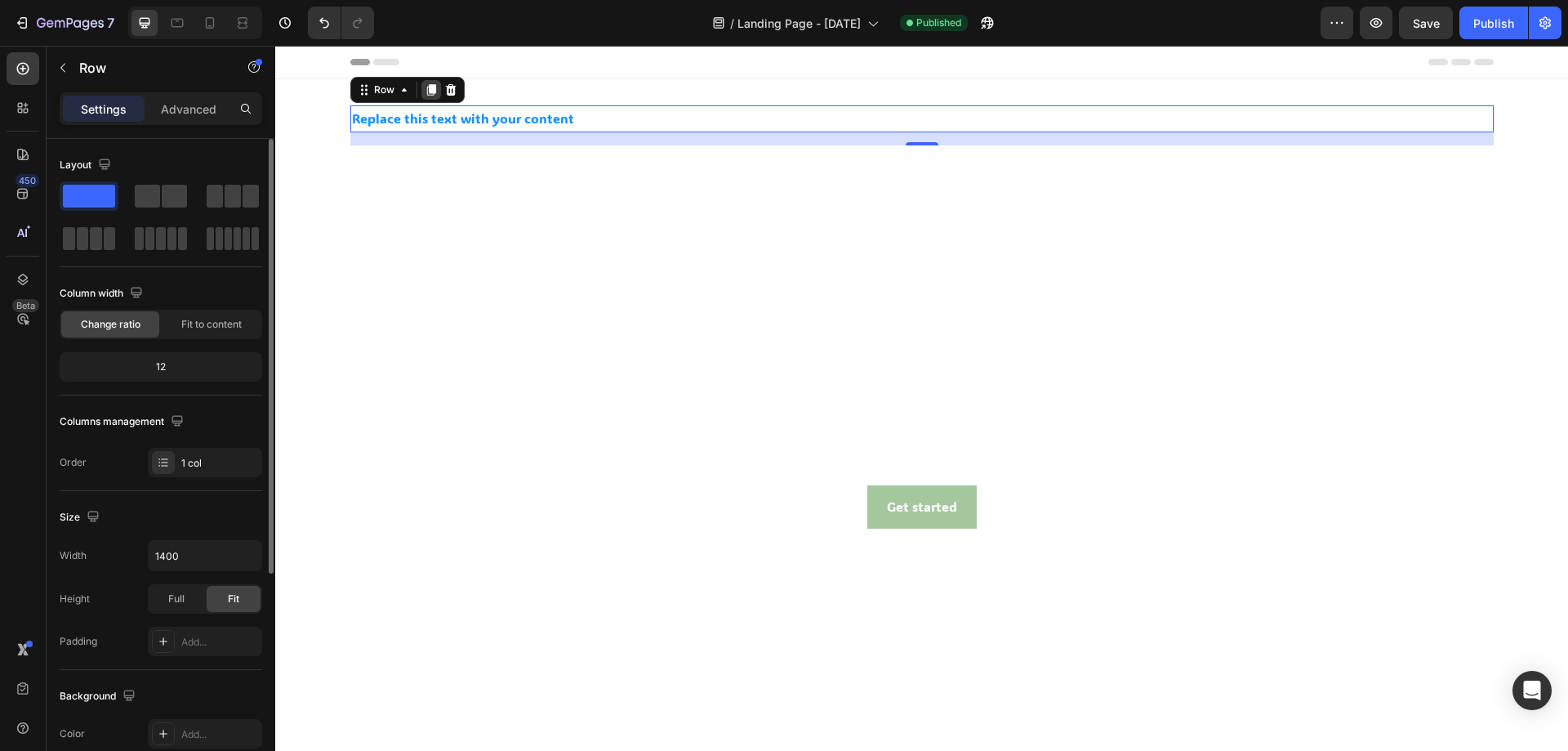 click 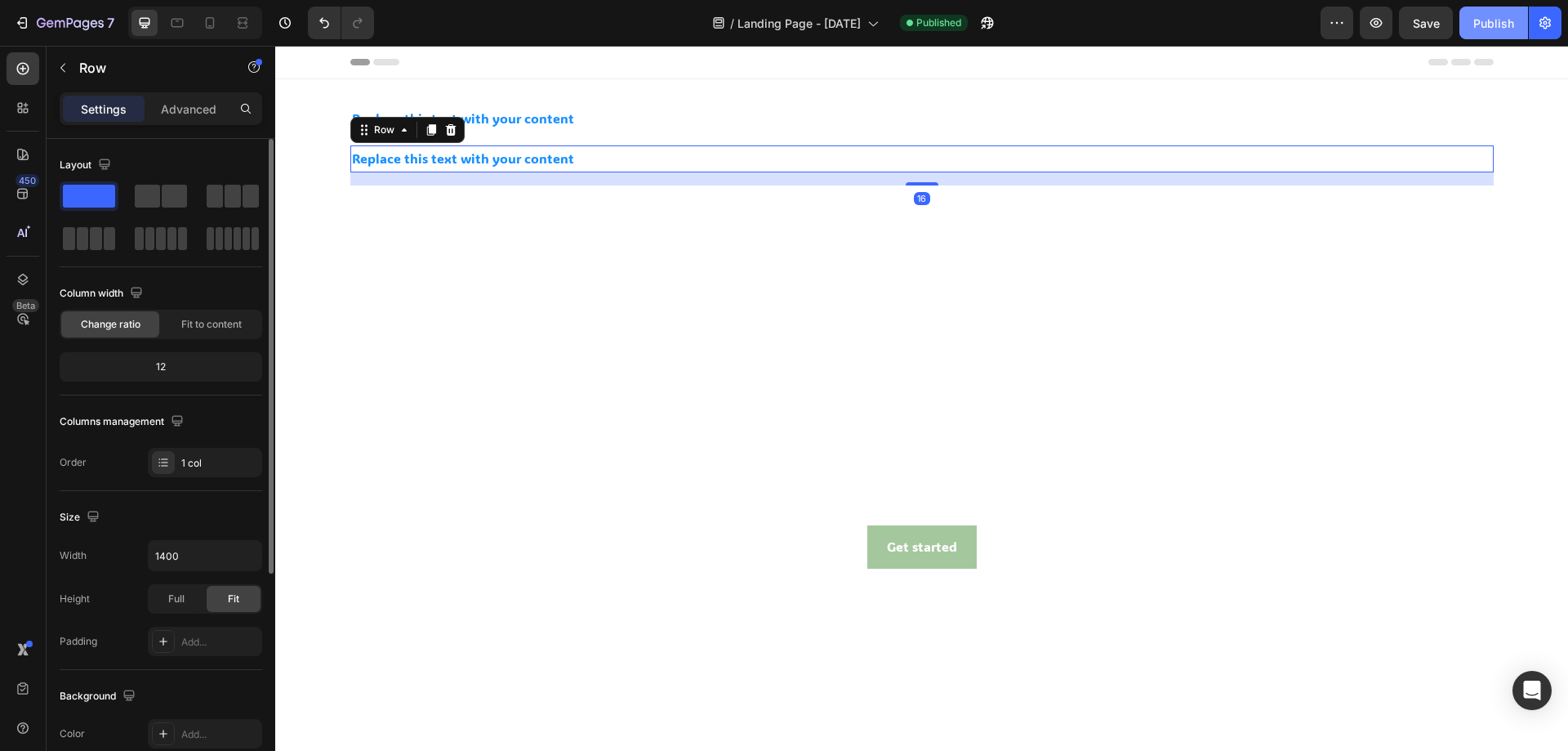 click on "Publish" at bounding box center (1494, 23) 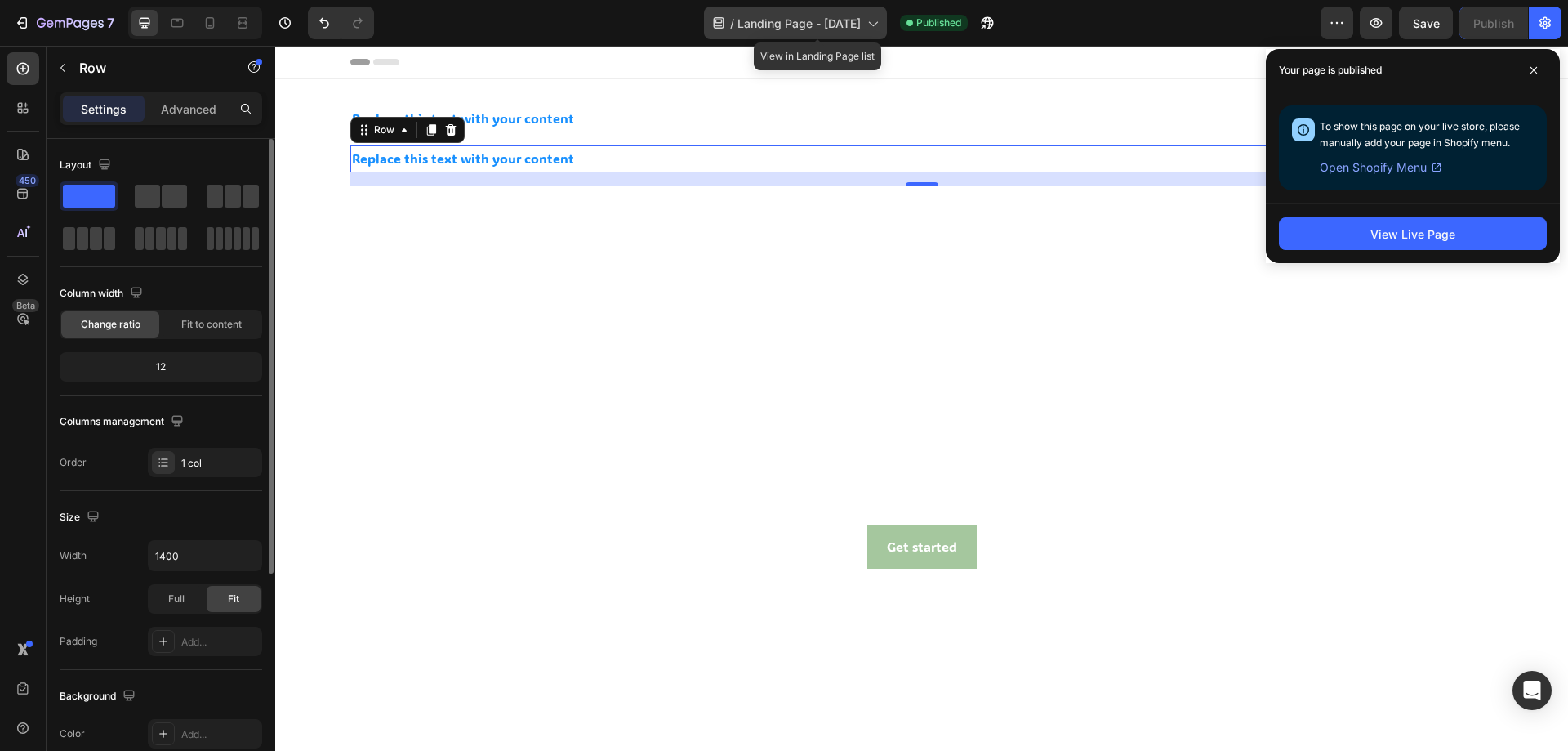 click on "Landing Page - Aug 3, 22:19:17" at bounding box center [799, 23] 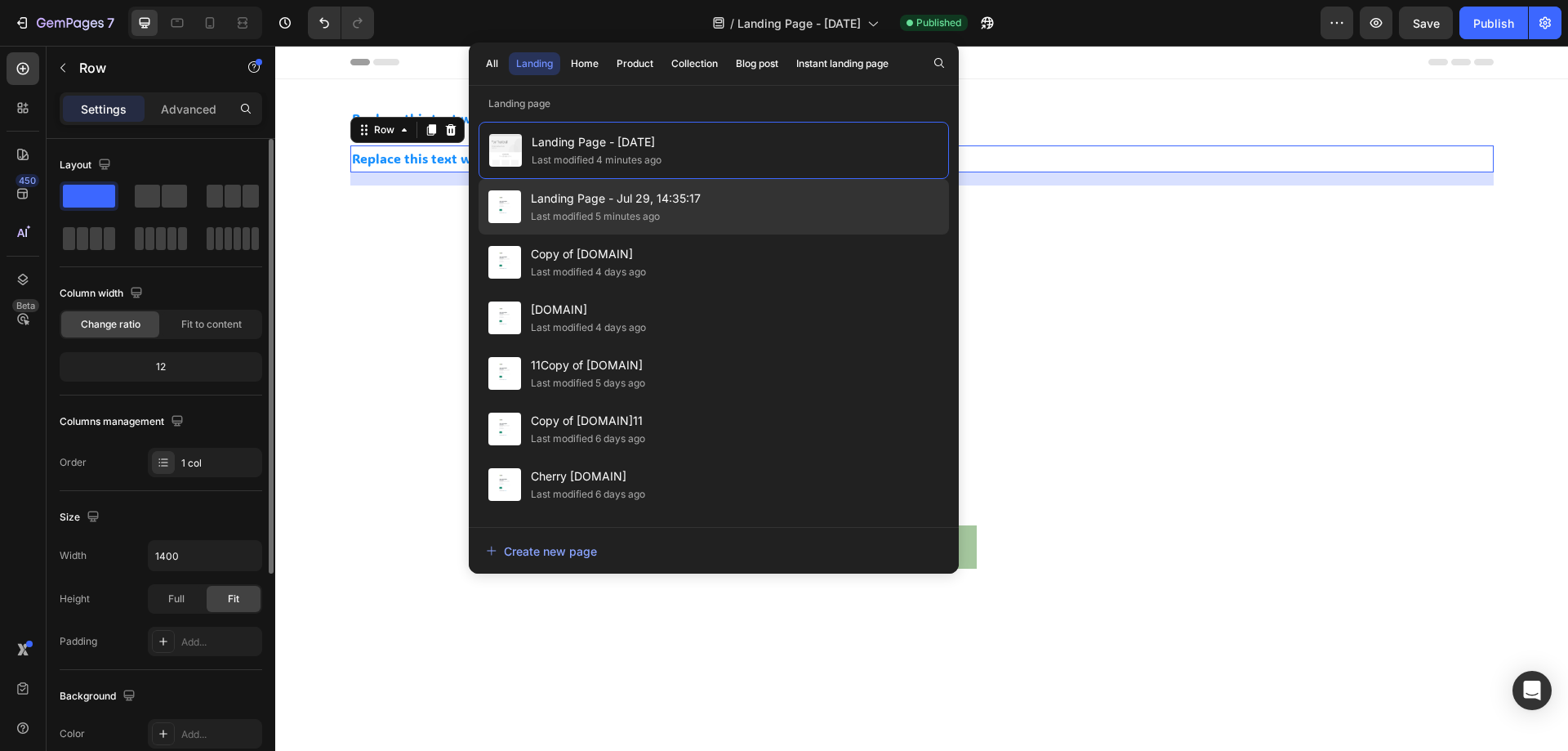 click on "Last modified 5 minutes ago" 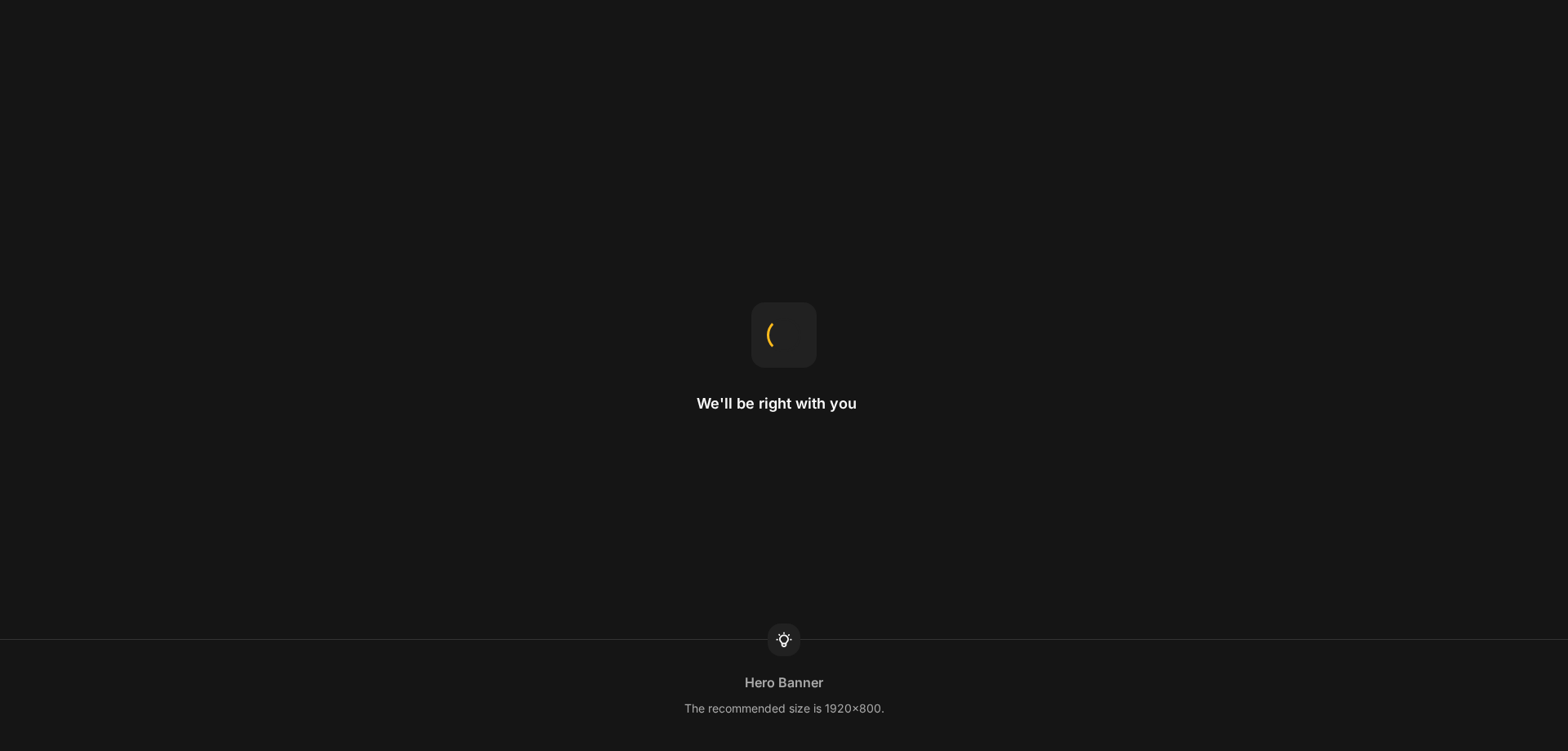 scroll, scrollTop: 0, scrollLeft: 0, axis: both 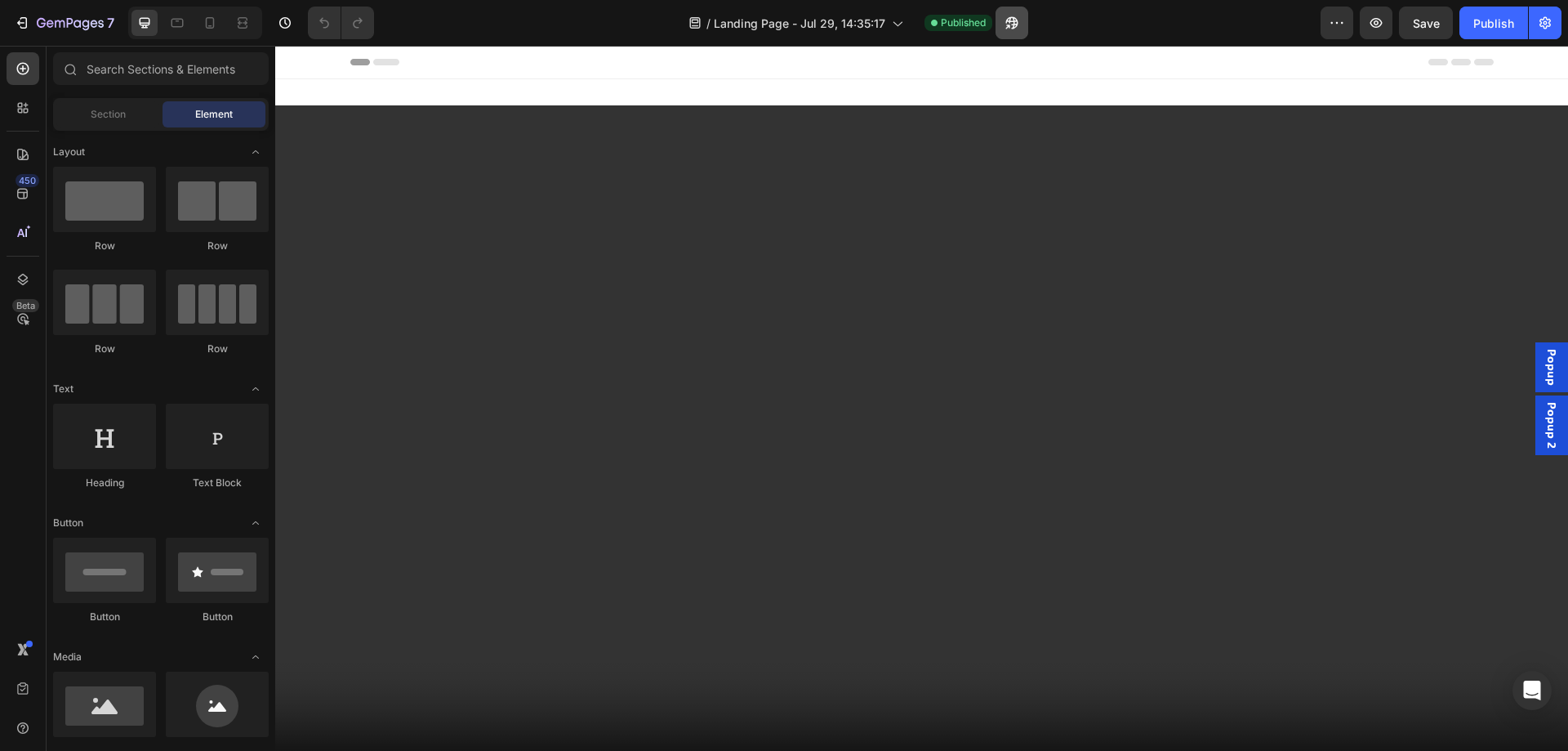 click 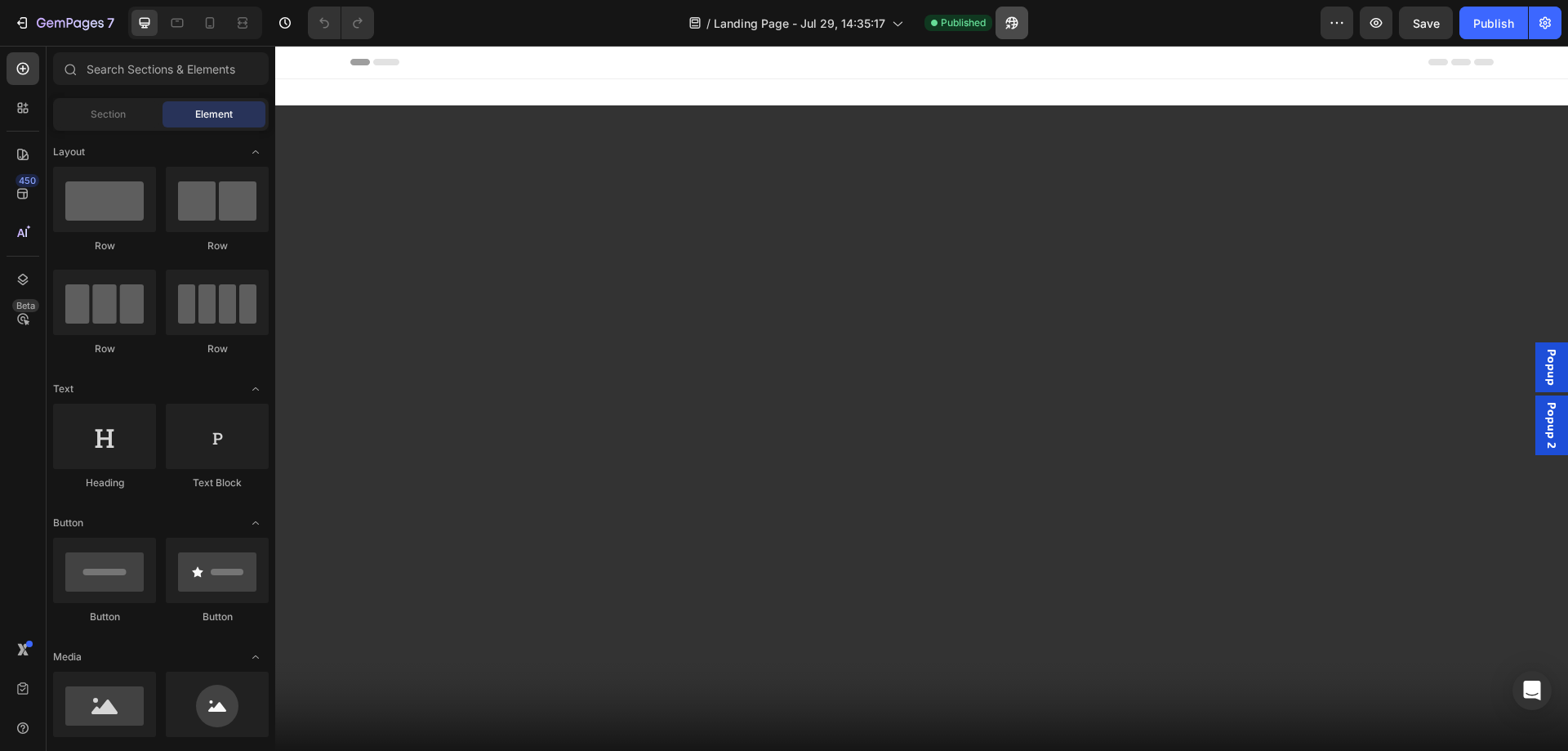 scroll, scrollTop: 245, scrollLeft: 0, axis: vertical 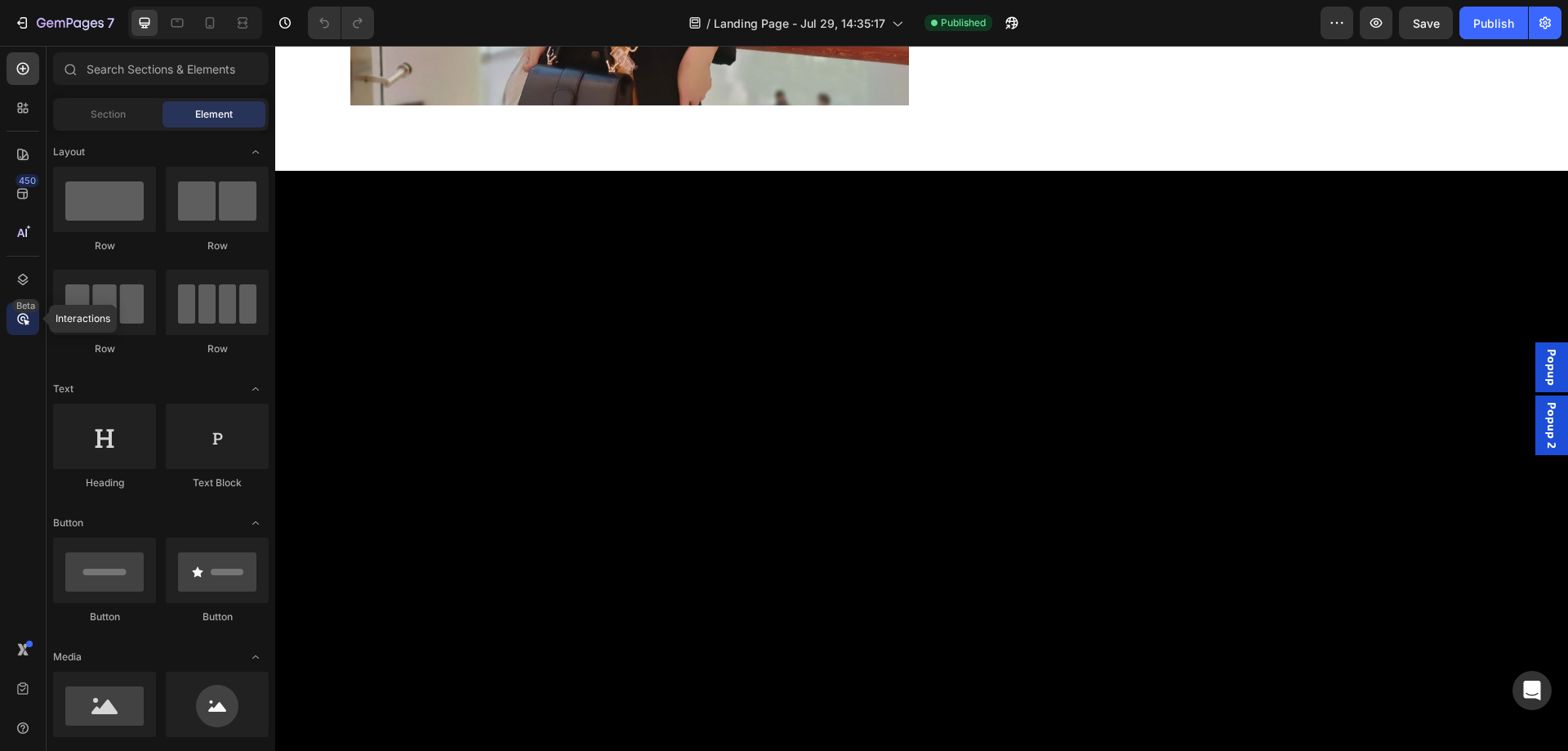 click on "Beta" 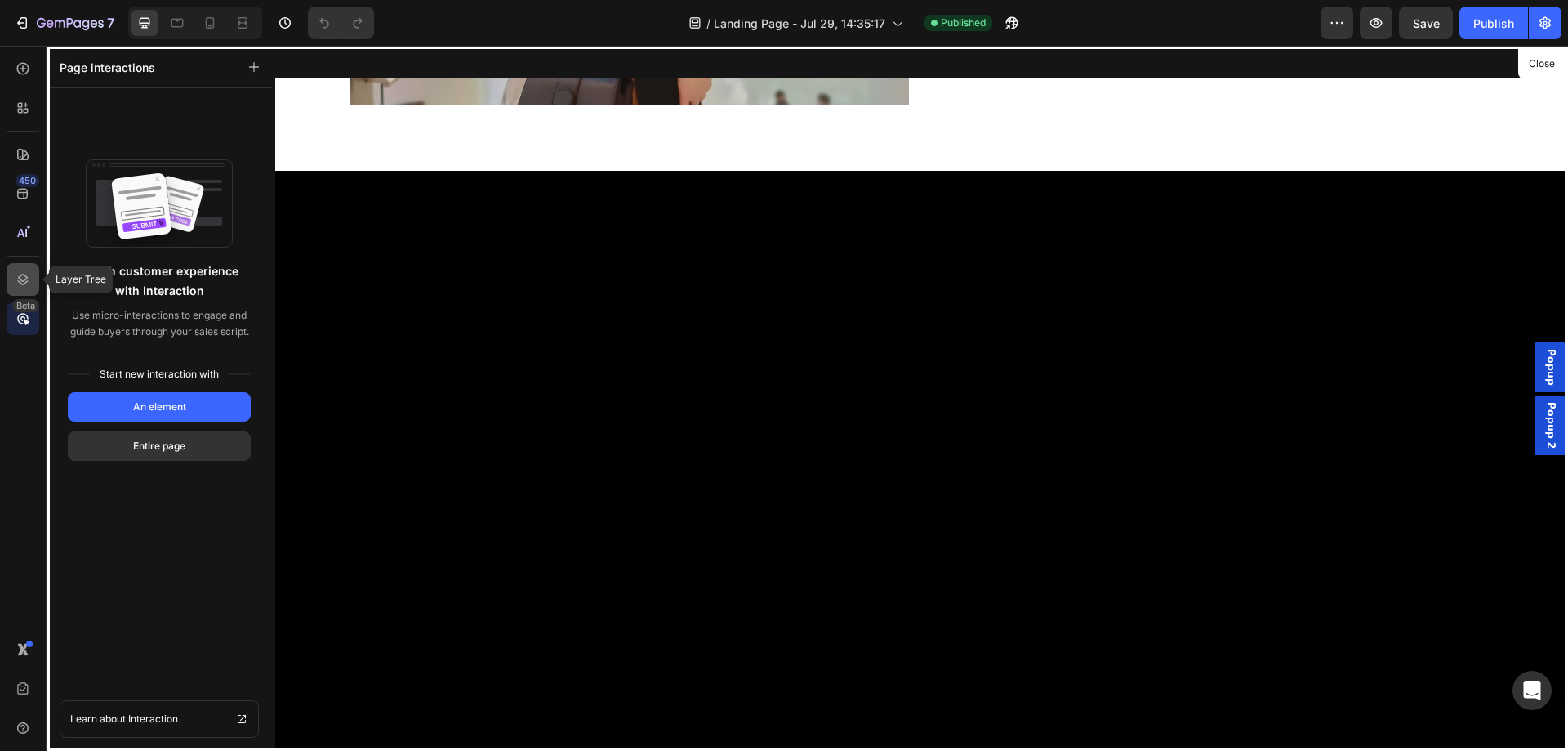 click 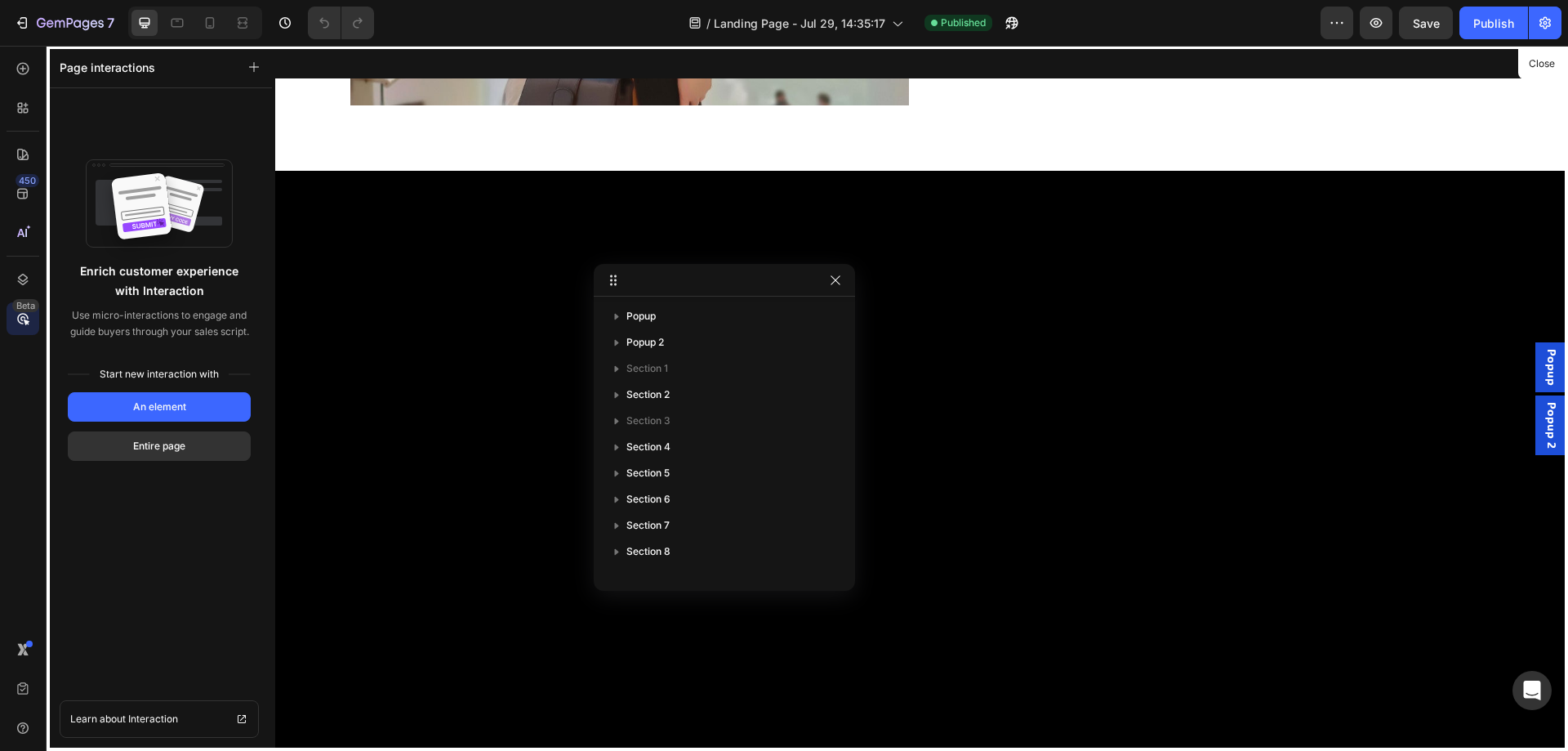 click at bounding box center (921, 398) 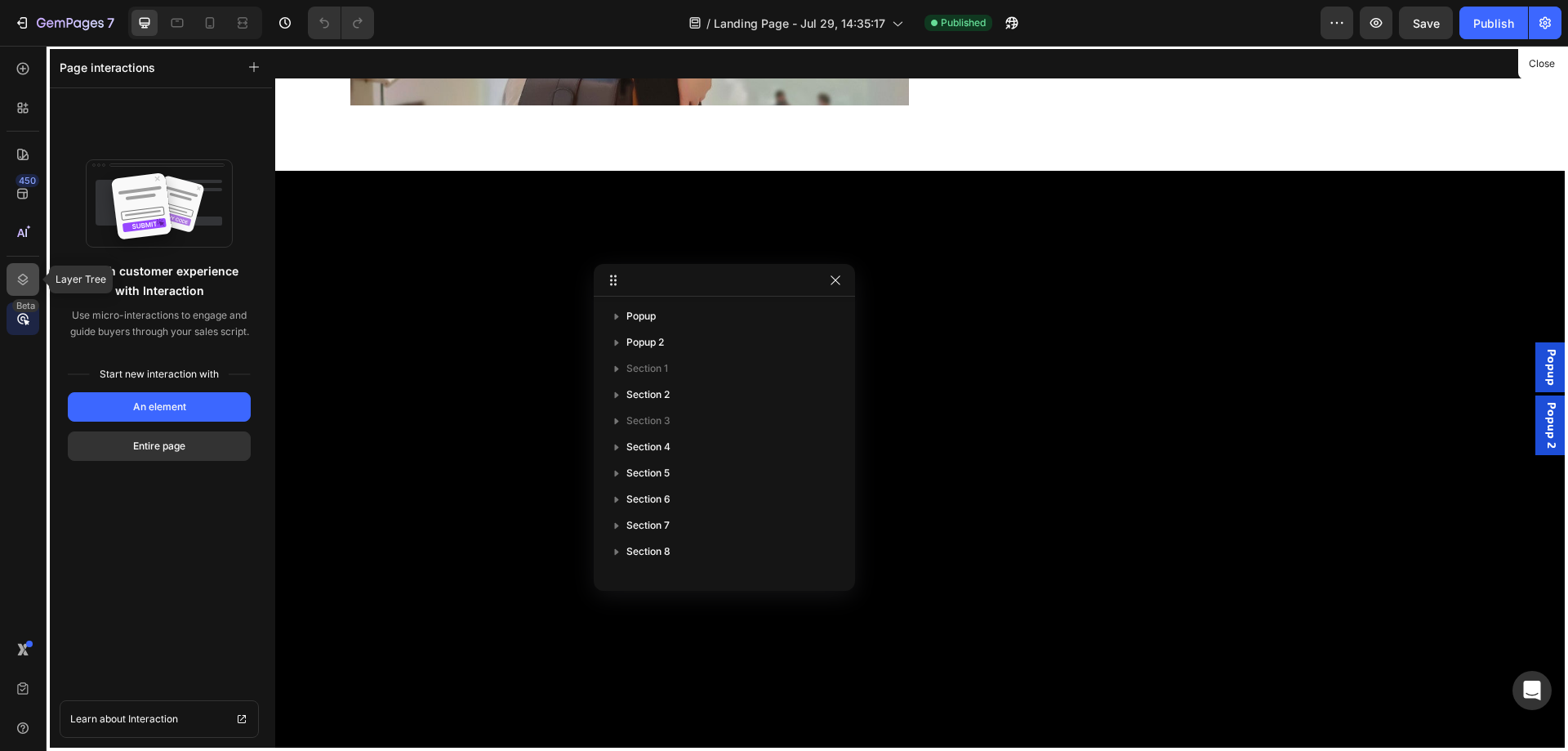 click 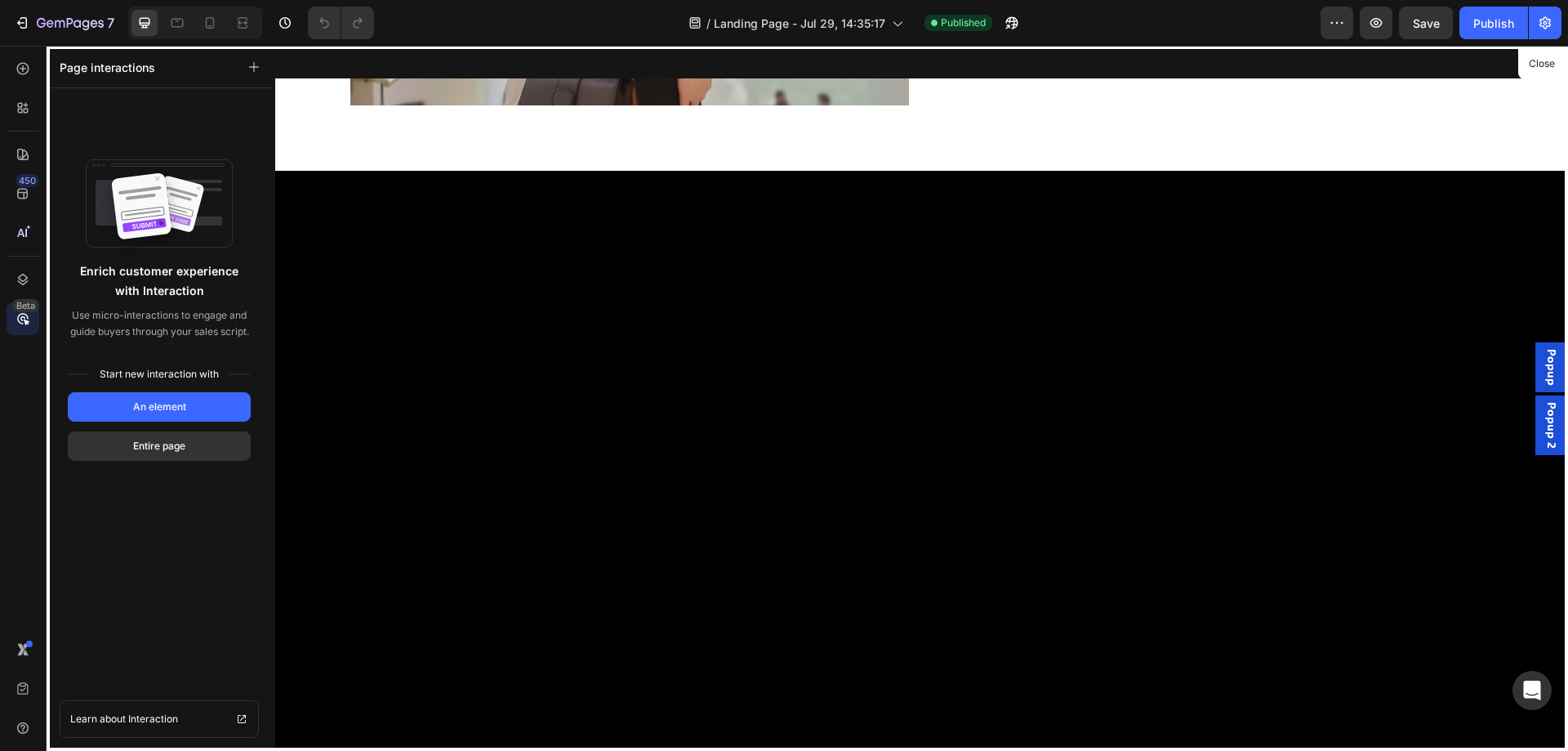 click at bounding box center (921, 398) 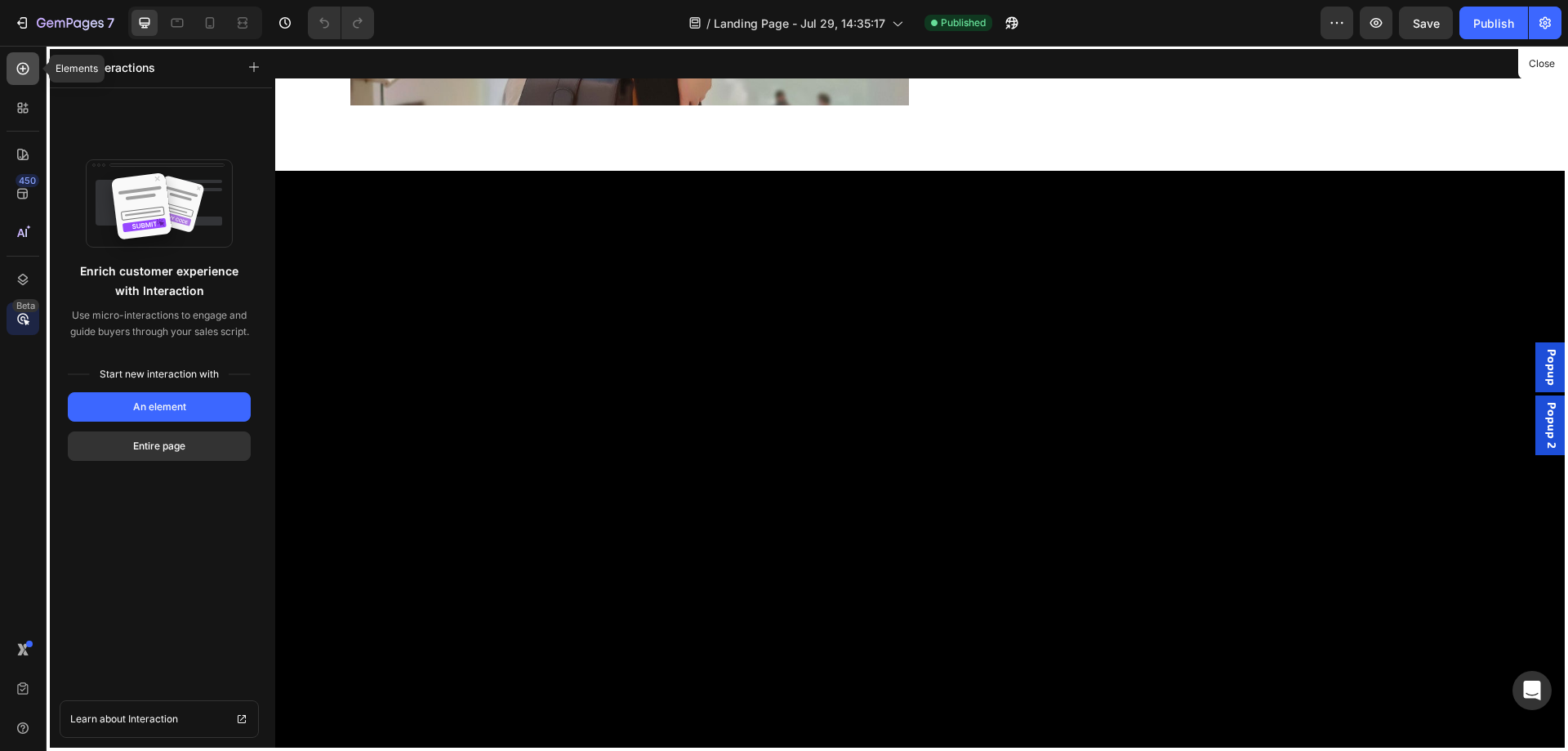 click 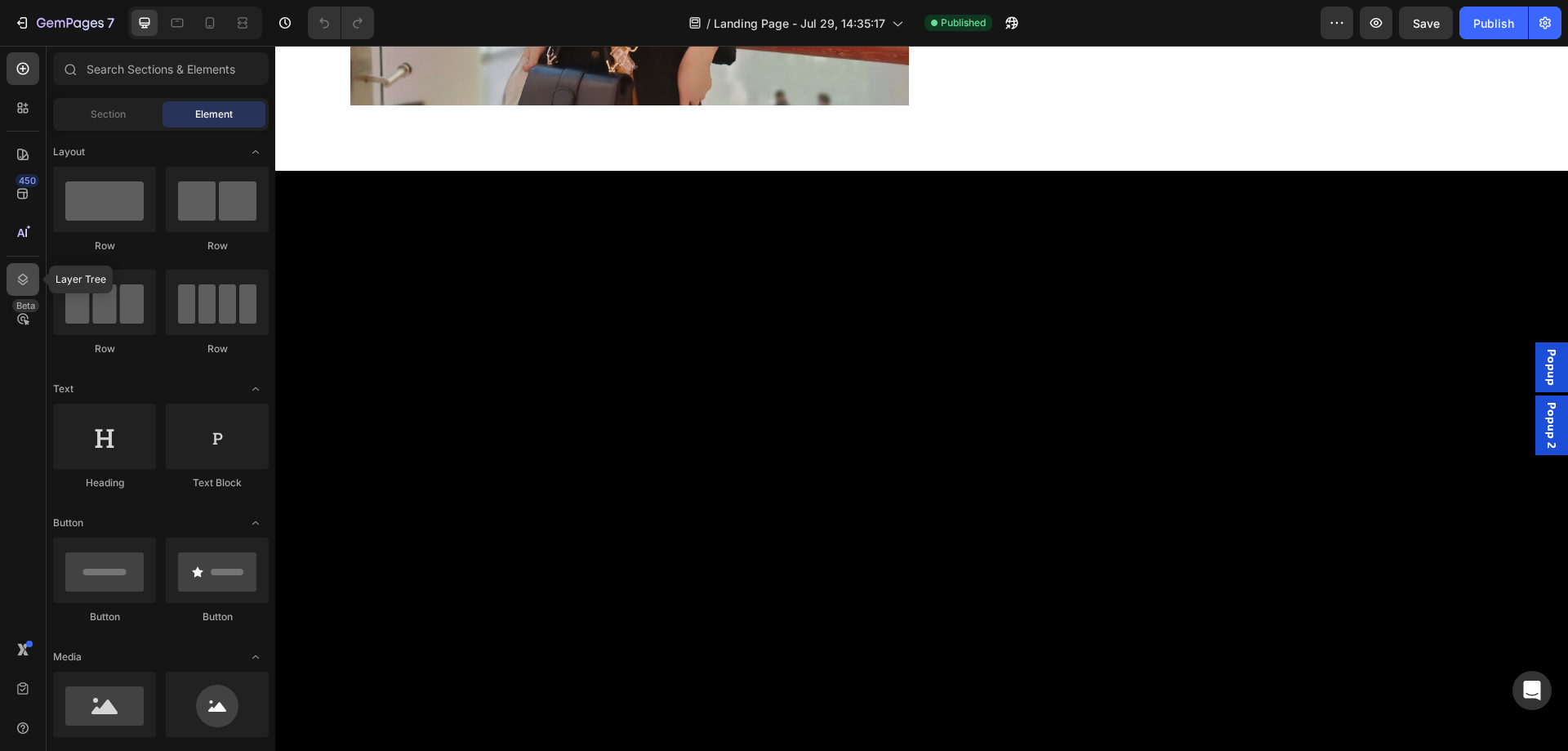 click 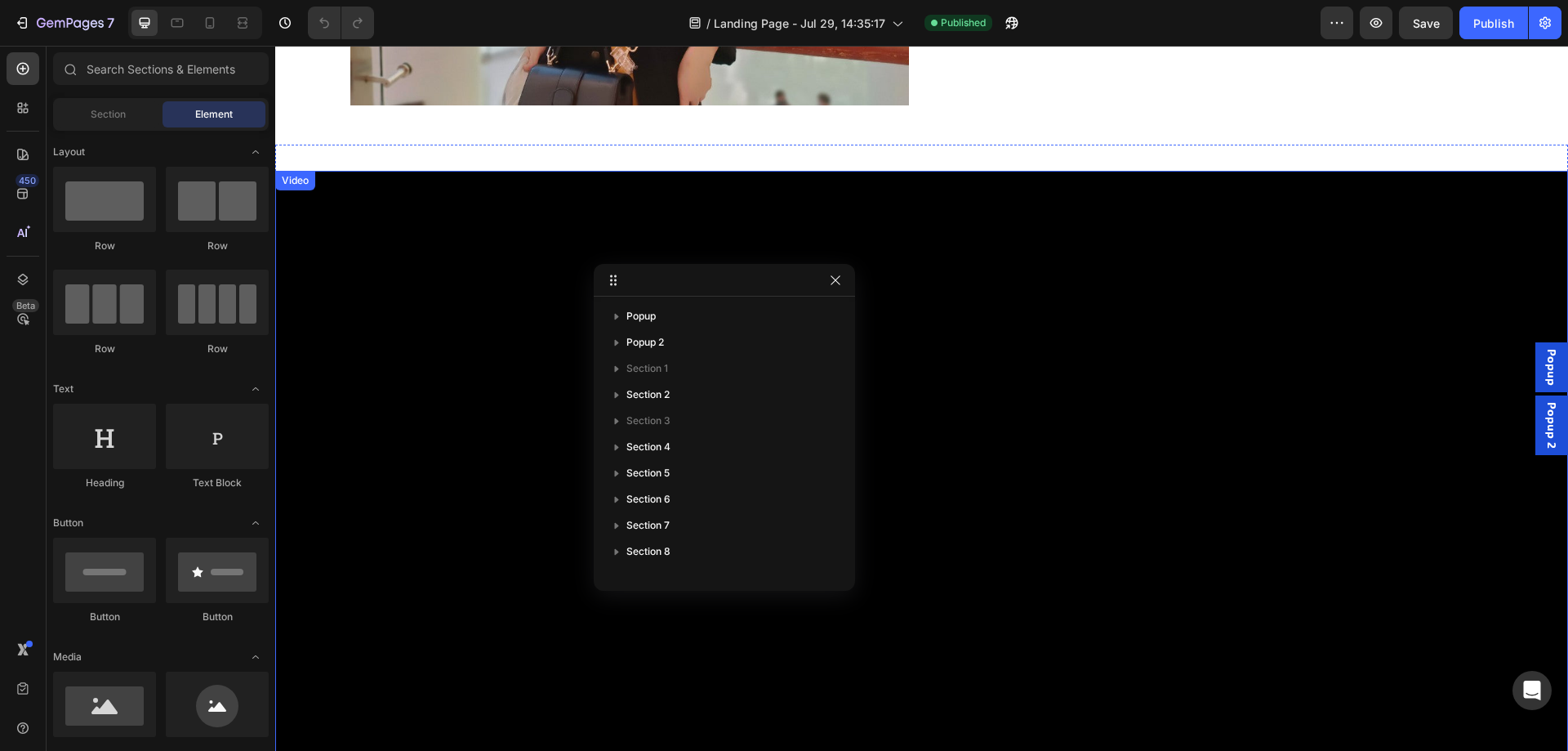 click on "Video" at bounding box center [295, 181] 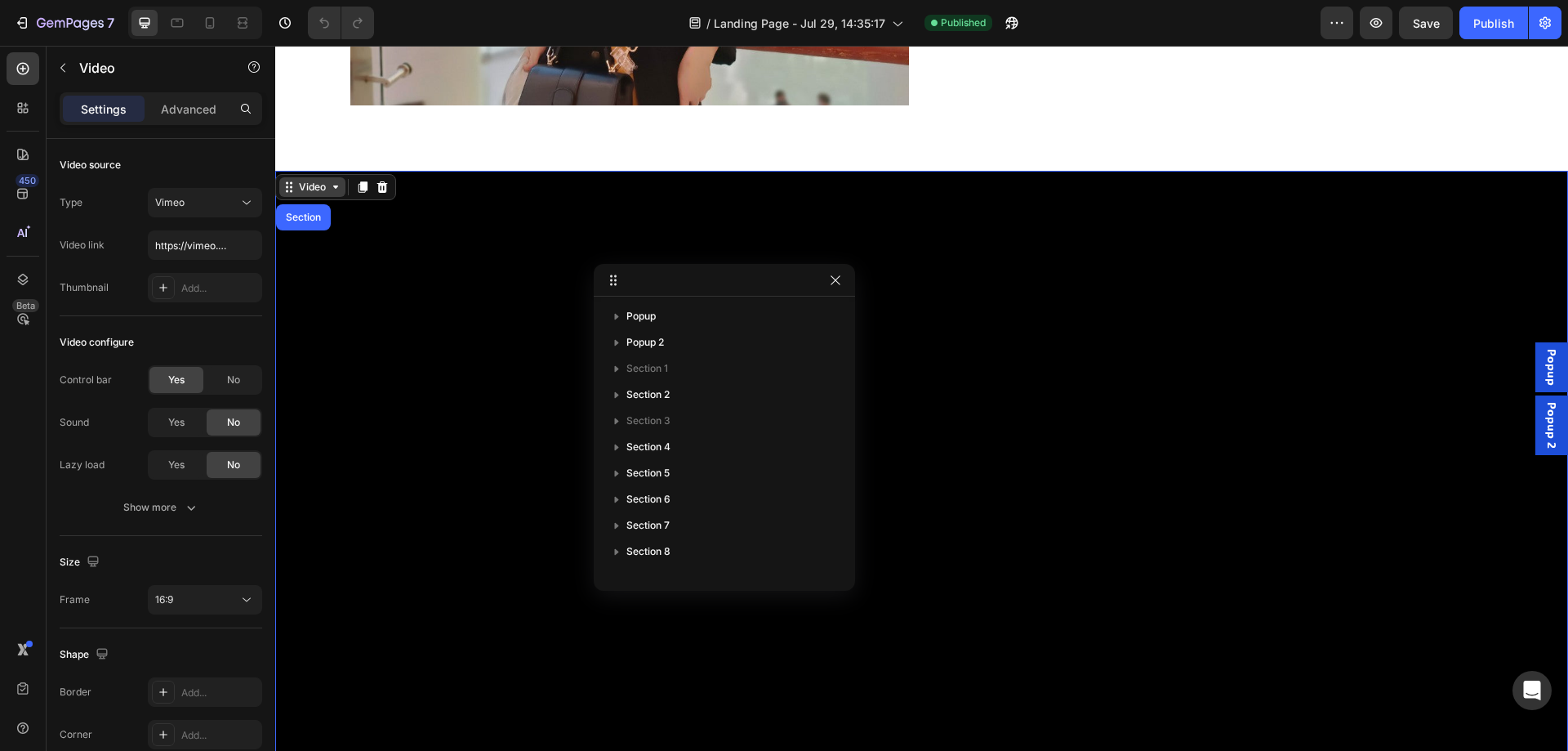scroll, scrollTop: 257, scrollLeft: 0, axis: vertical 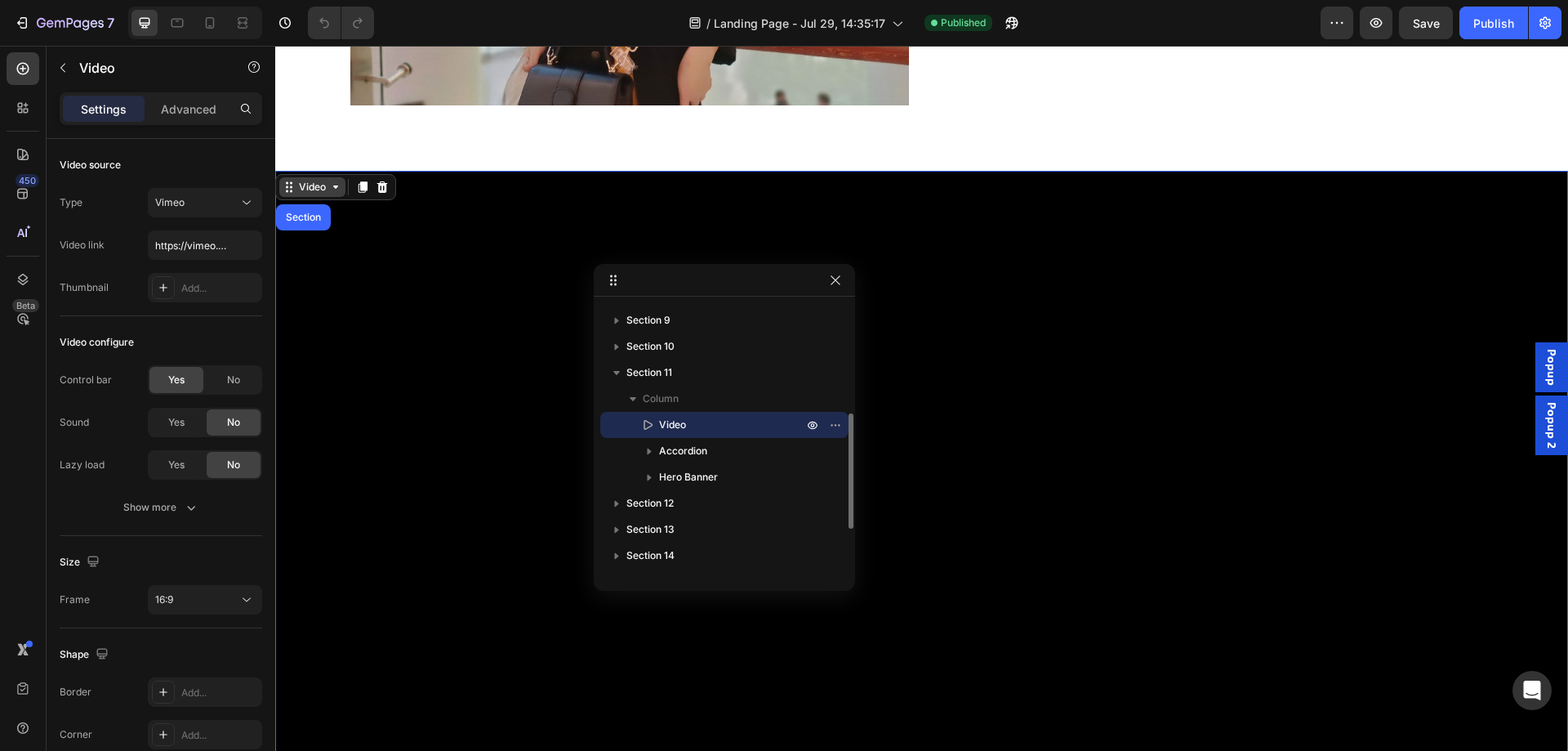 click on "Video" at bounding box center (312, 187) 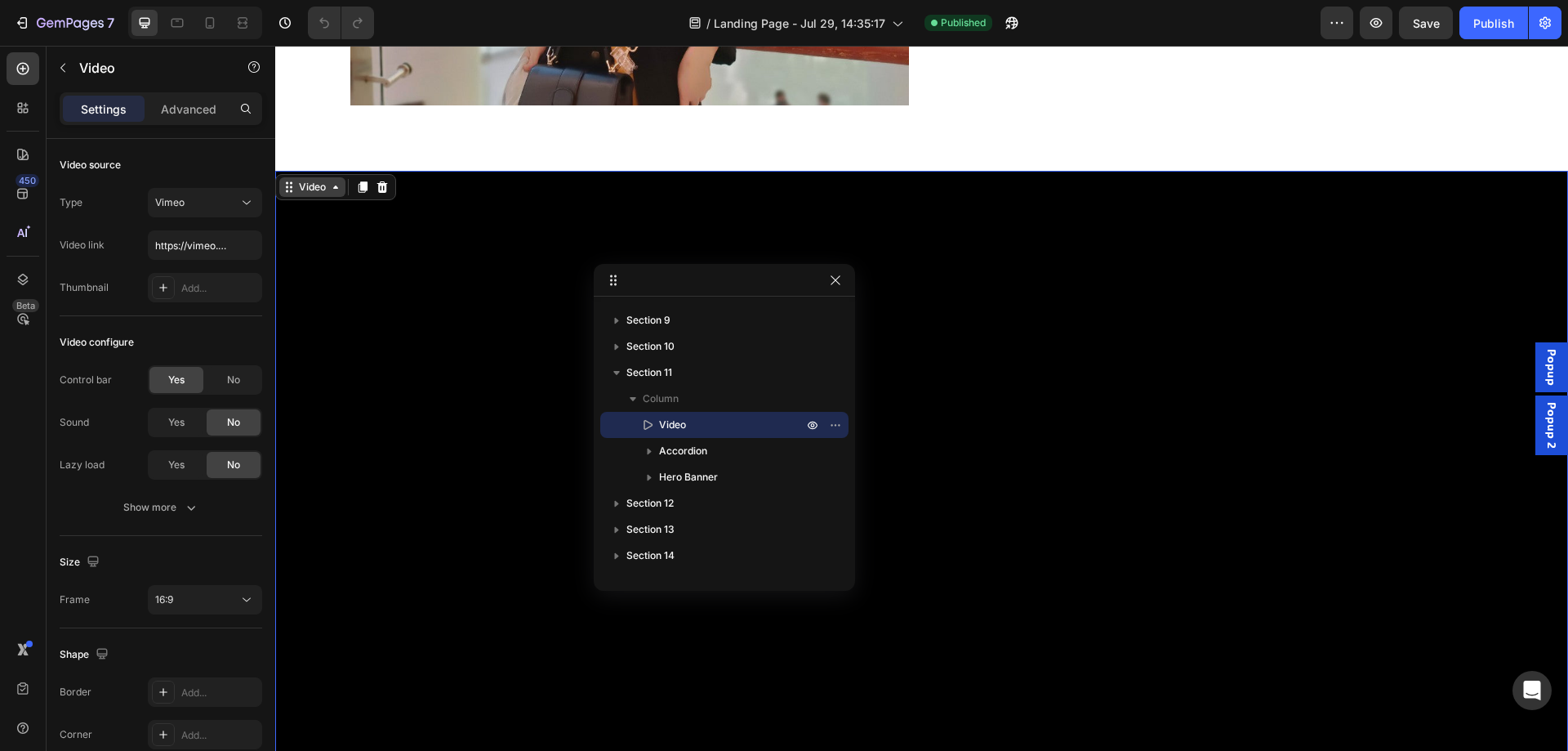 click on "Video" at bounding box center (312, 187) 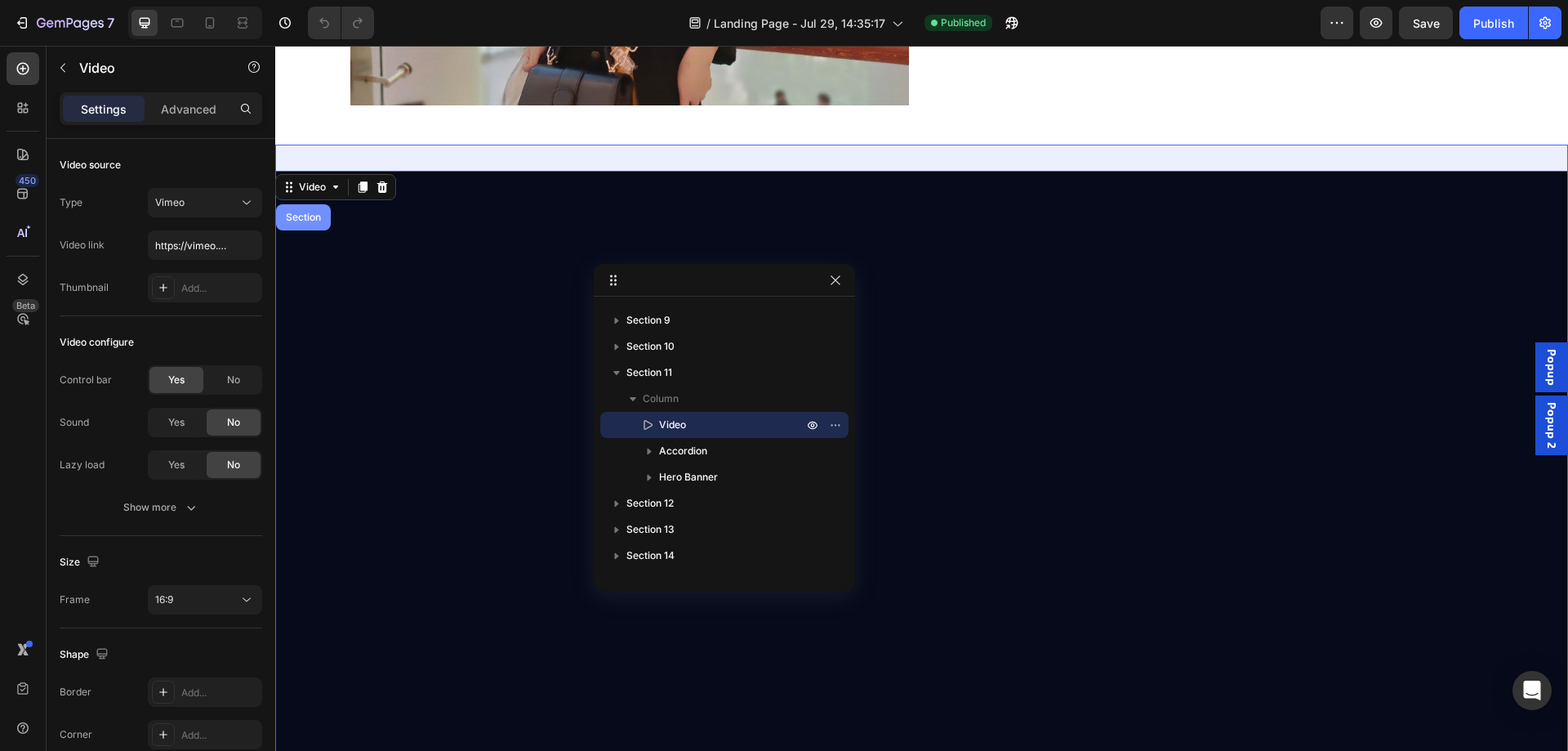 click on "Section" at bounding box center [303, 217] 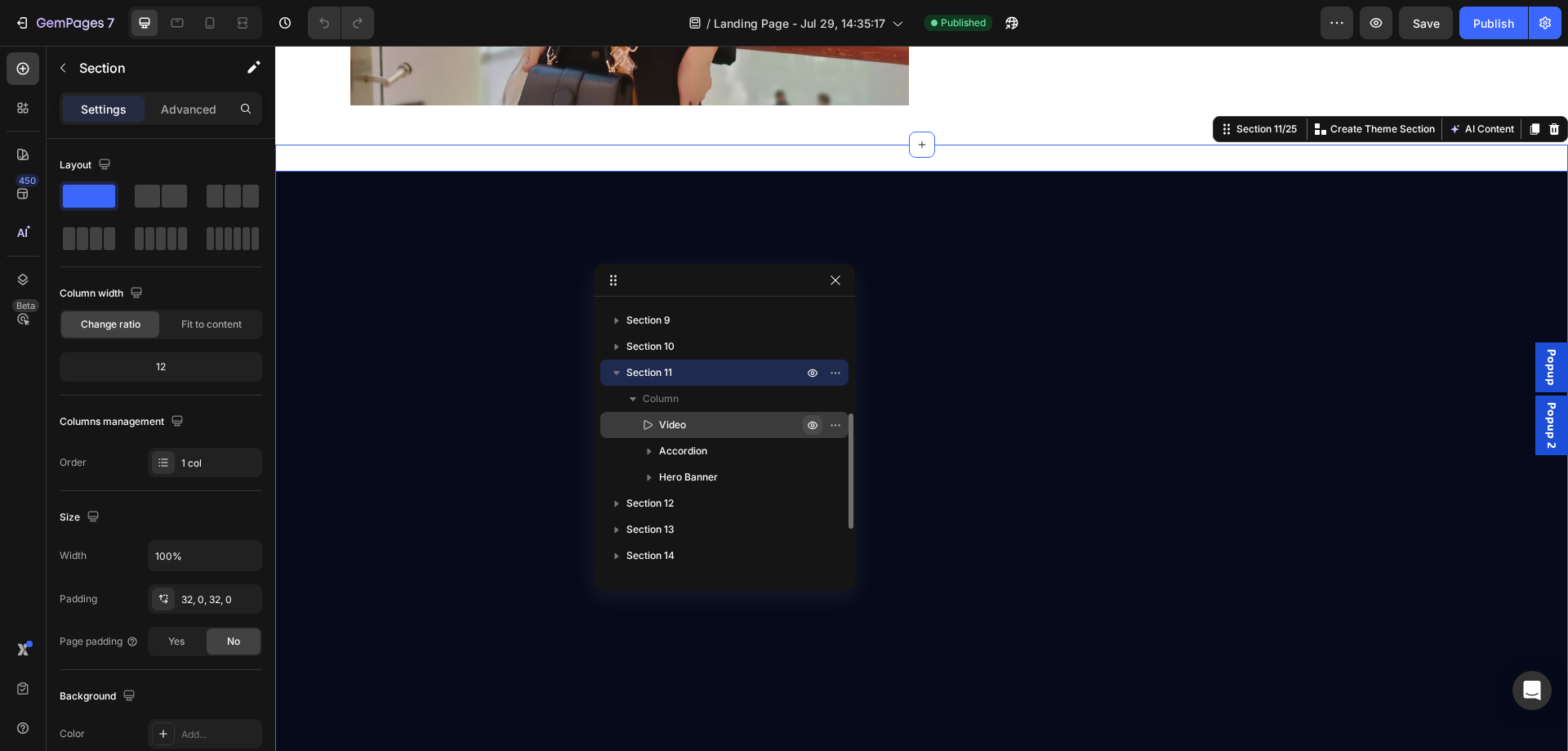 click 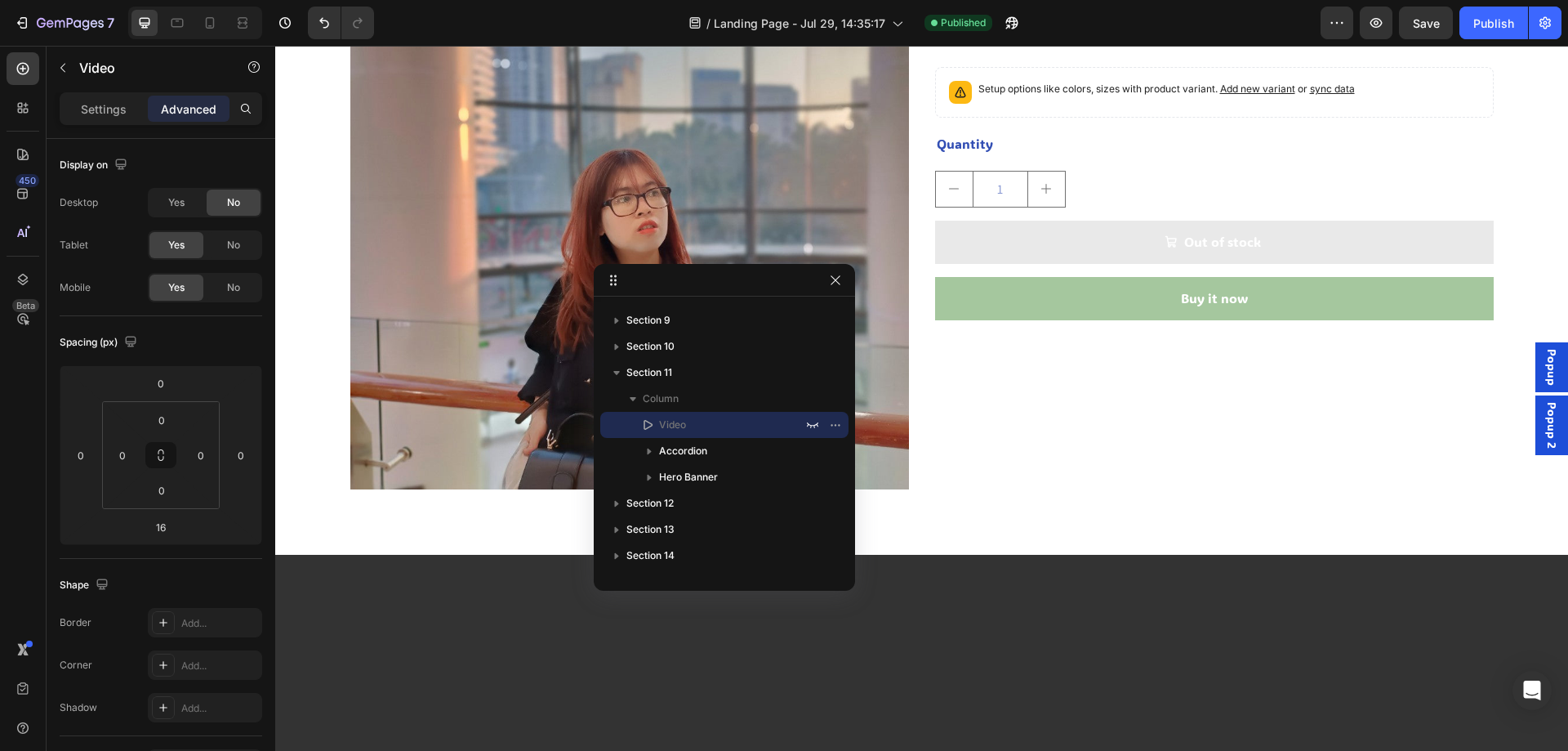 scroll, scrollTop: 7518, scrollLeft: 0, axis: vertical 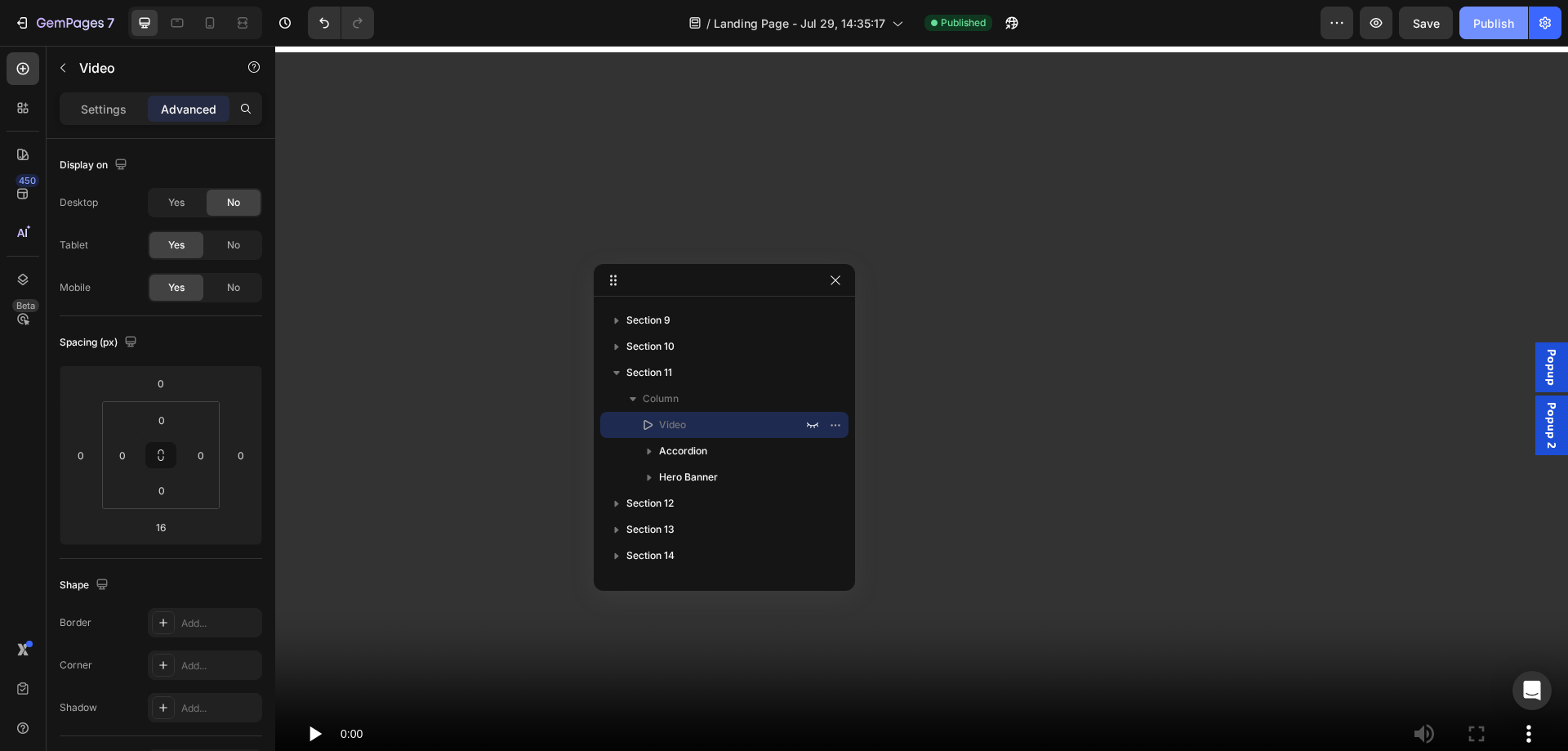 click on "Publish" at bounding box center [1494, 23] 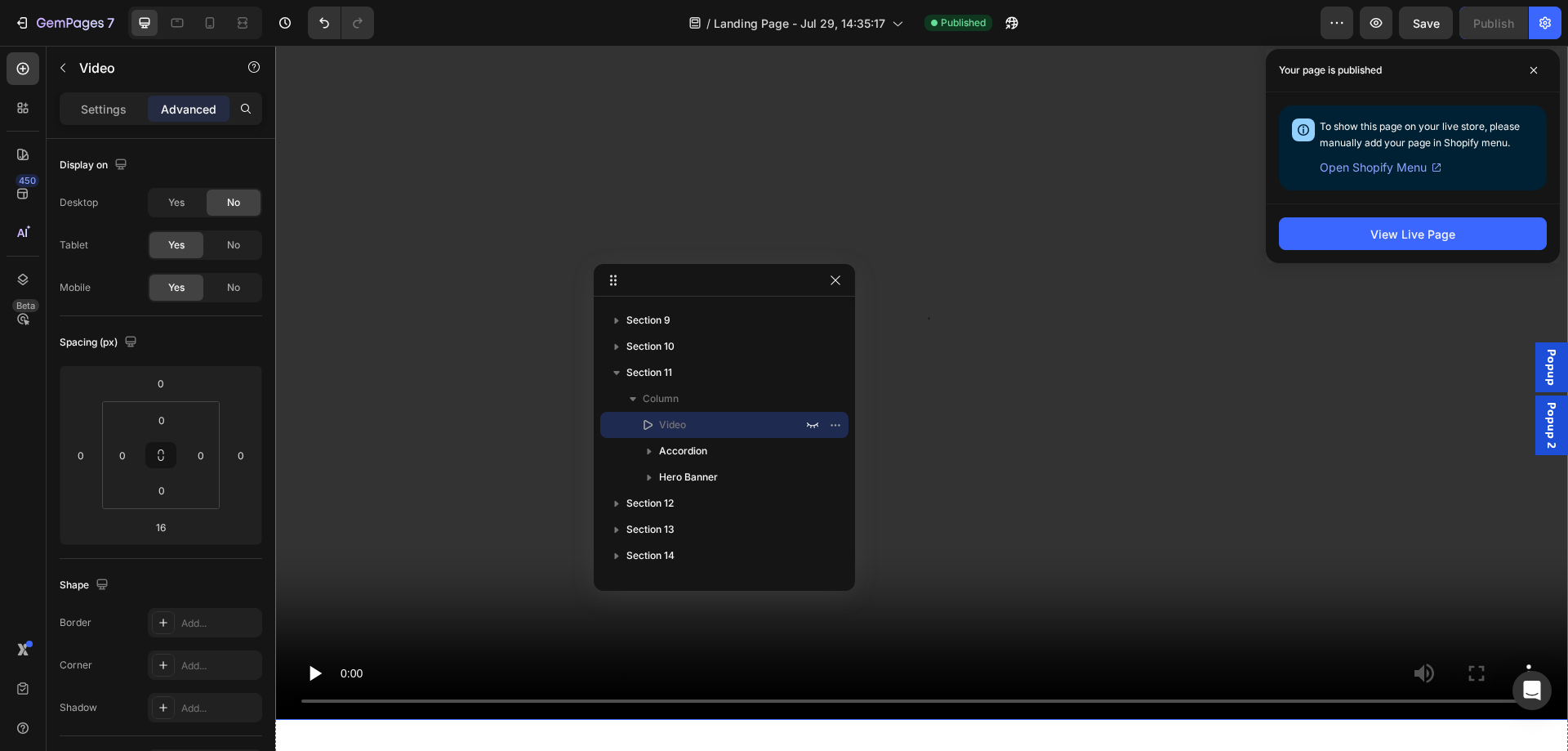 scroll, scrollTop: 7355, scrollLeft: 0, axis: vertical 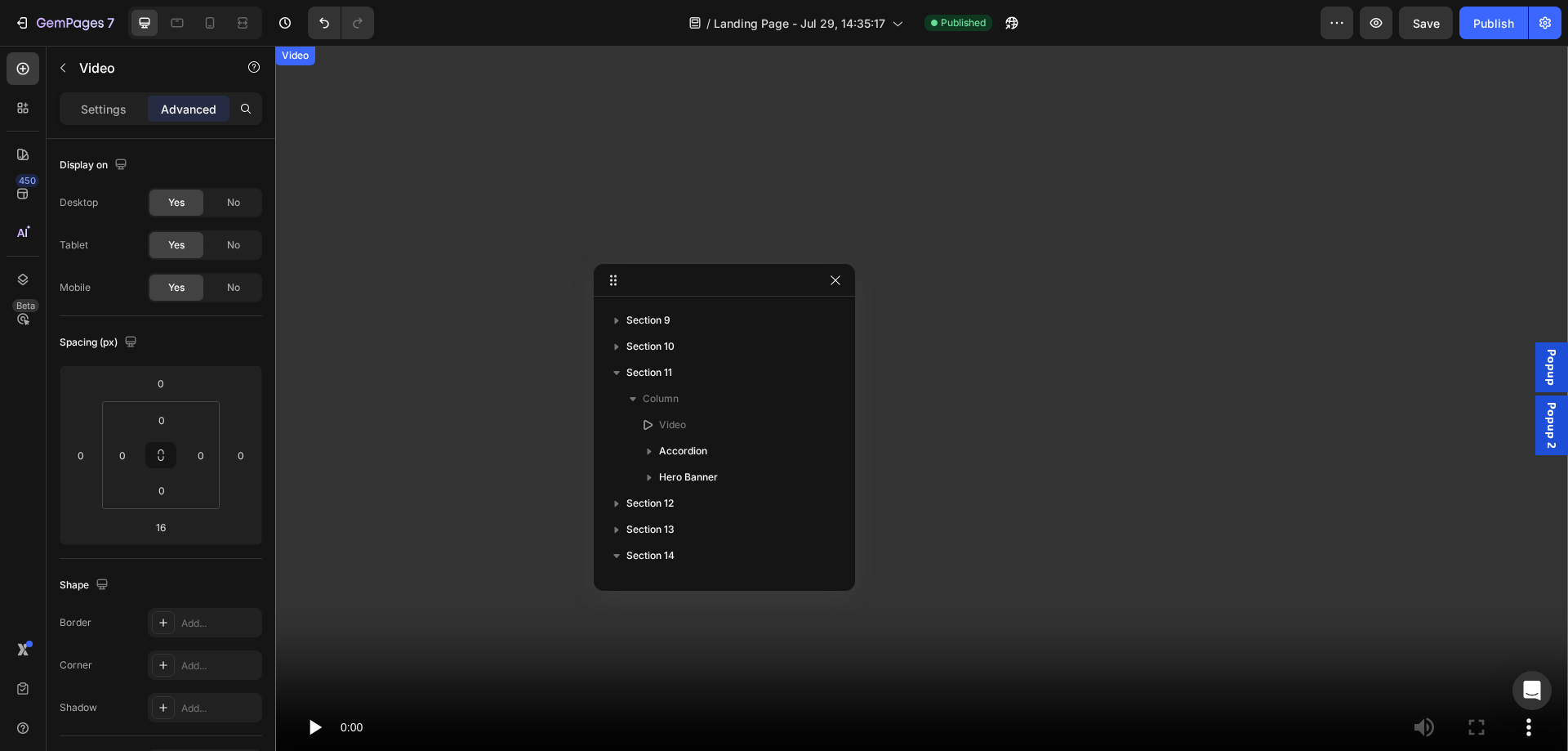 click at bounding box center [921, 409] 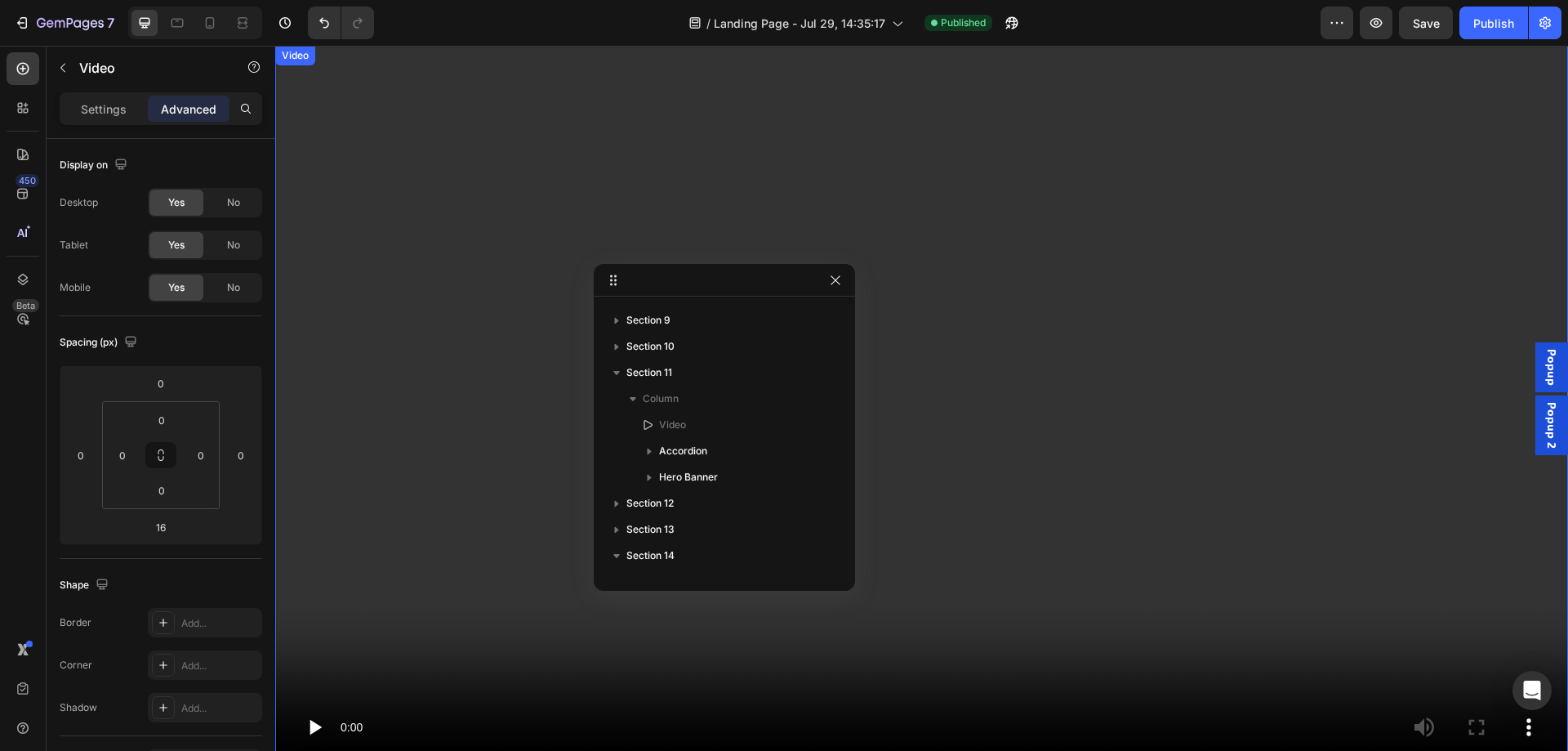 scroll, scrollTop: 410, scrollLeft: 0, axis: vertical 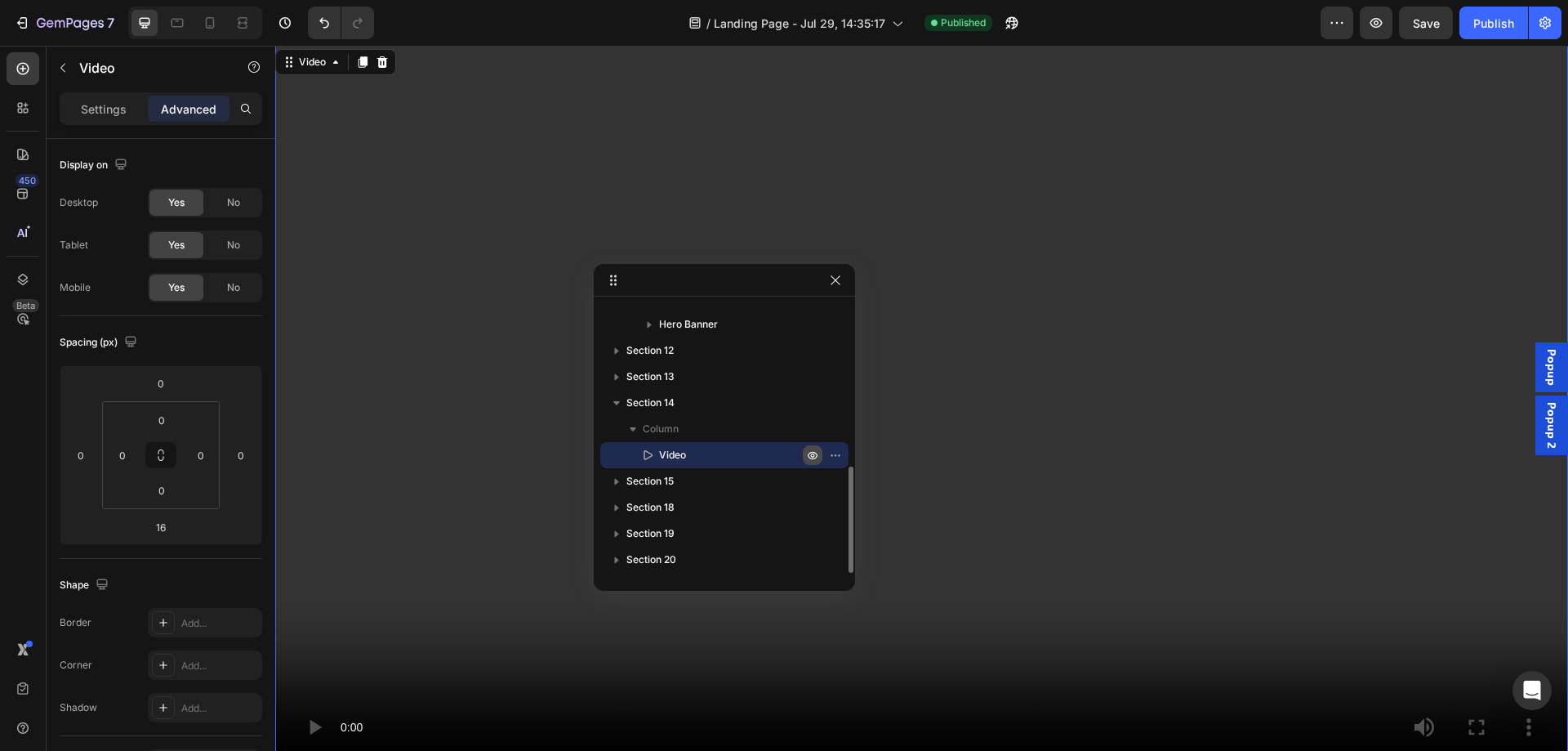 click 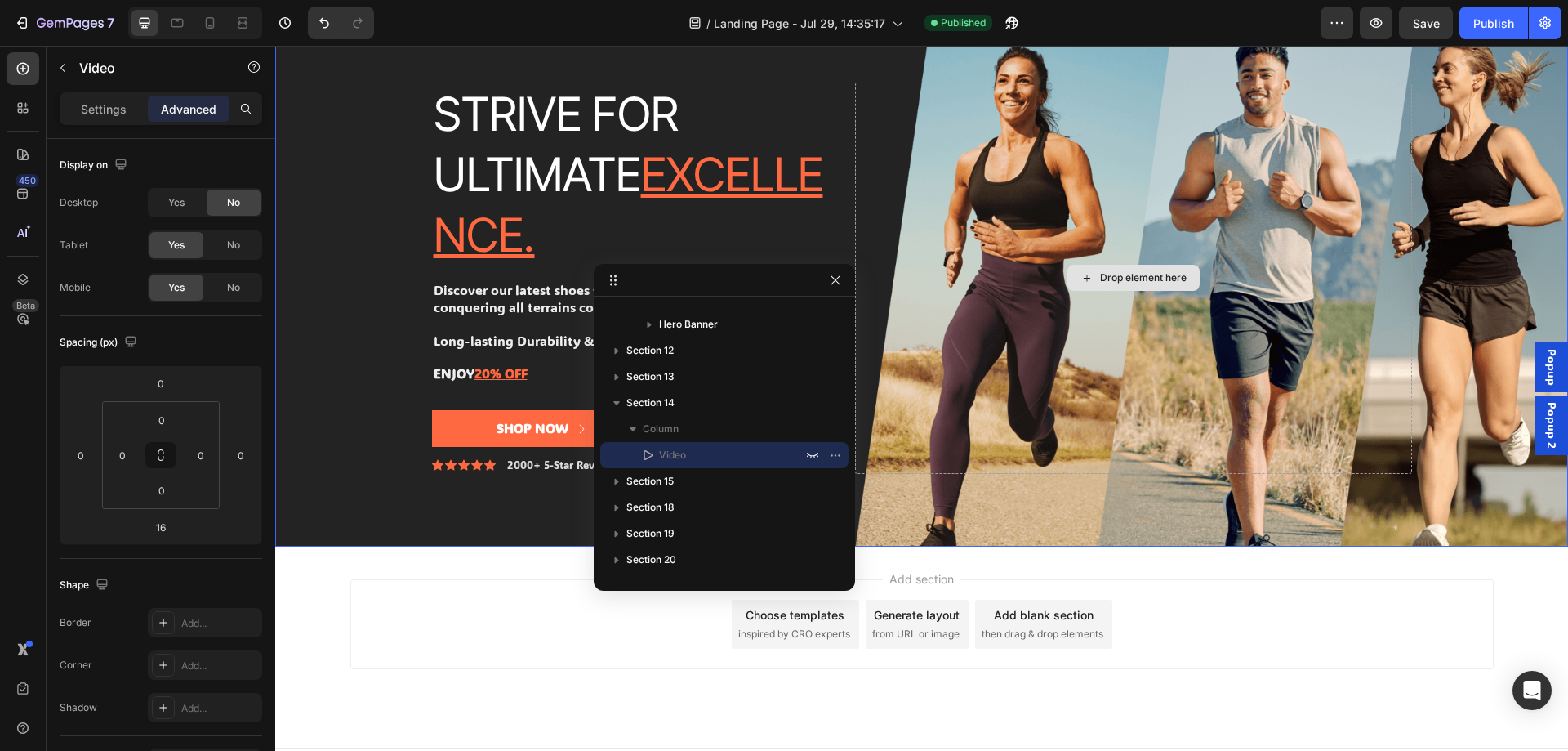 scroll, scrollTop: 9020, scrollLeft: 0, axis: vertical 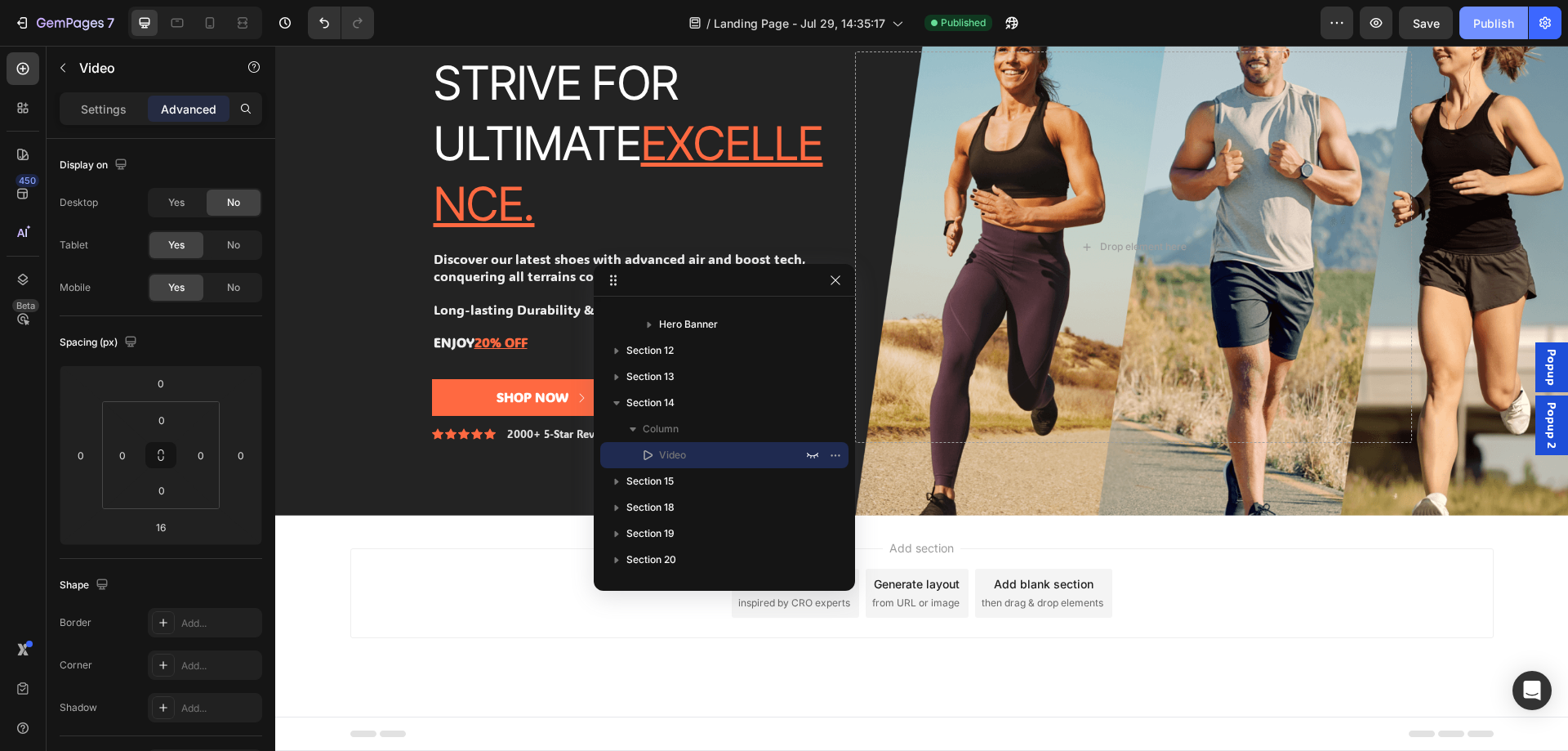 click on "Publish" at bounding box center (1494, 23) 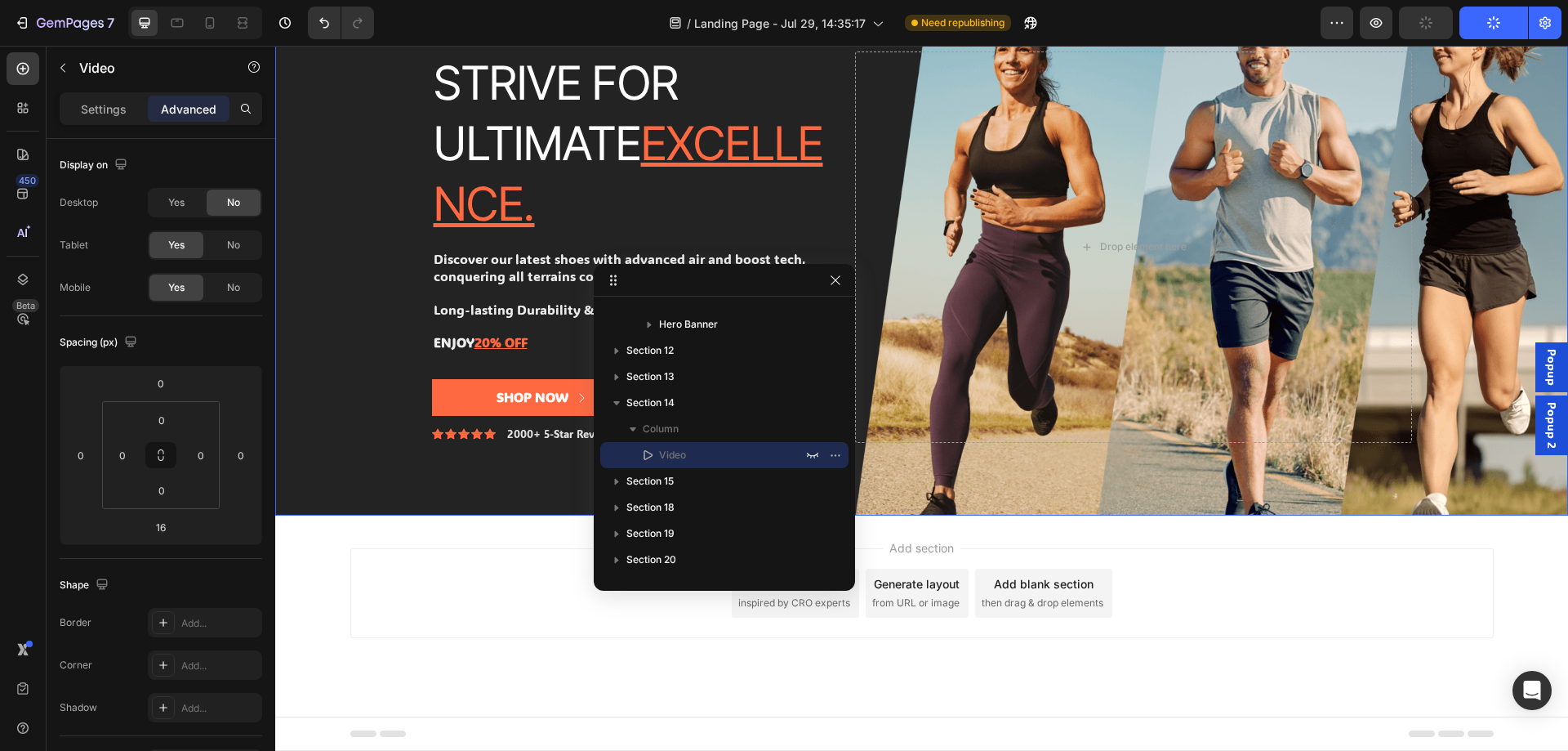 click at bounding box center (921, 247) 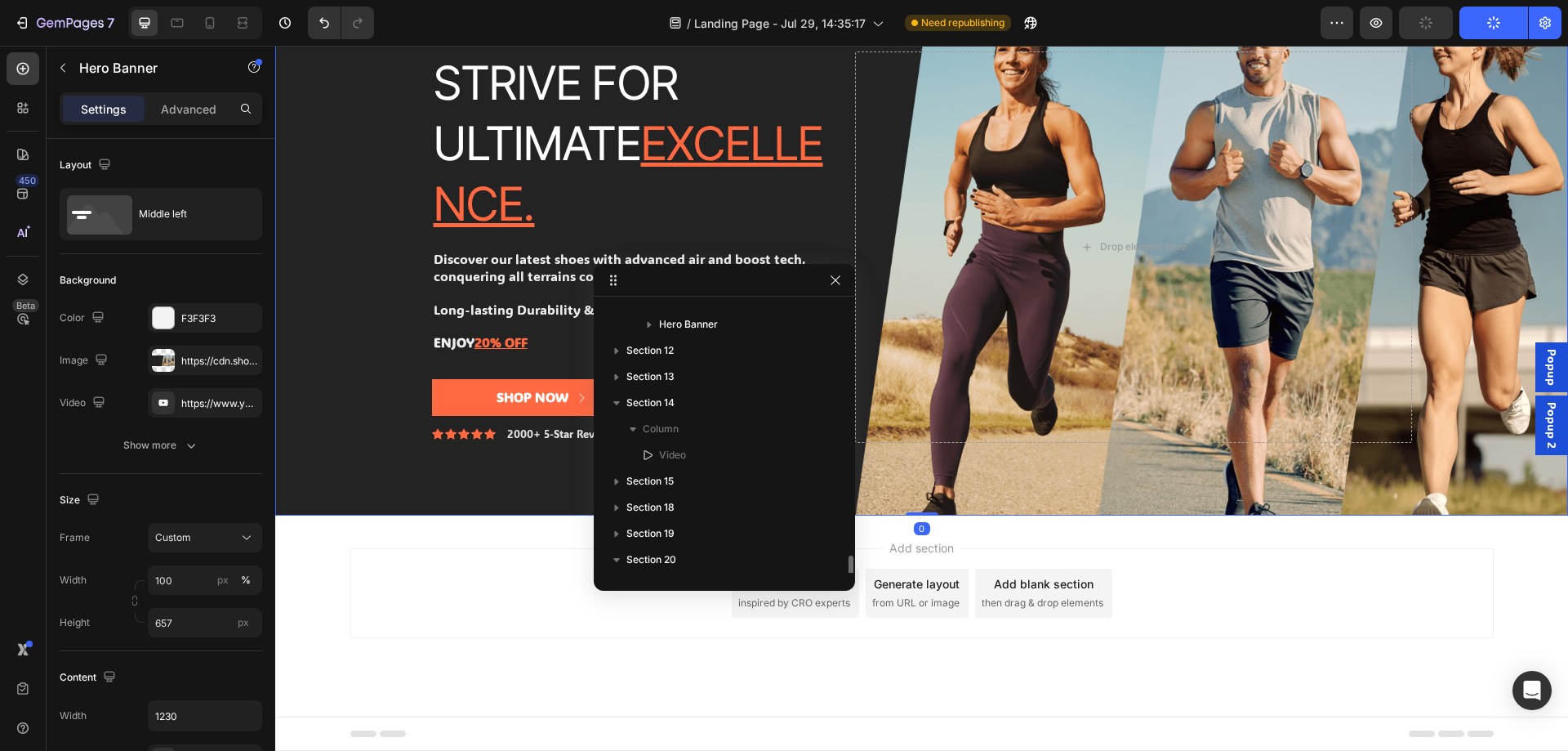 scroll, scrollTop: 489, scrollLeft: 0, axis: vertical 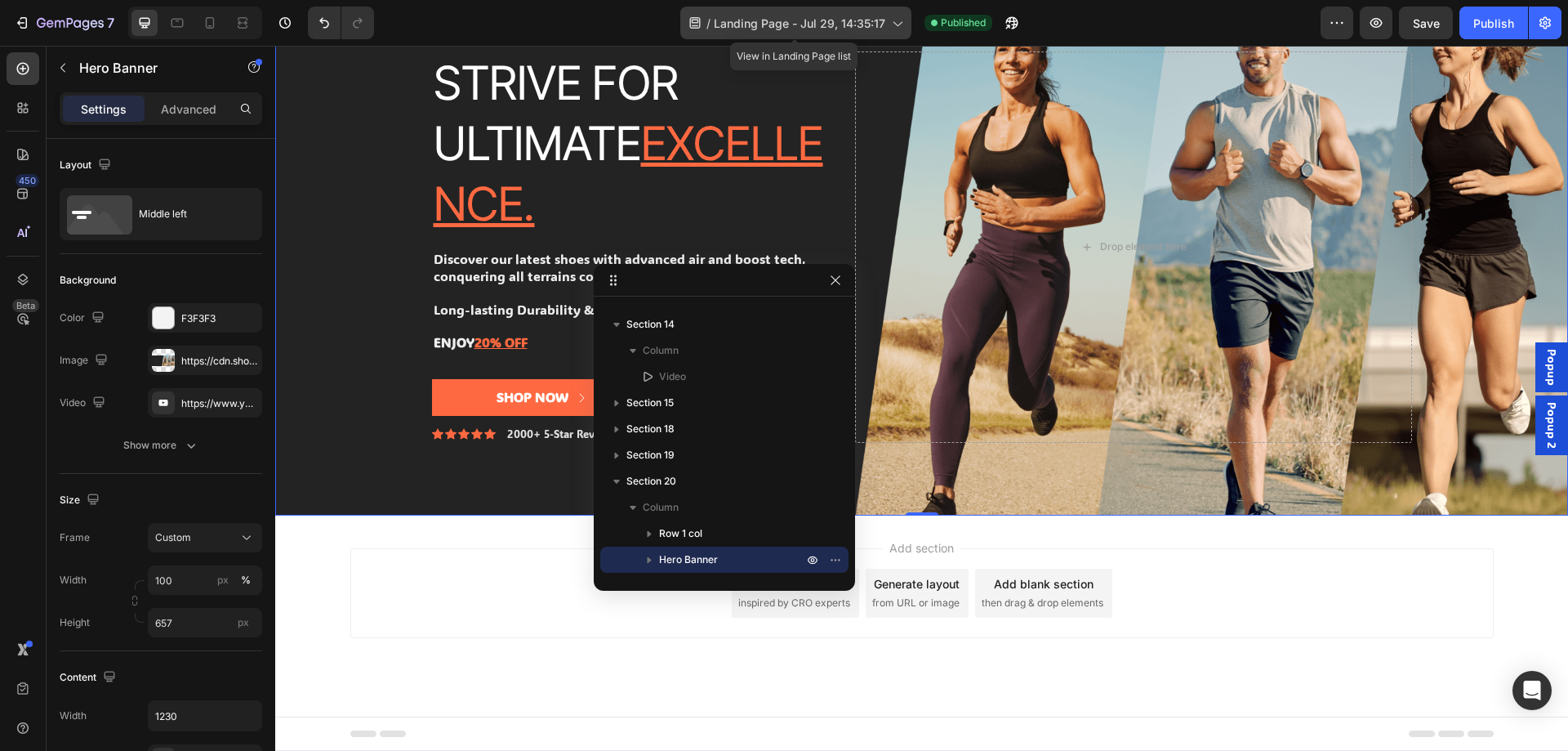click on "Landing Page - Jul 29, 14:35:17" at bounding box center [800, 23] 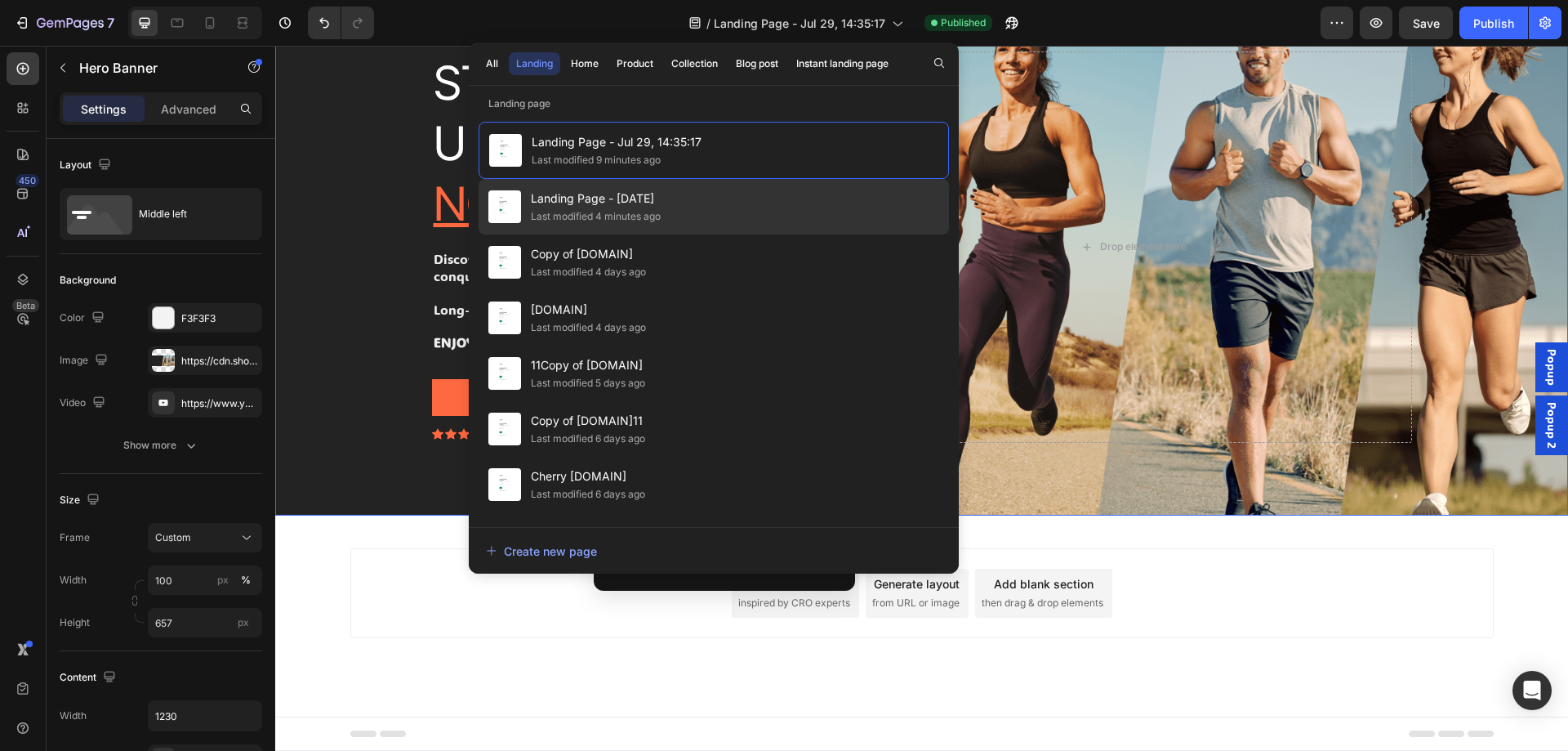 click on "Landing Page - Aug 3, 22:19:17" at bounding box center (595, 199) 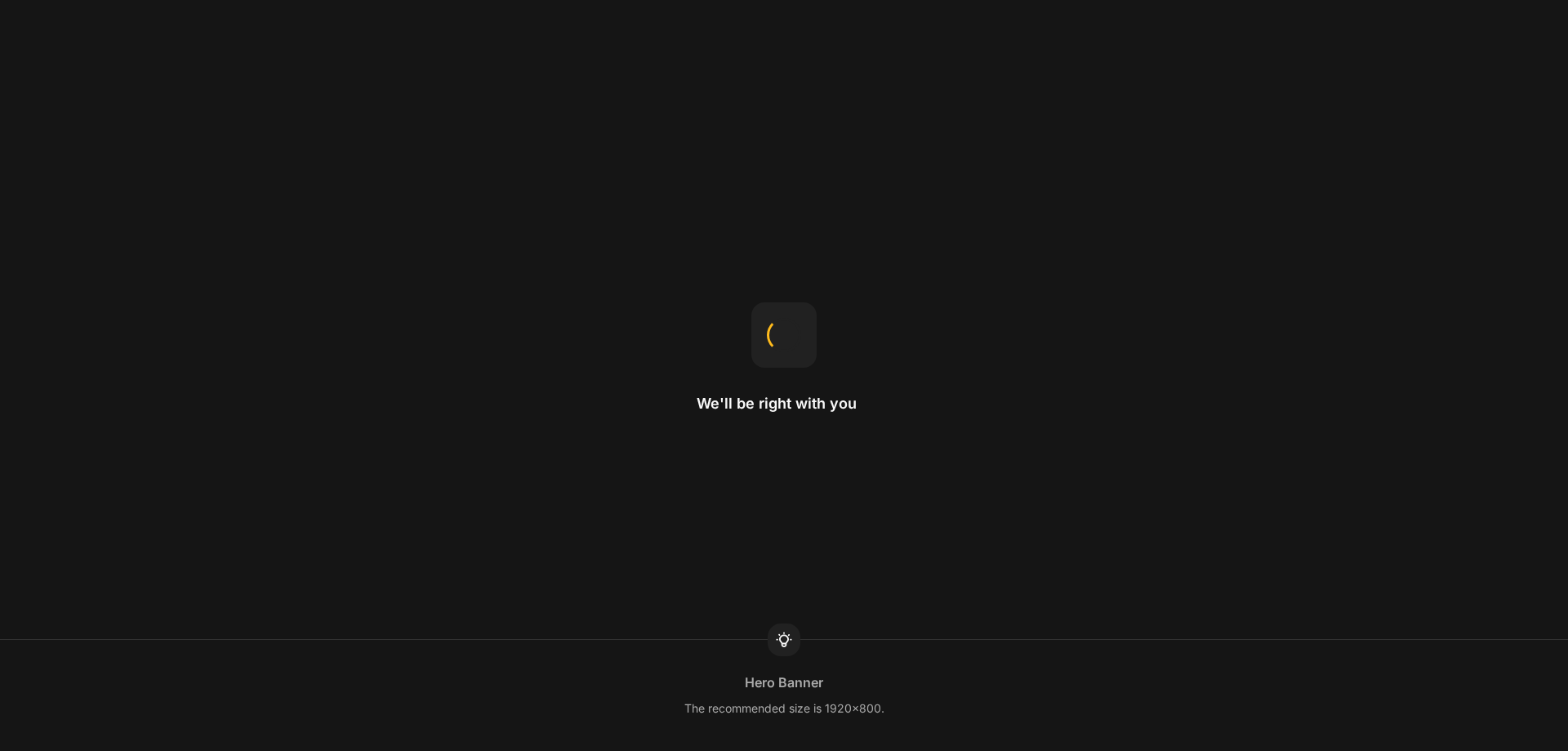 scroll, scrollTop: 0, scrollLeft: 0, axis: both 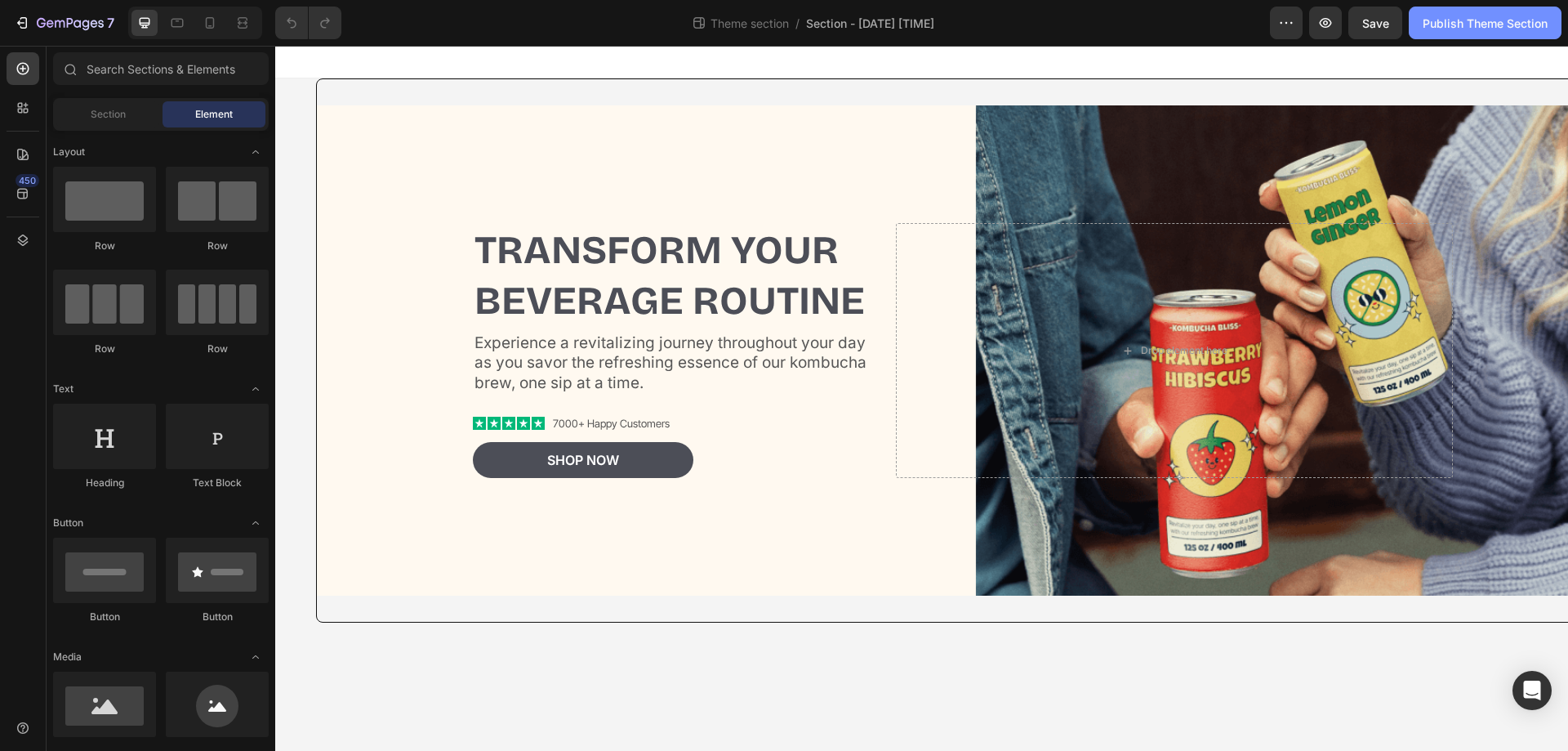 click on "Publish Theme Section" at bounding box center [1485, 23] 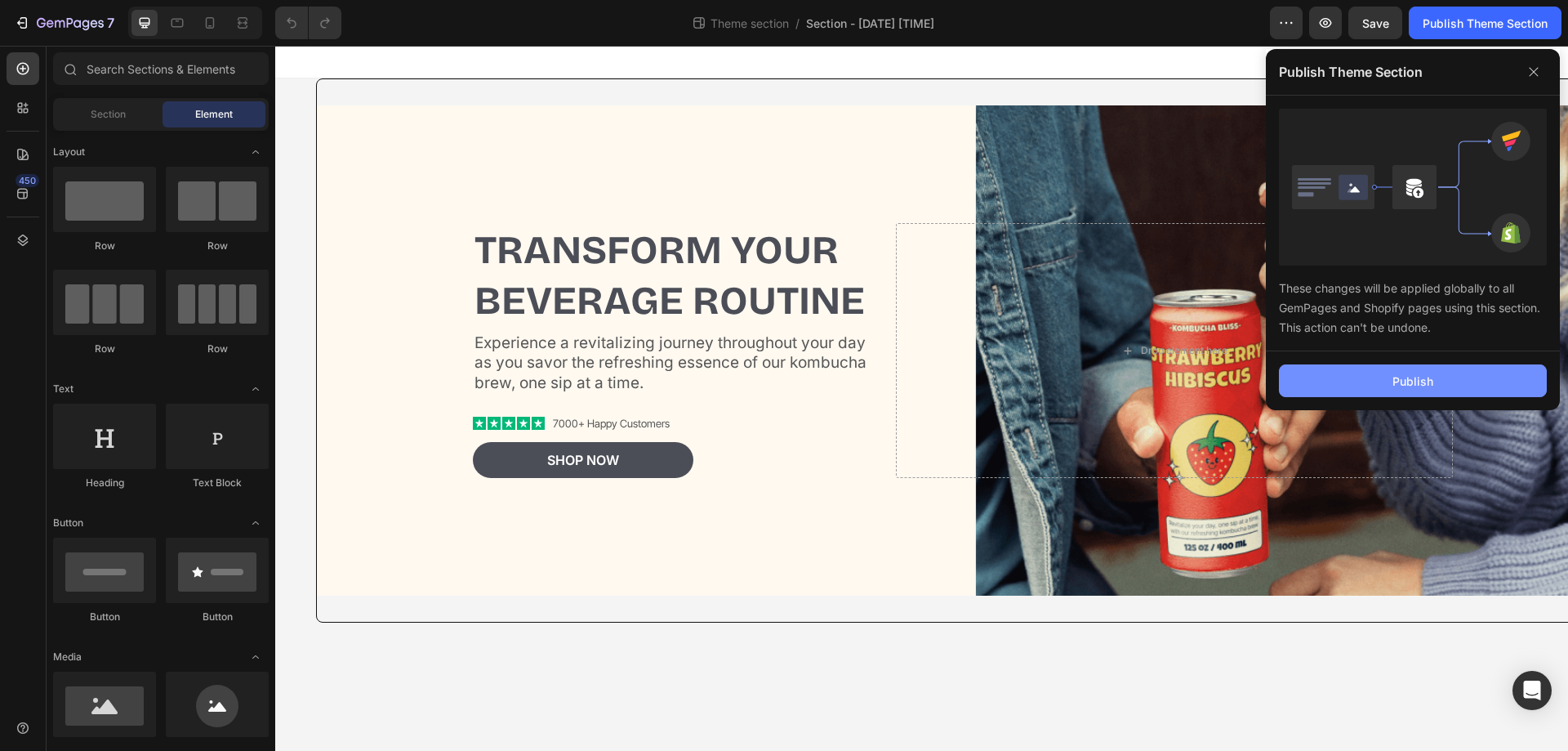 click on "Publish" 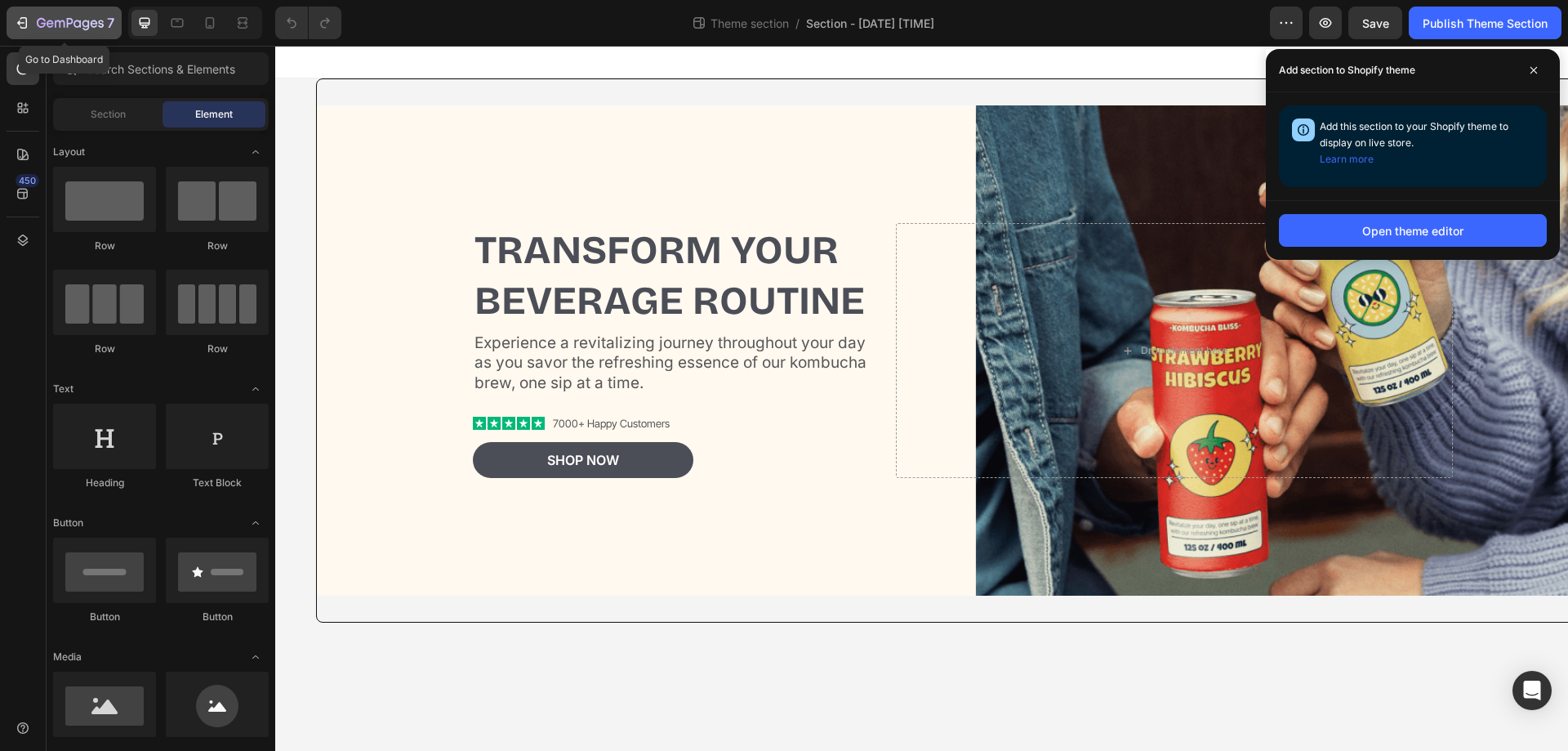 click 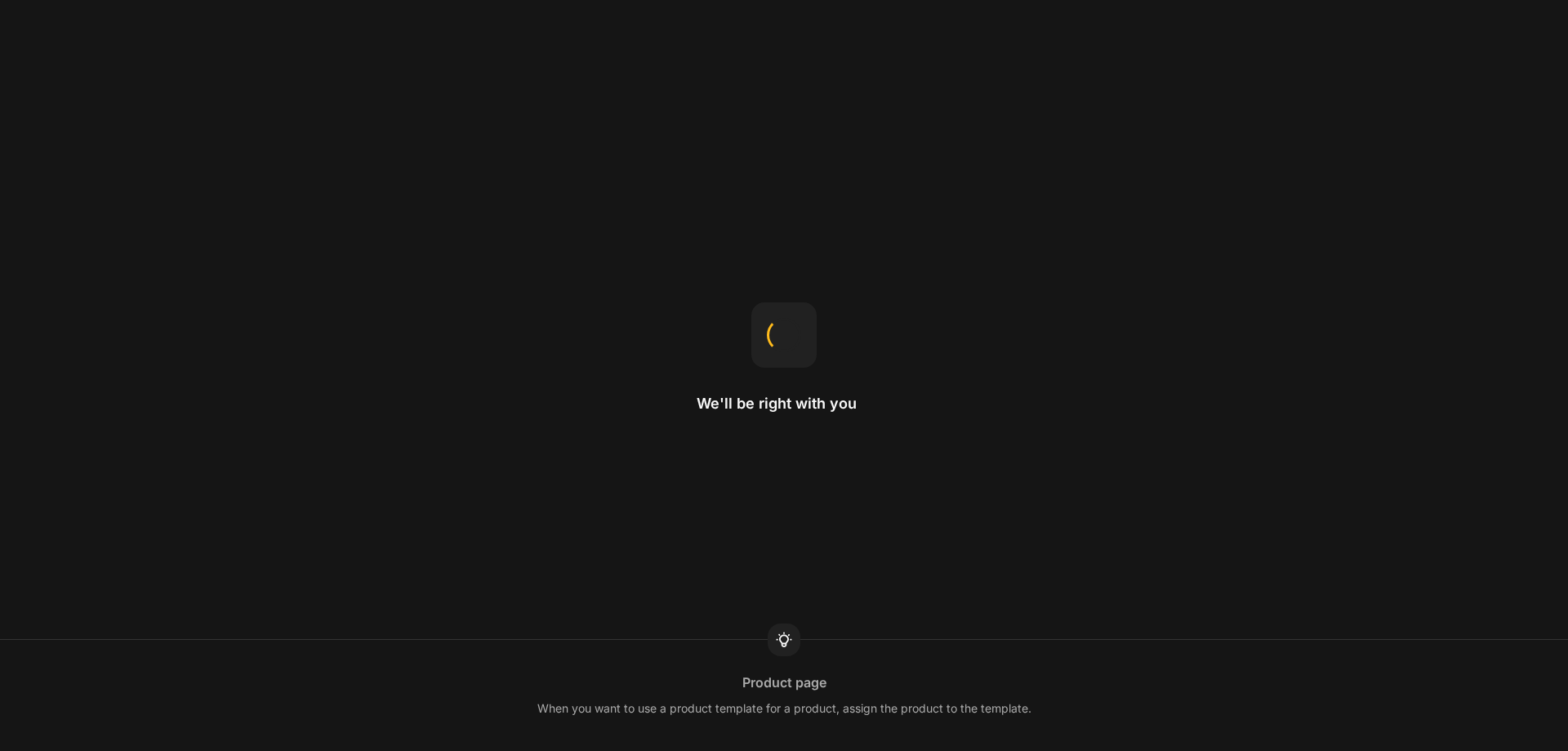 scroll, scrollTop: 0, scrollLeft: 0, axis: both 